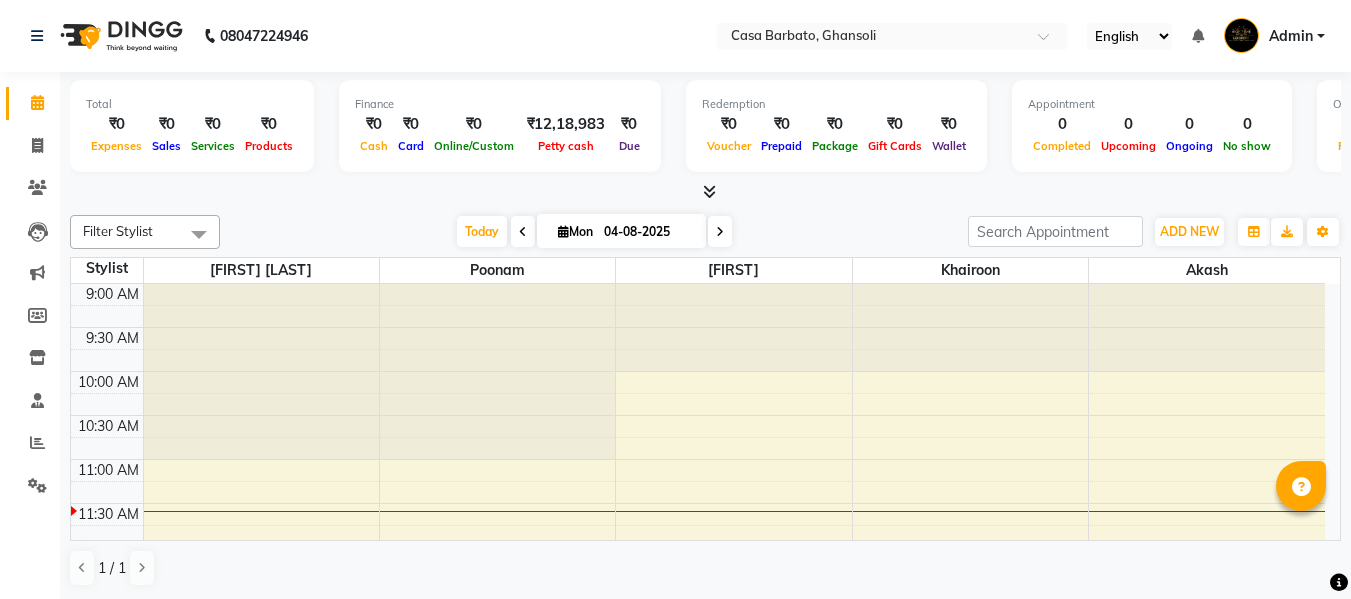 scroll, scrollTop: 1, scrollLeft: 0, axis: vertical 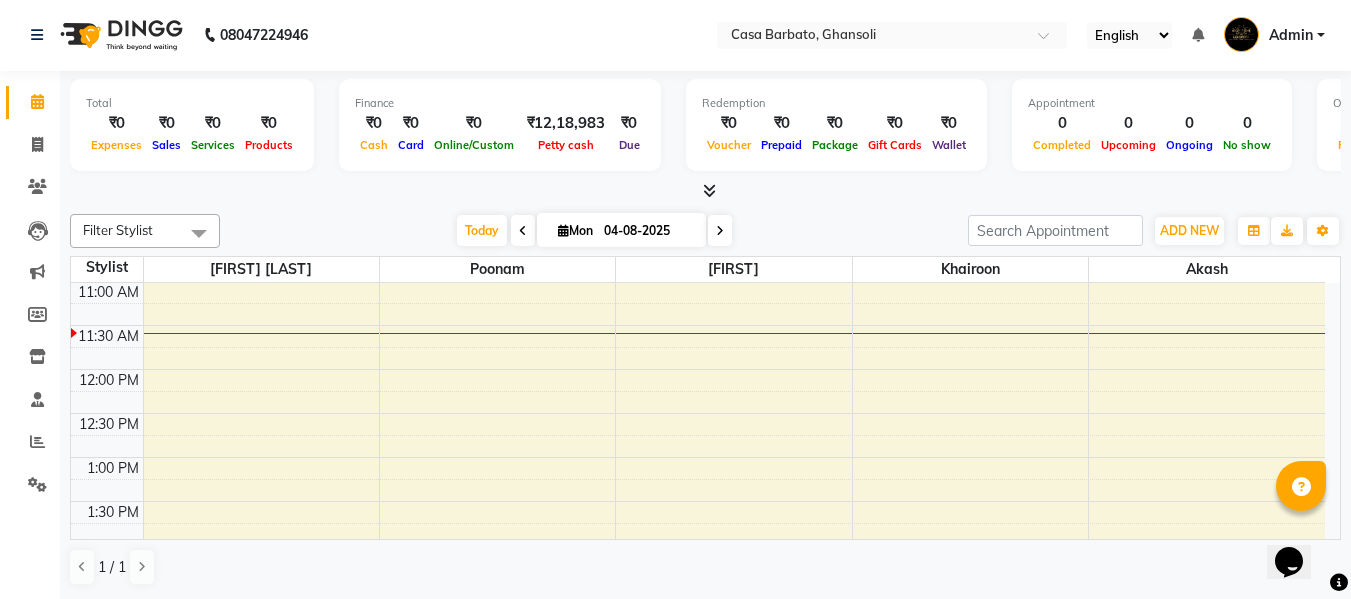 click at bounding box center (720, 230) 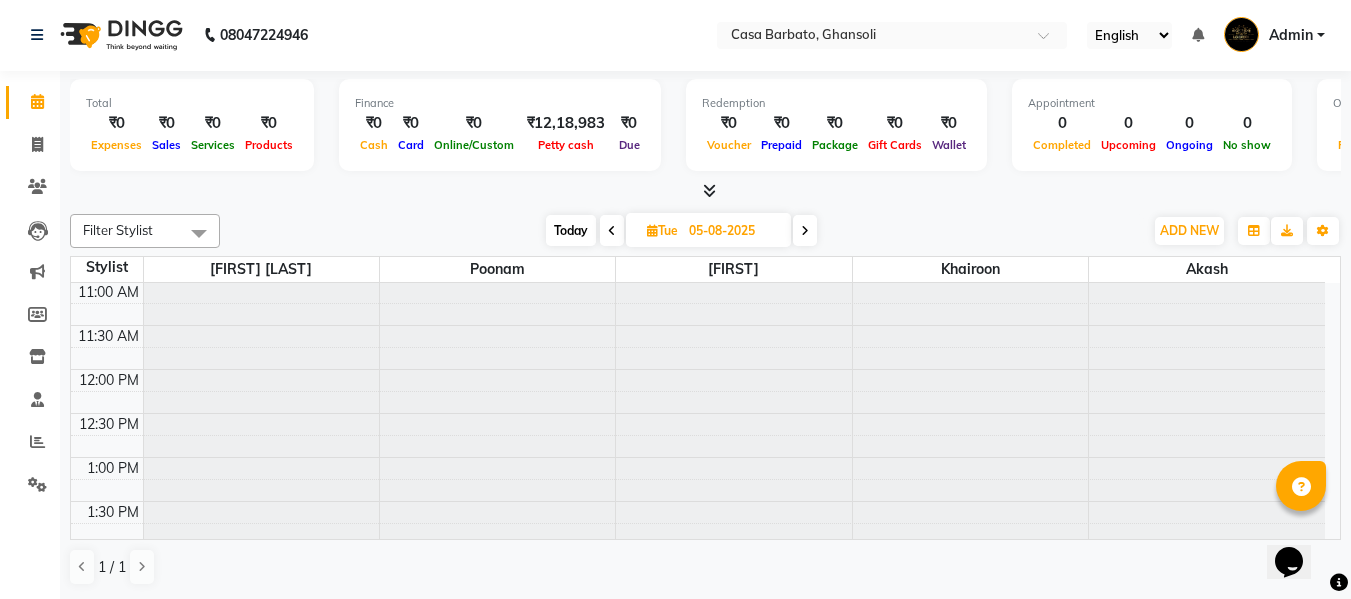 scroll, scrollTop: 265, scrollLeft: 0, axis: vertical 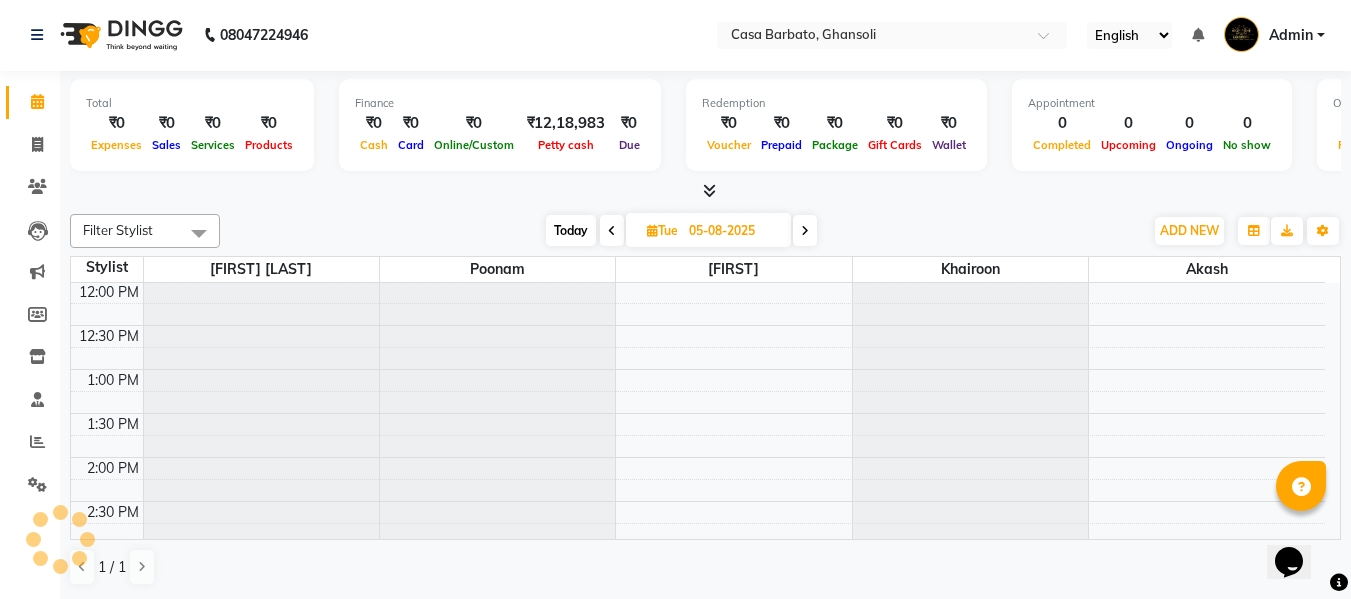 click on "05-08-2025" at bounding box center [733, 231] 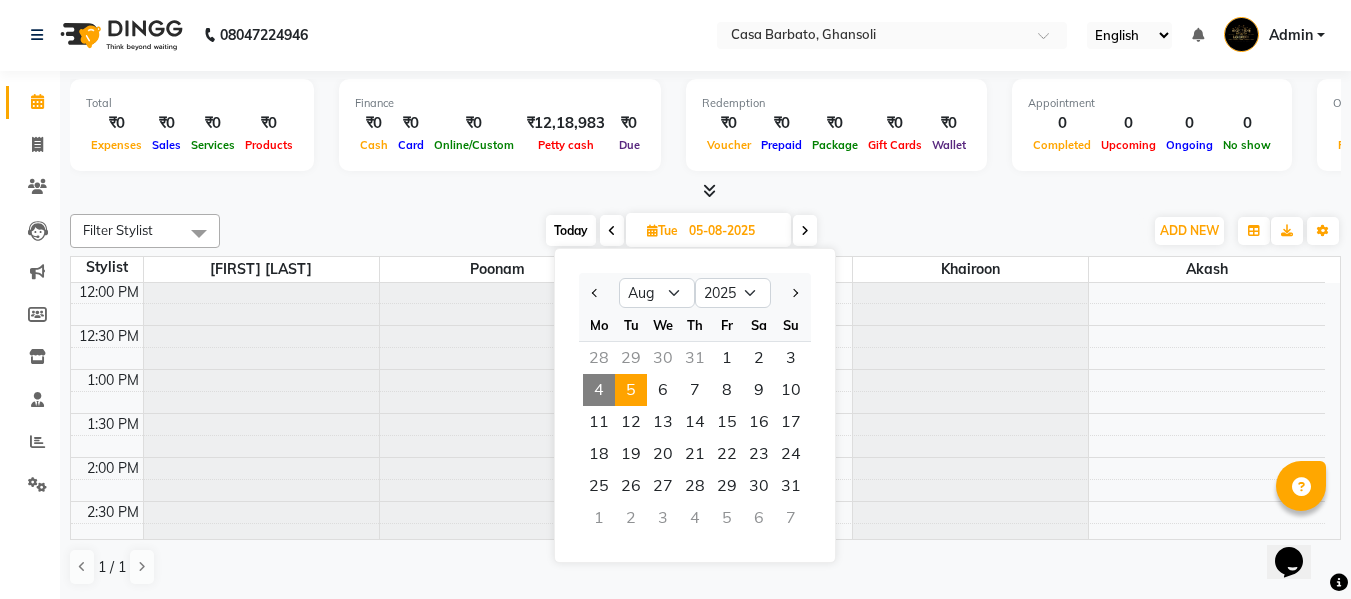 click on "05-08-2025" at bounding box center [733, 231] 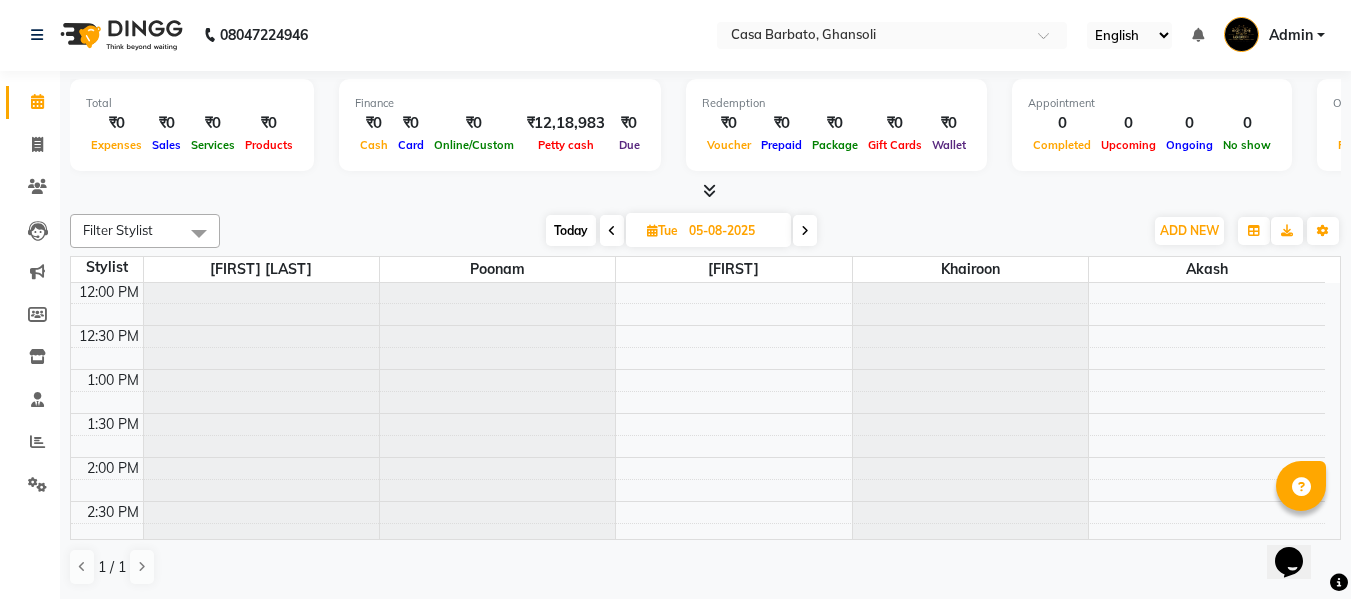 click on "Tue" at bounding box center [662, 230] 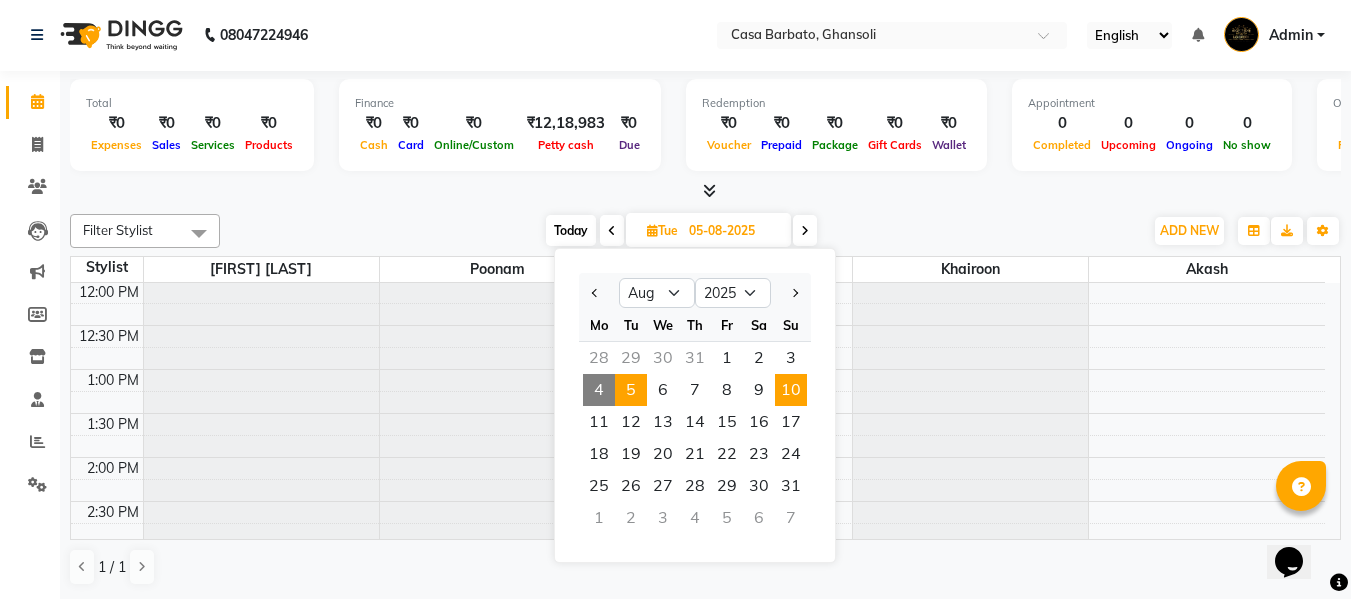 click on "10" at bounding box center [791, 390] 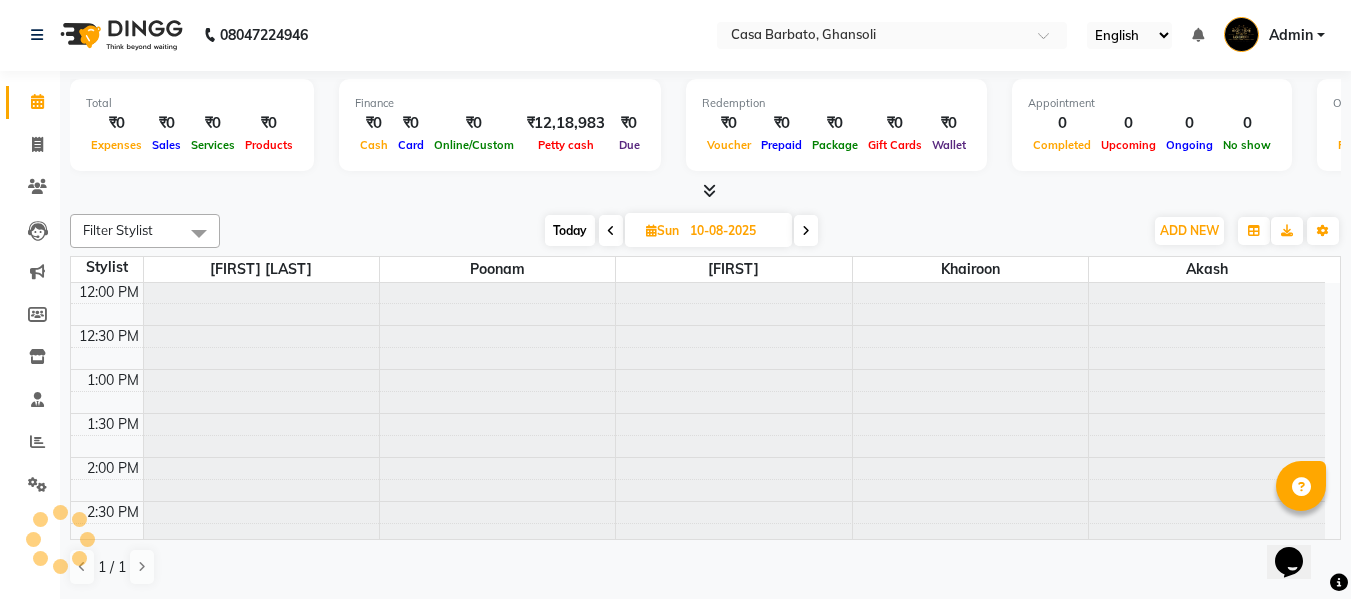 scroll, scrollTop: 265, scrollLeft: 0, axis: vertical 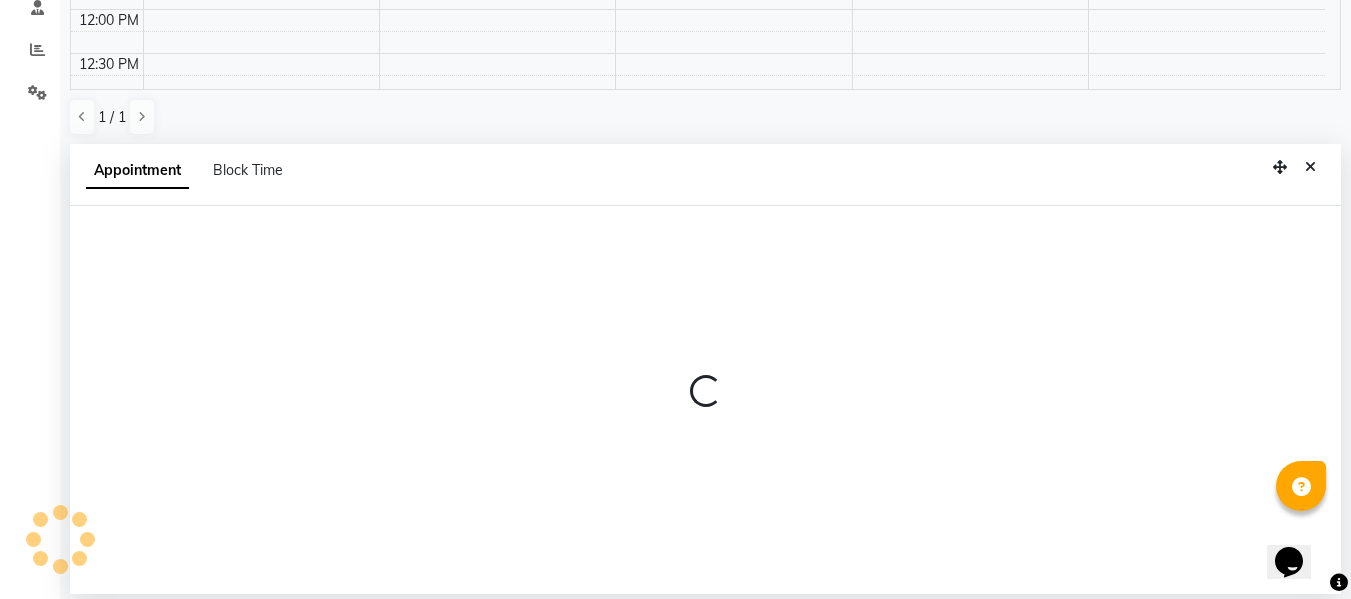 select on "10554" 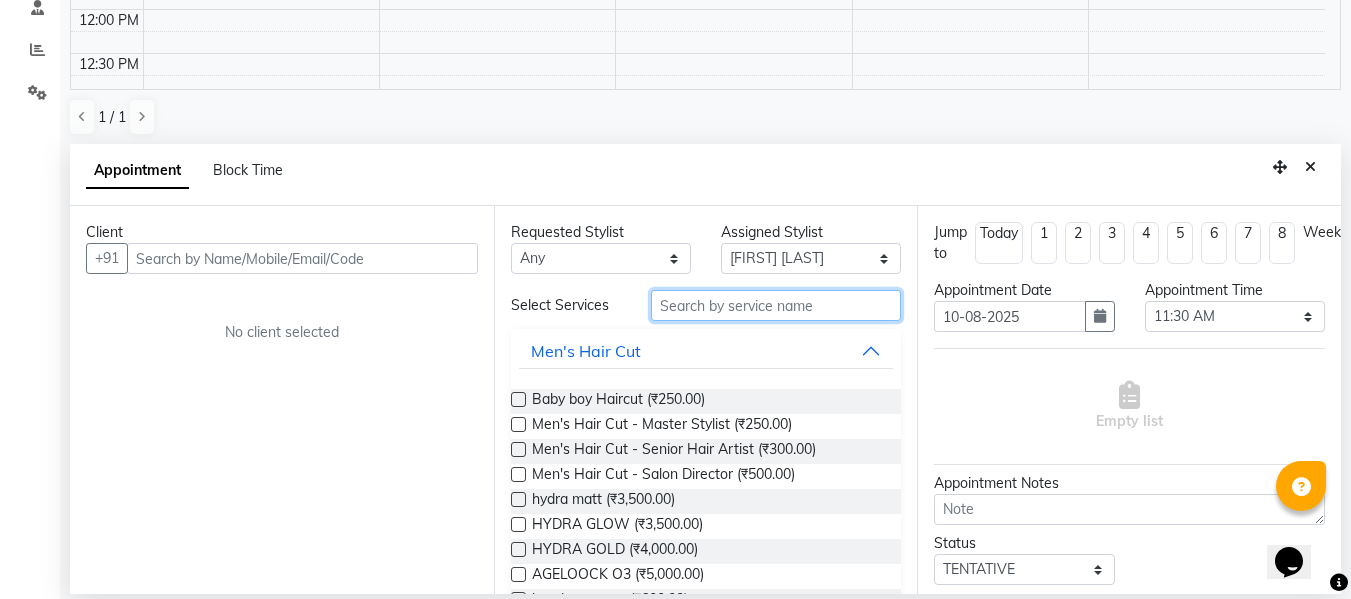 click at bounding box center [776, 305] 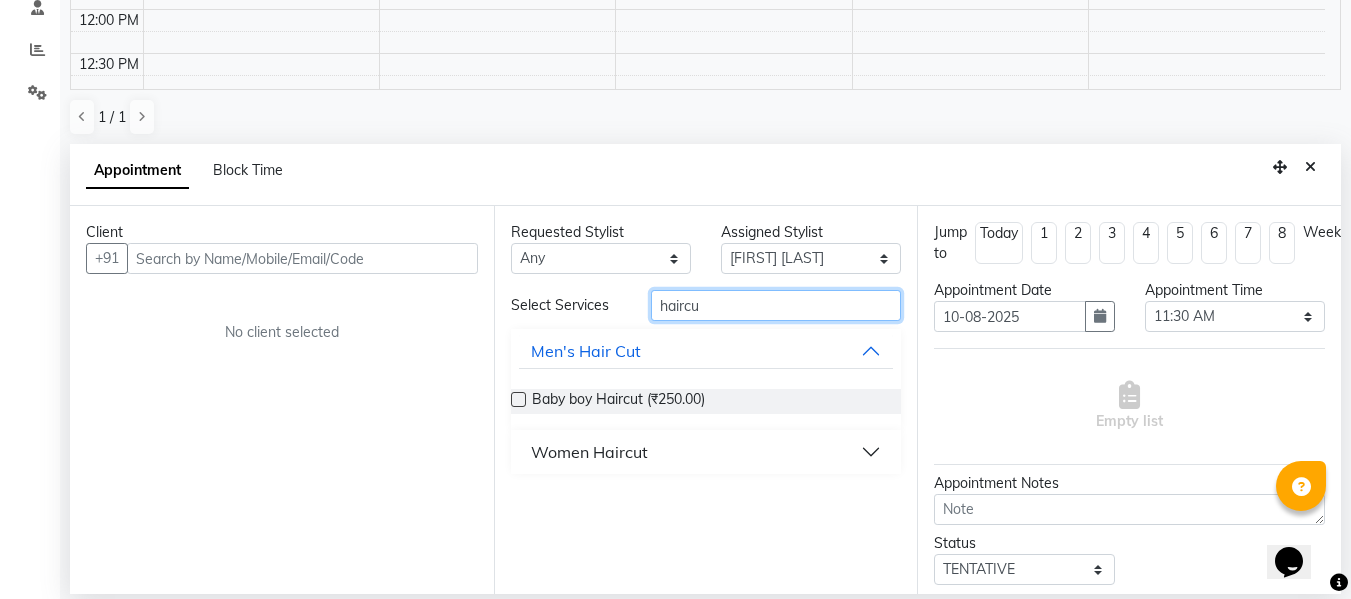 type on "haircu" 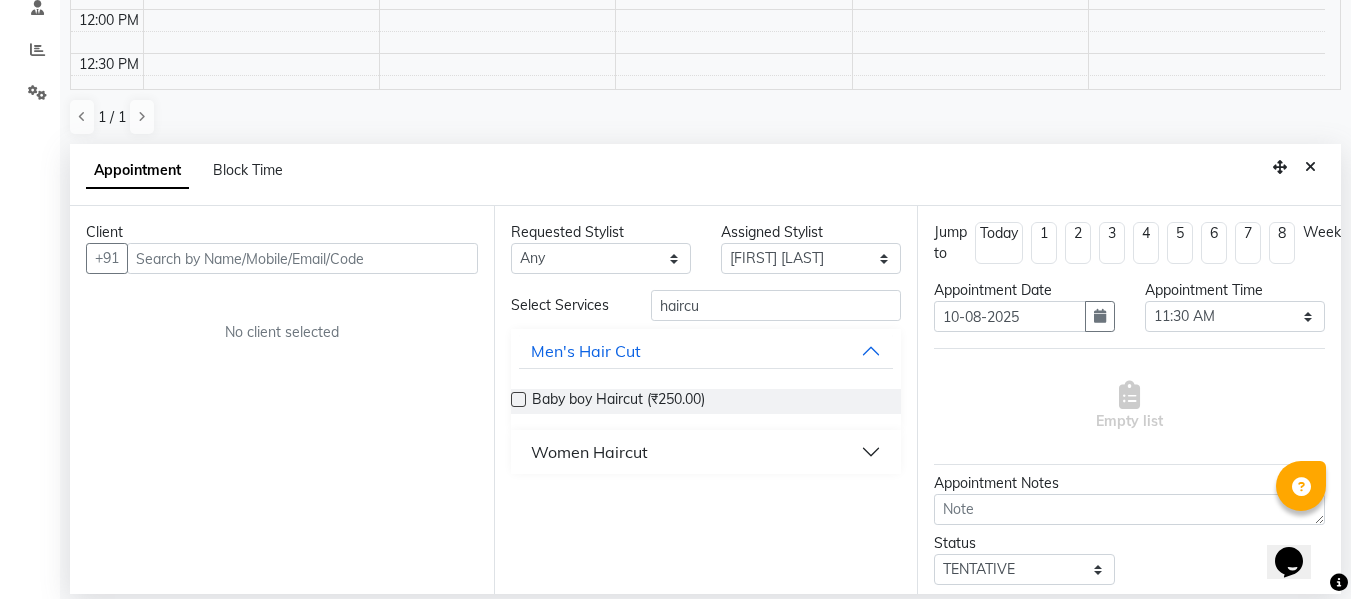 click on "Women Haircut" at bounding box center (706, 452) 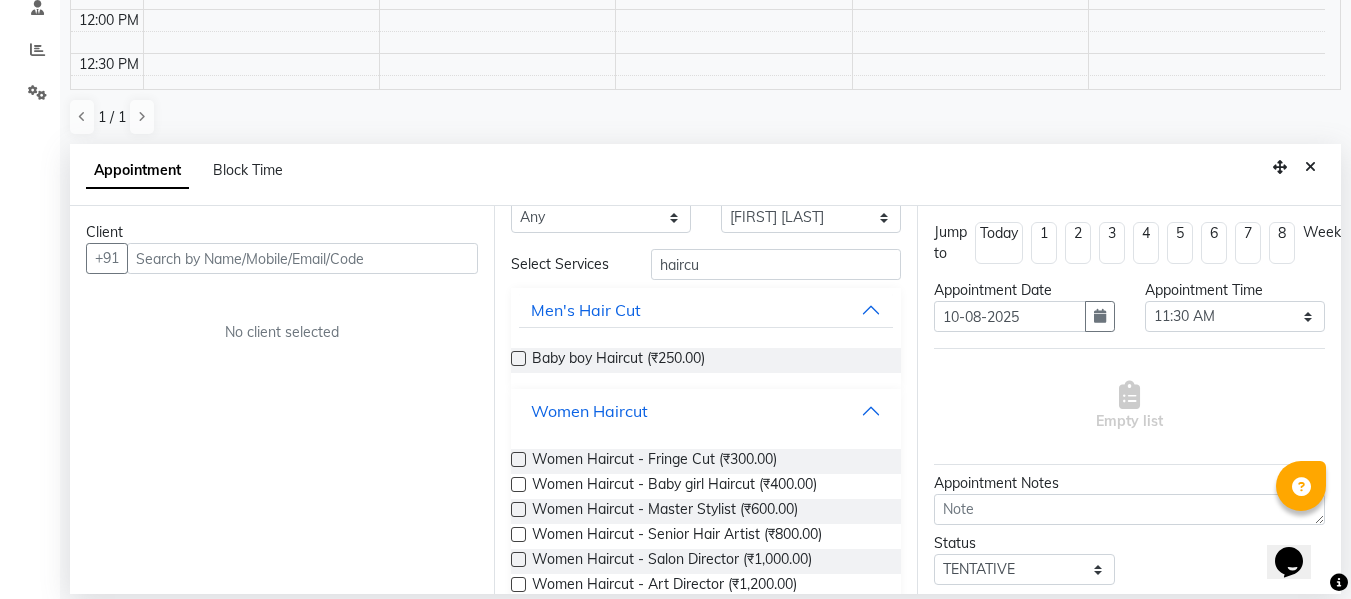 scroll, scrollTop: 78, scrollLeft: 0, axis: vertical 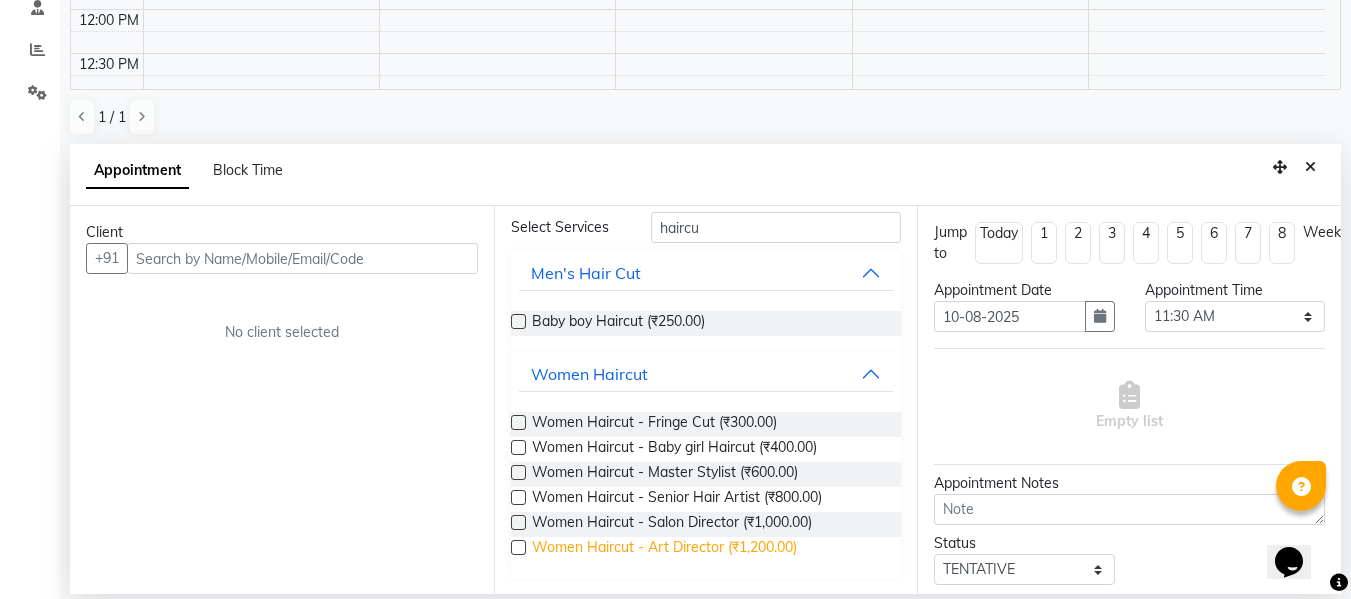 click on "Women Haircut - Art Director (₹1,200.00)" at bounding box center (664, 549) 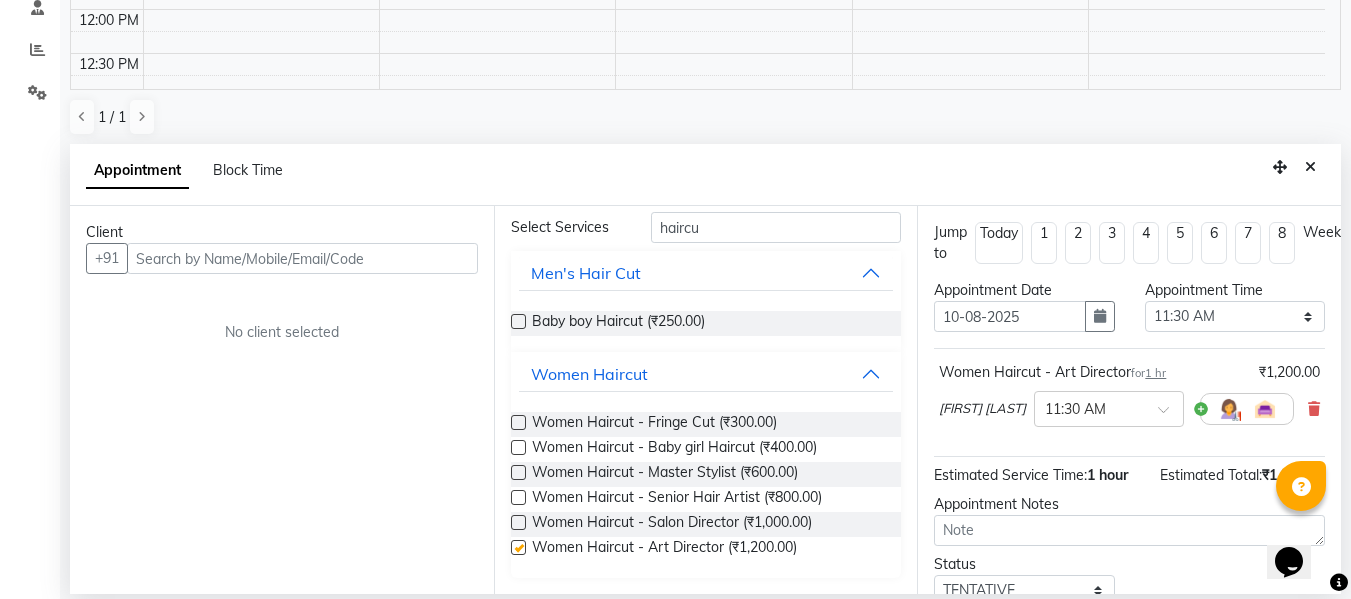 checkbox on "false" 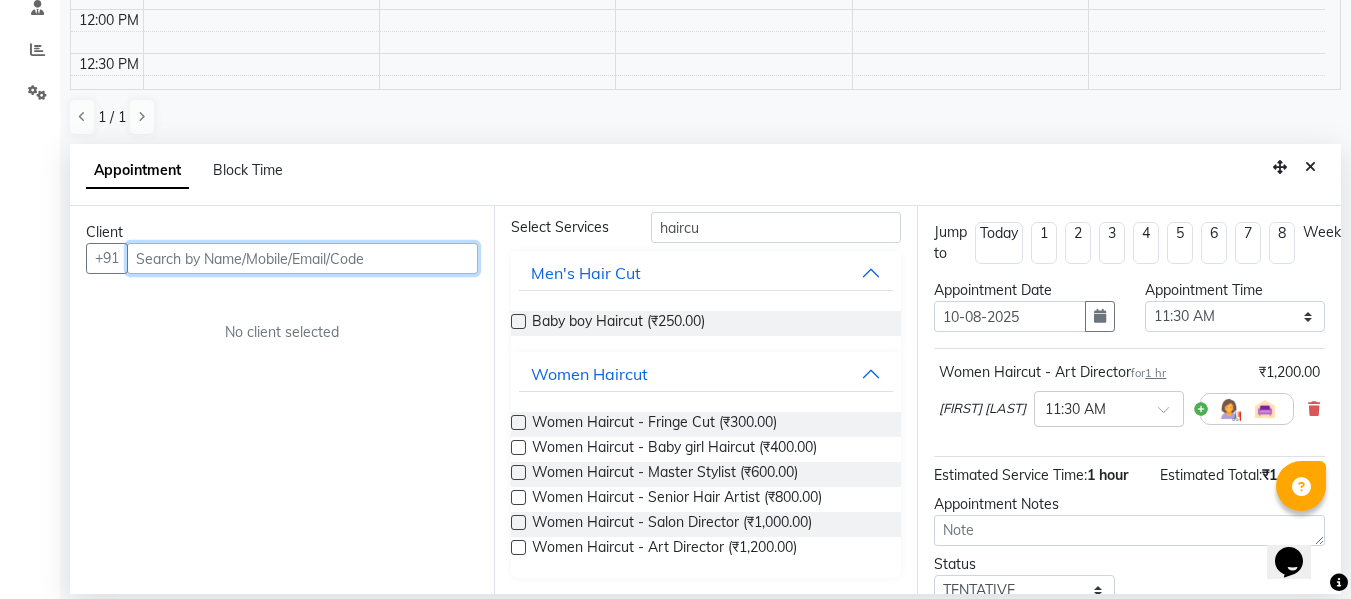 click at bounding box center [302, 258] 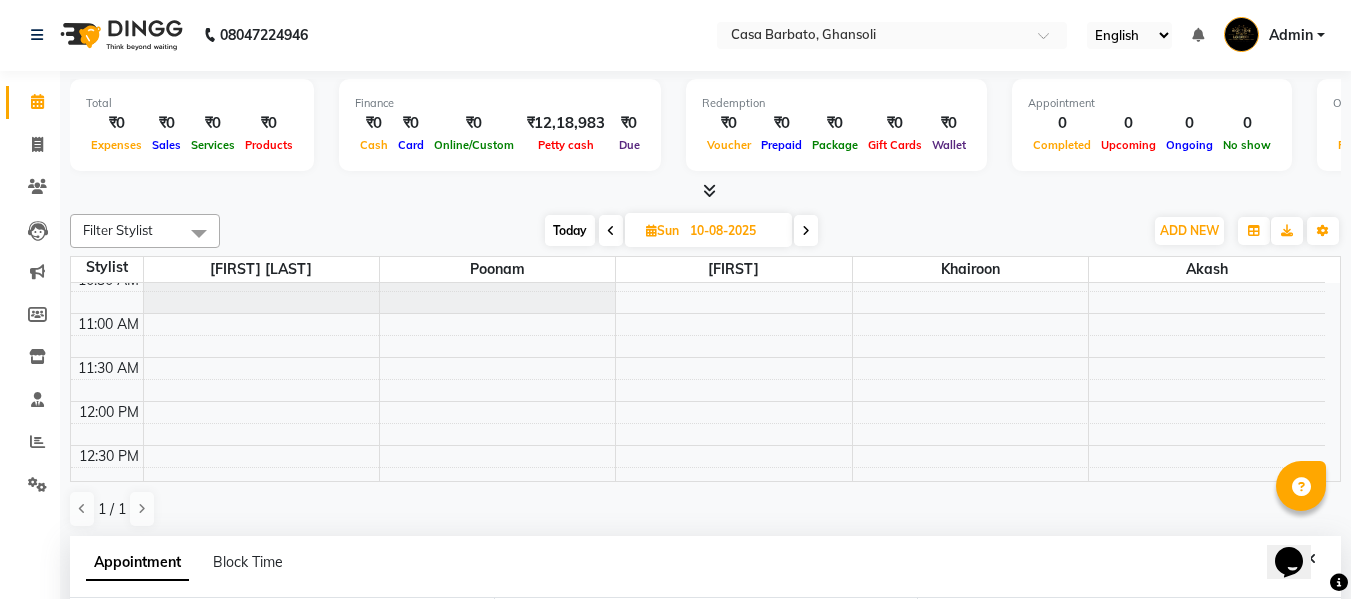 scroll, scrollTop: 0, scrollLeft: 0, axis: both 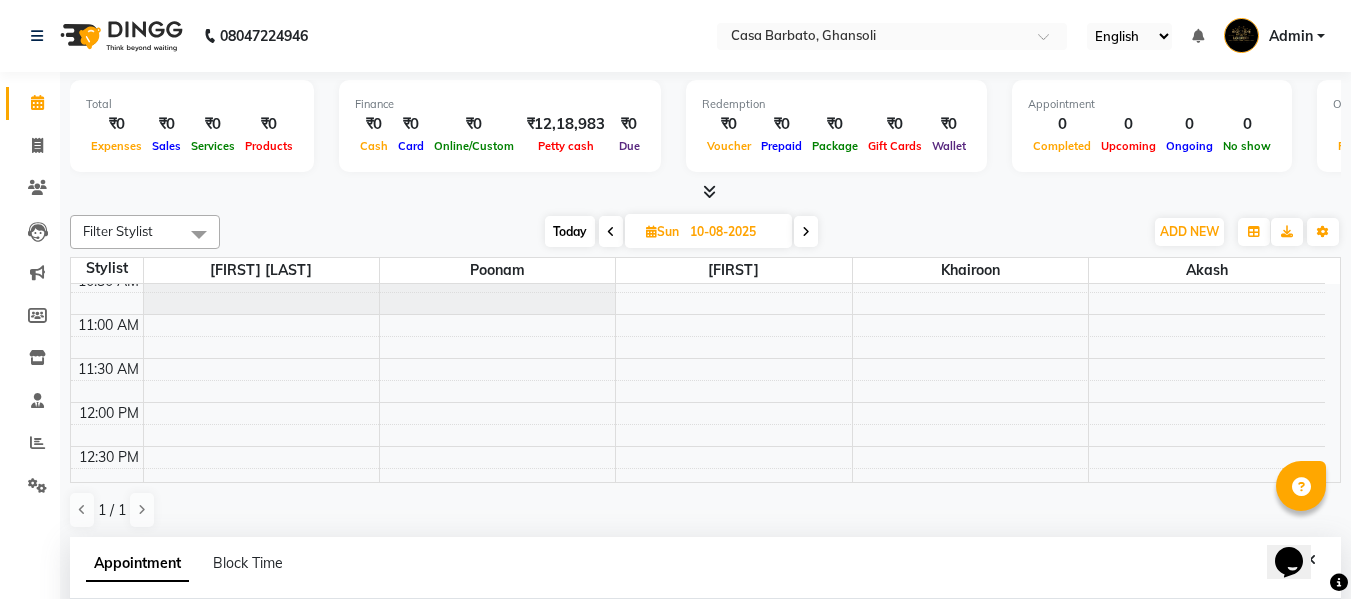 click at bounding box center (611, 231) 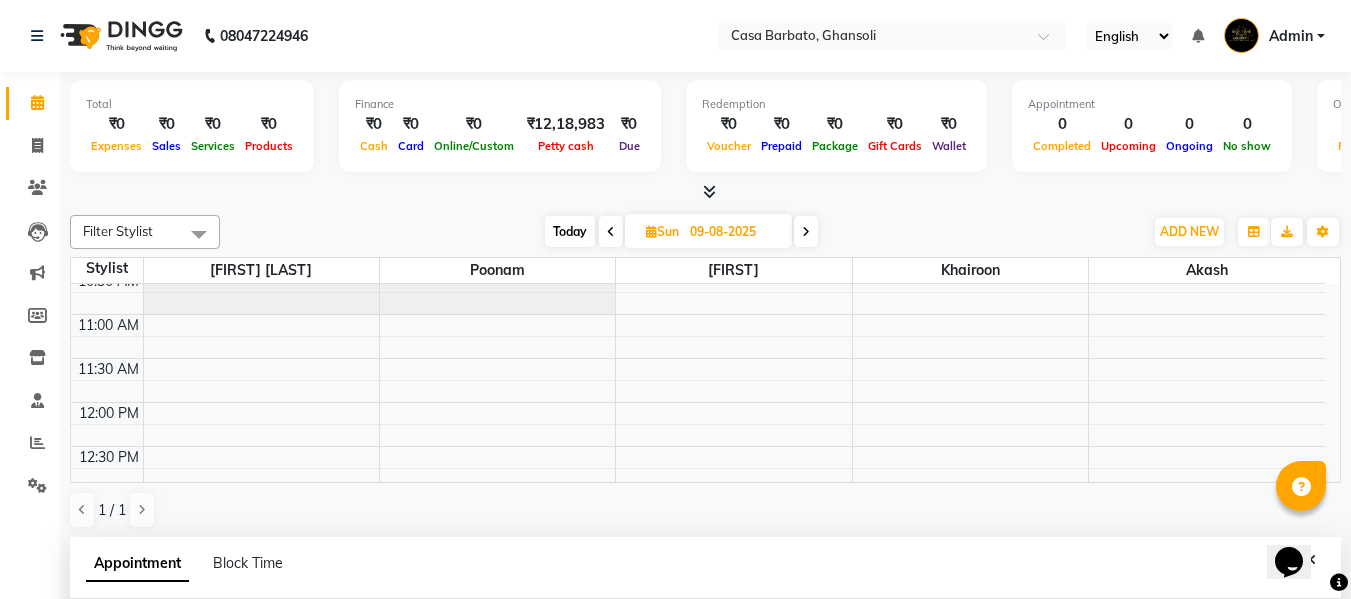 scroll, scrollTop: 265, scrollLeft: 0, axis: vertical 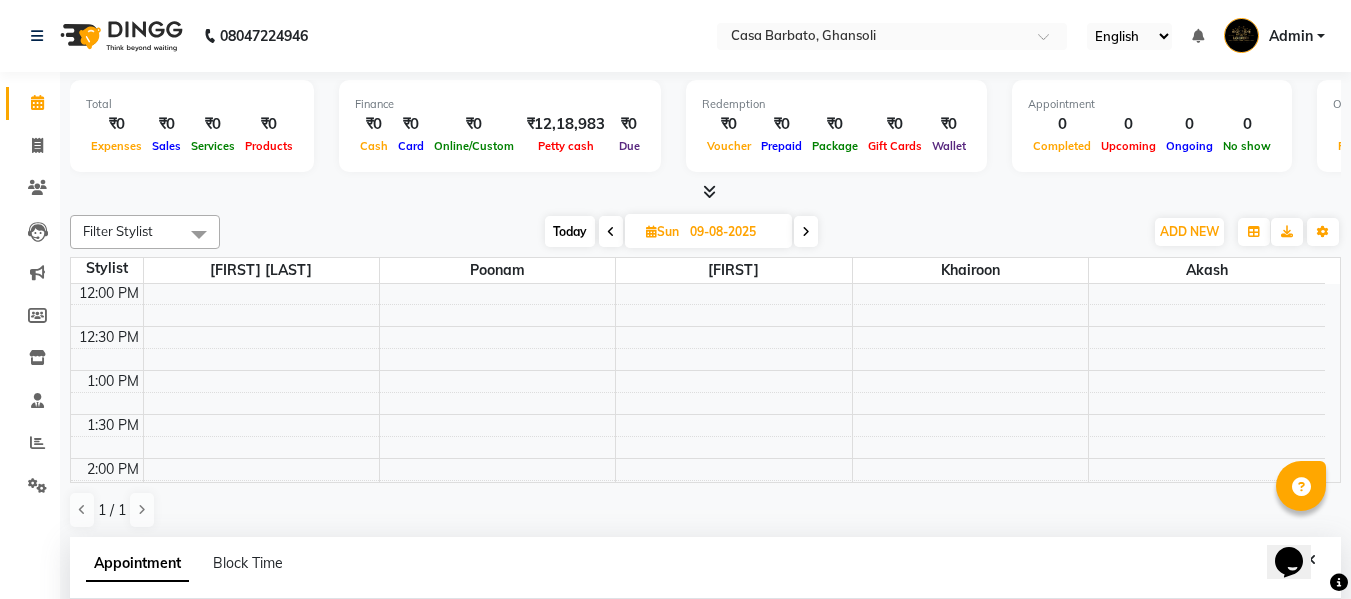 select on "690" 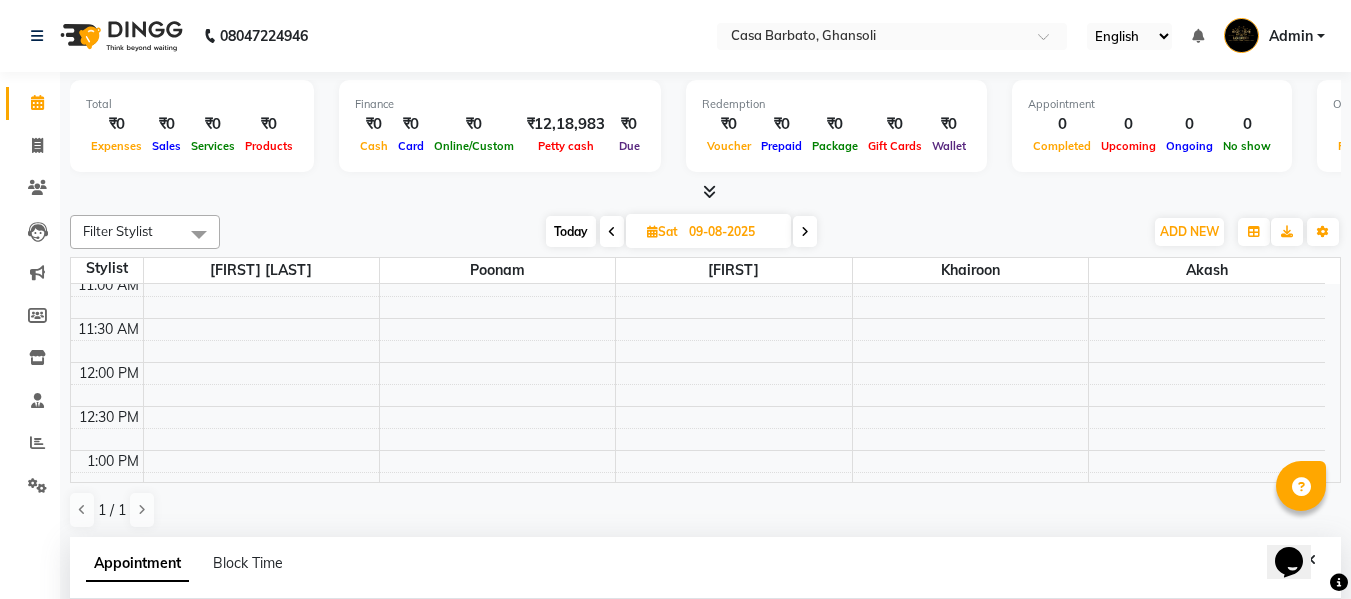 scroll, scrollTop: 145, scrollLeft: 0, axis: vertical 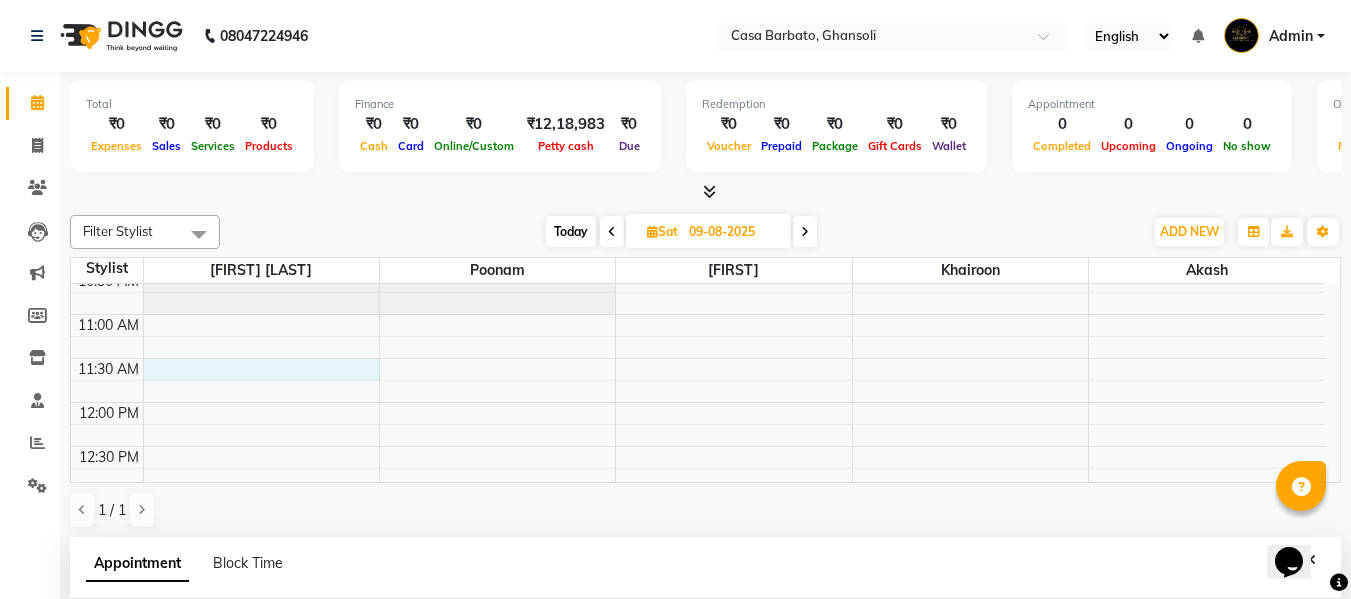 click on "9:00 AM 9:30 AM 10:00 AM 10:30 AM 11:00 AM 11:30 AM 12:00 PM 12:30 PM 1:00 PM 1:30 PM 2:00 PM 2:30 PM 3:00 PM 3:30 PM 4:00 PM 4:30 PM 5:00 PM 5:30 PM 6:00 PM 6:30 PM 7:00 PM 7:30 PM 8:00 PM 8:30 PM 9:00 PM 9:30 PM 10:00 PM 10:30 PM 11:00 PM 11:30 PM" at bounding box center [698, 798] 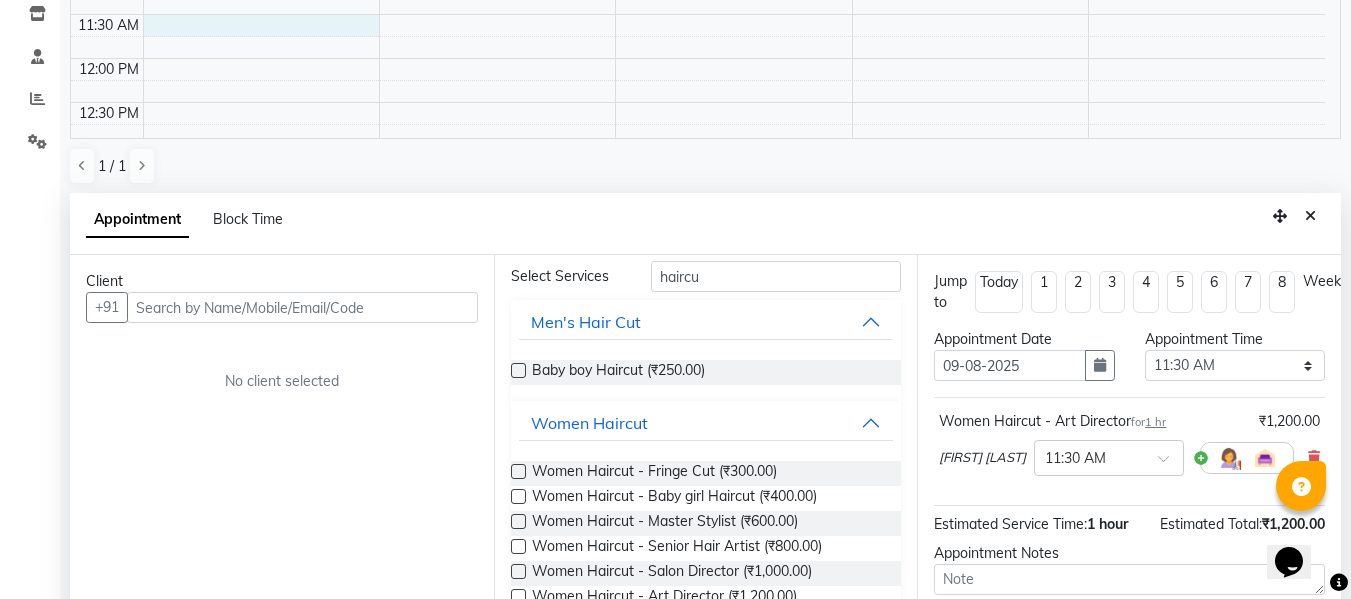 scroll, scrollTop: 393, scrollLeft: 0, axis: vertical 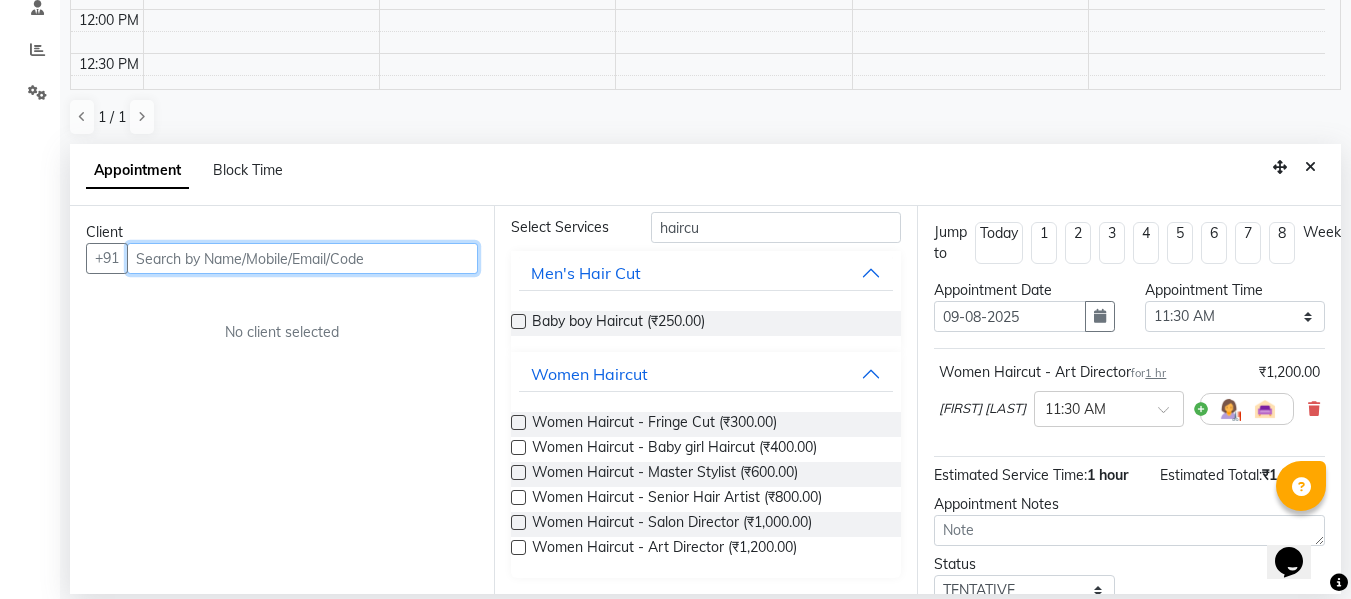 click at bounding box center (302, 258) 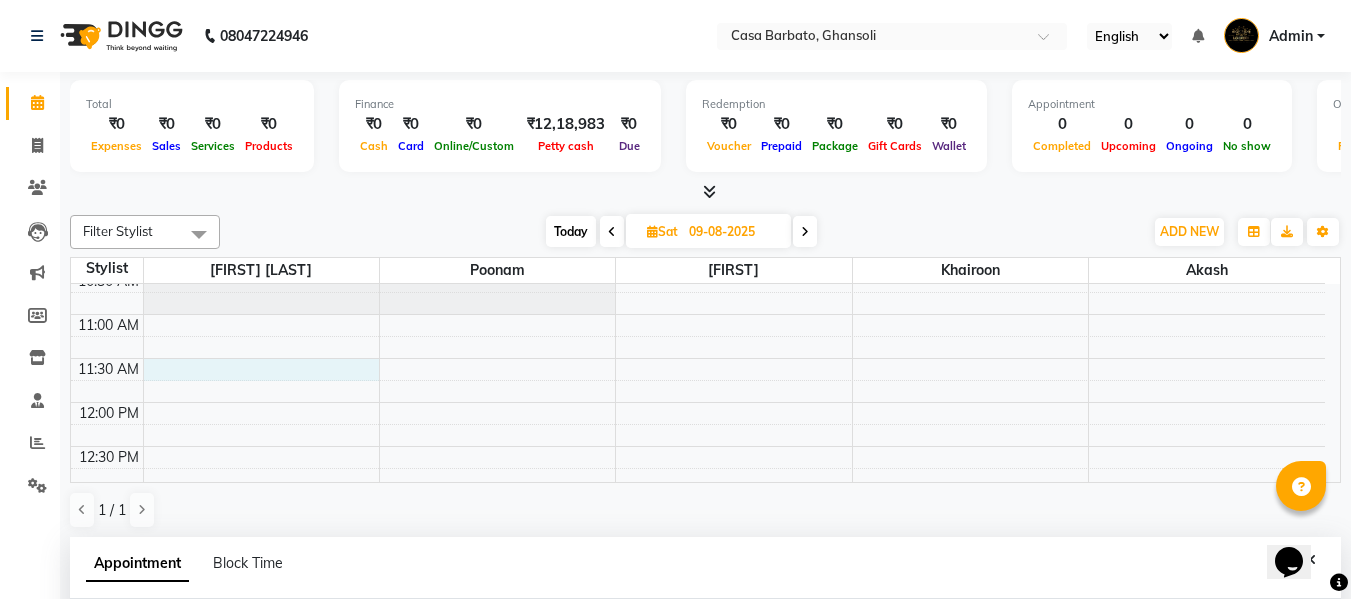 click on "9:00 AM 9:30 AM 10:00 AM 10:30 AM 11:00 AM 11:30 AM 12:00 PM 12:30 PM 1:00 PM 1:30 PM 2:00 PM 2:30 PM 3:00 PM 3:30 PM 4:00 PM 4:30 PM 5:00 PM 5:30 PM 6:00 PM 6:30 PM 7:00 PM 7:30 PM 8:00 PM 8:30 PM 9:00 PM 9:30 PM 10:00 PM 10:30 PM 11:00 PM 11:30 PM" at bounding box center [698, 798] 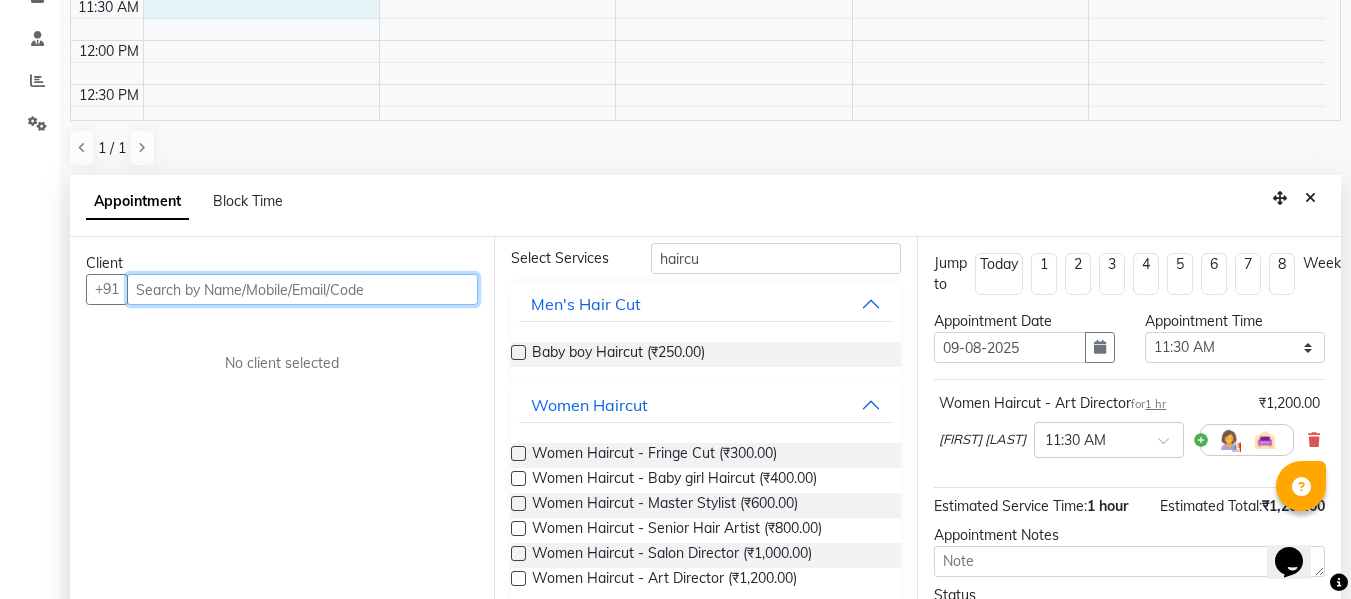 scroll, scrollTop: 393, scrollLeft: 0, axis: vertical 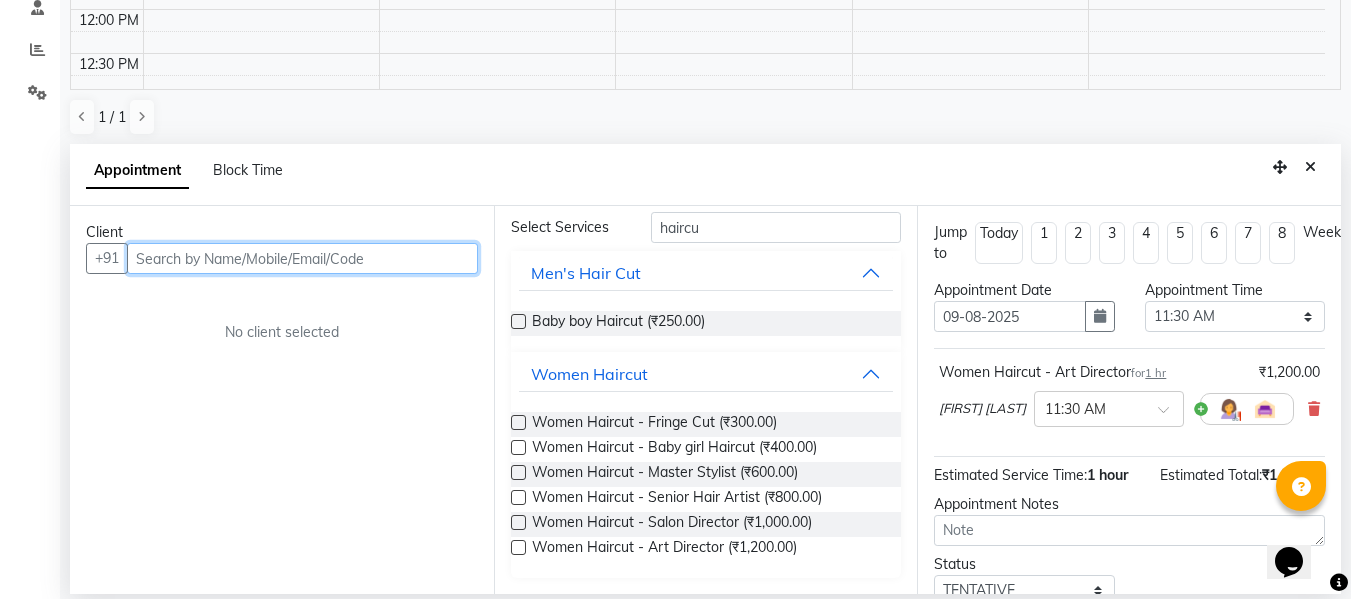 click at bounding box center [302, 258] 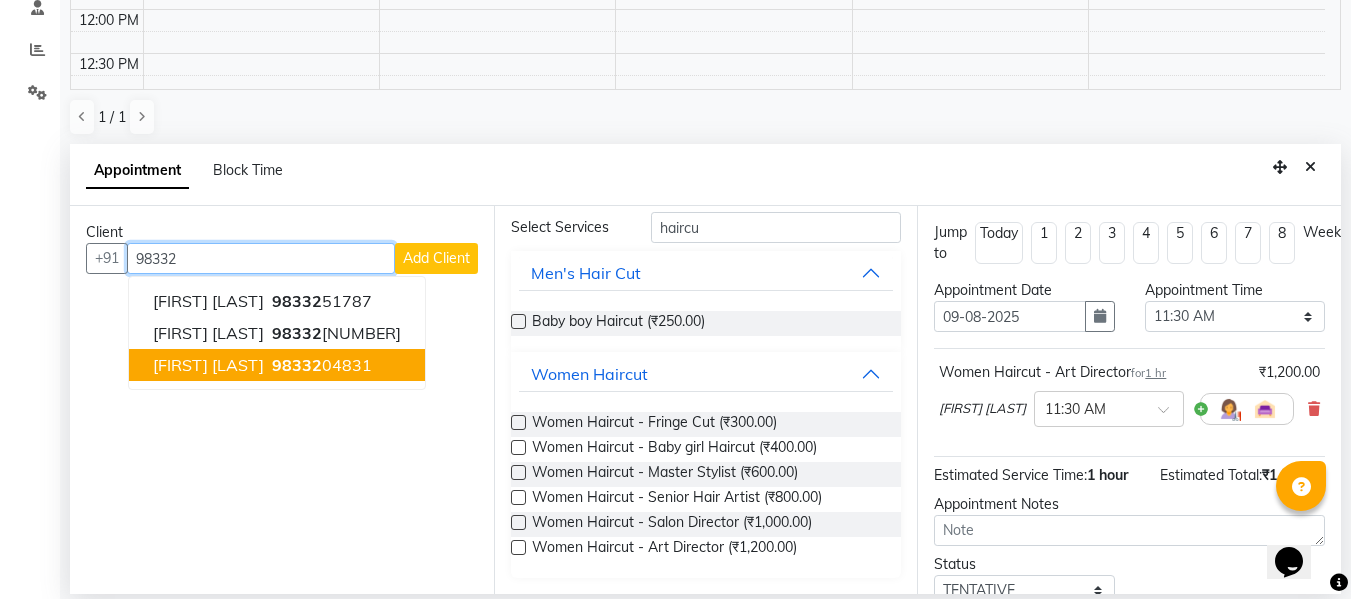 click on "bhagyshree gaikwad" at bounding box center [208, 365] 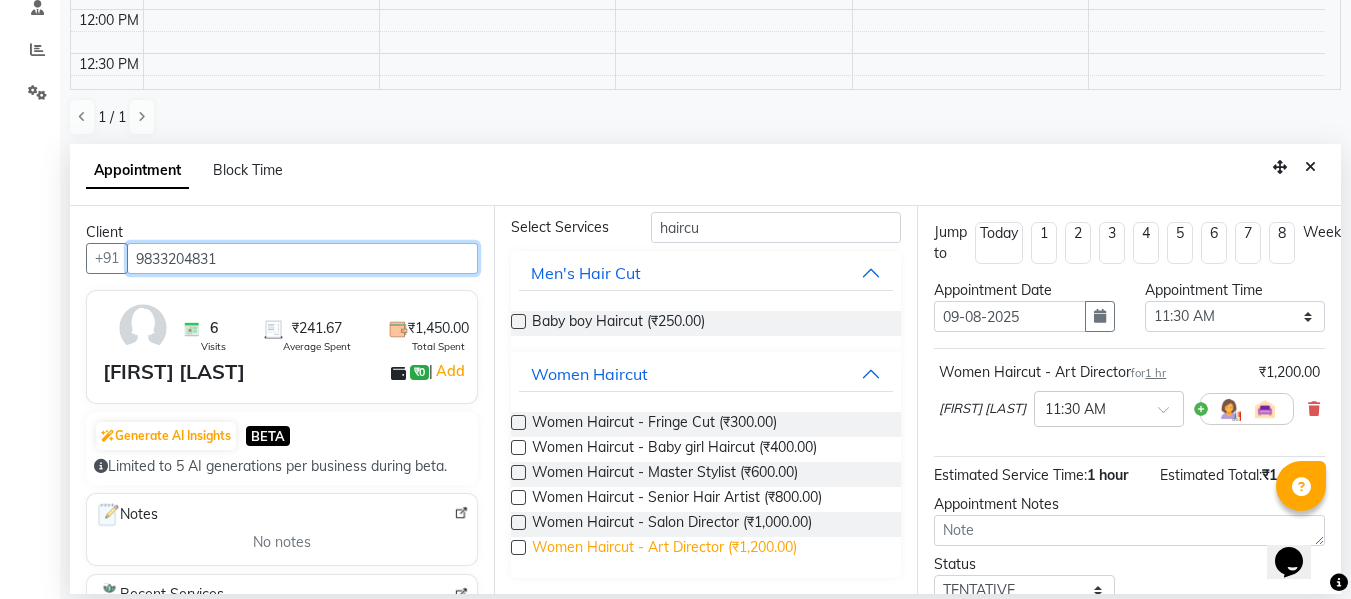 type on "9833204831" 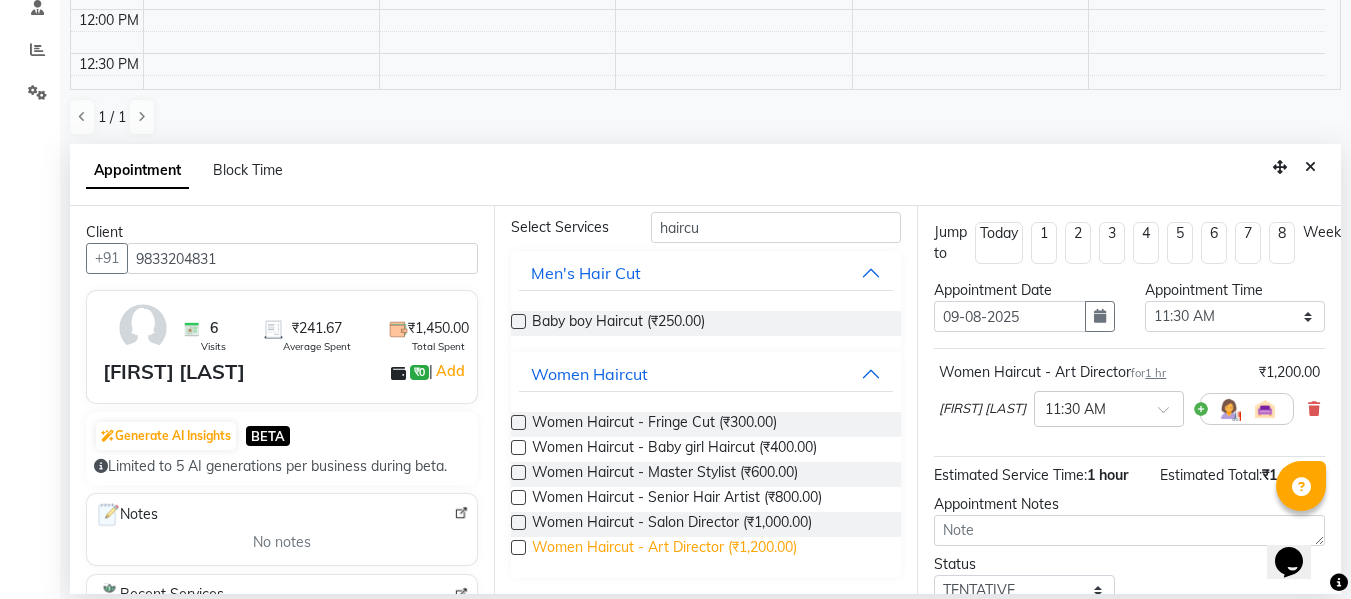 click on "Women Haircut - Art Director (₹1,200.00)" at bounding box center [664, 549] 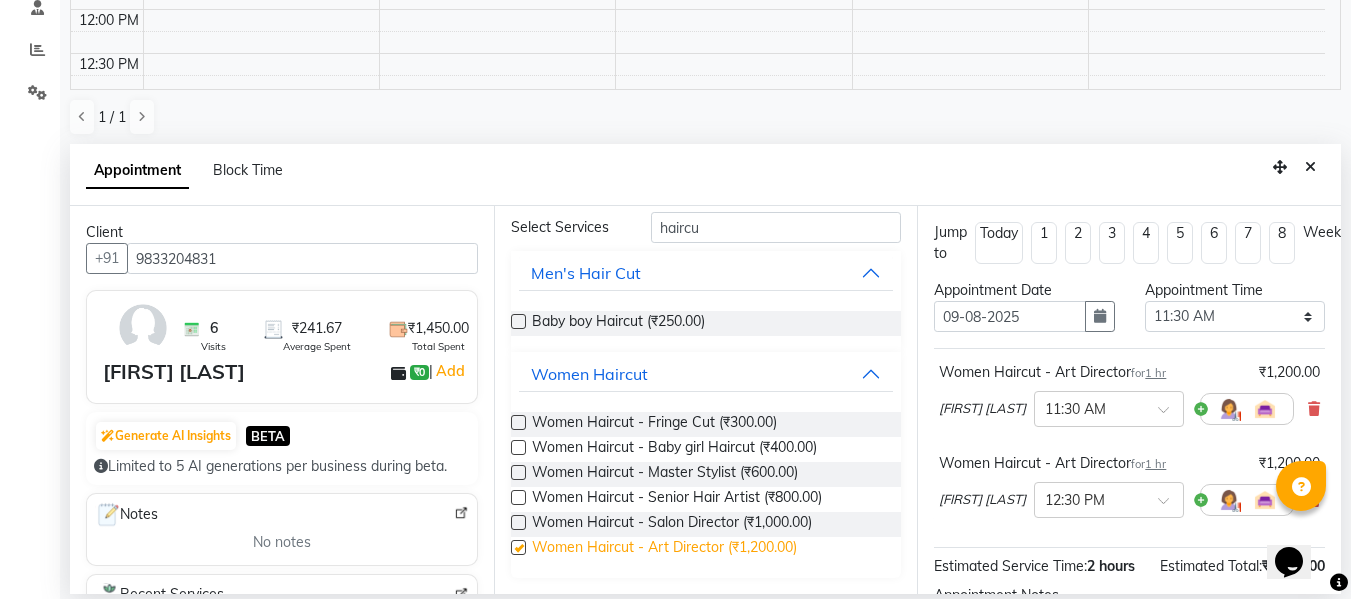 checkbox on "false" 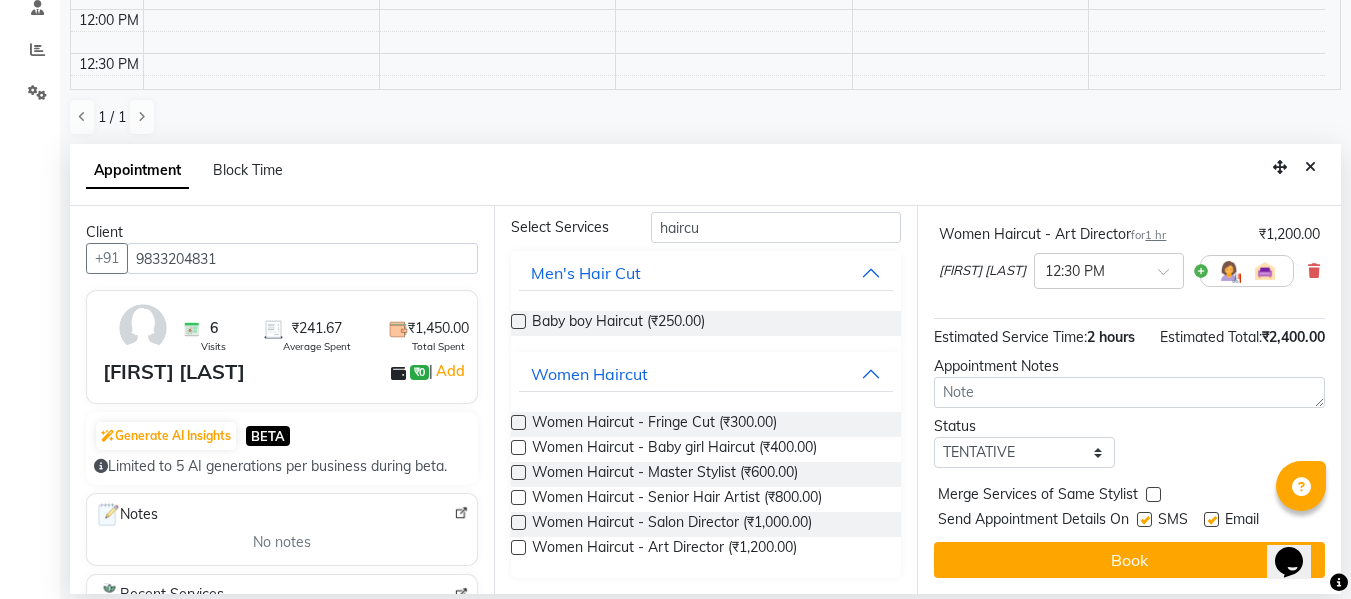scroll, scrollTop: 265, scrollLeft: 0, axis: vertical 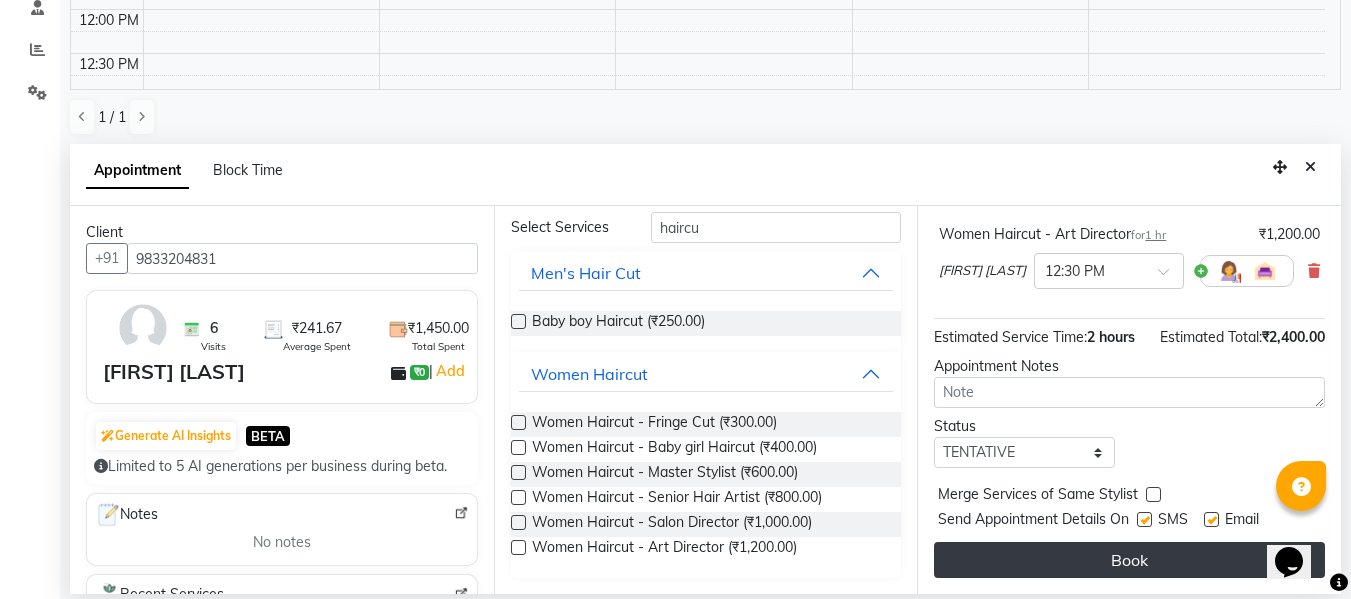 click on "Book" at bounding box center (1129, 560) 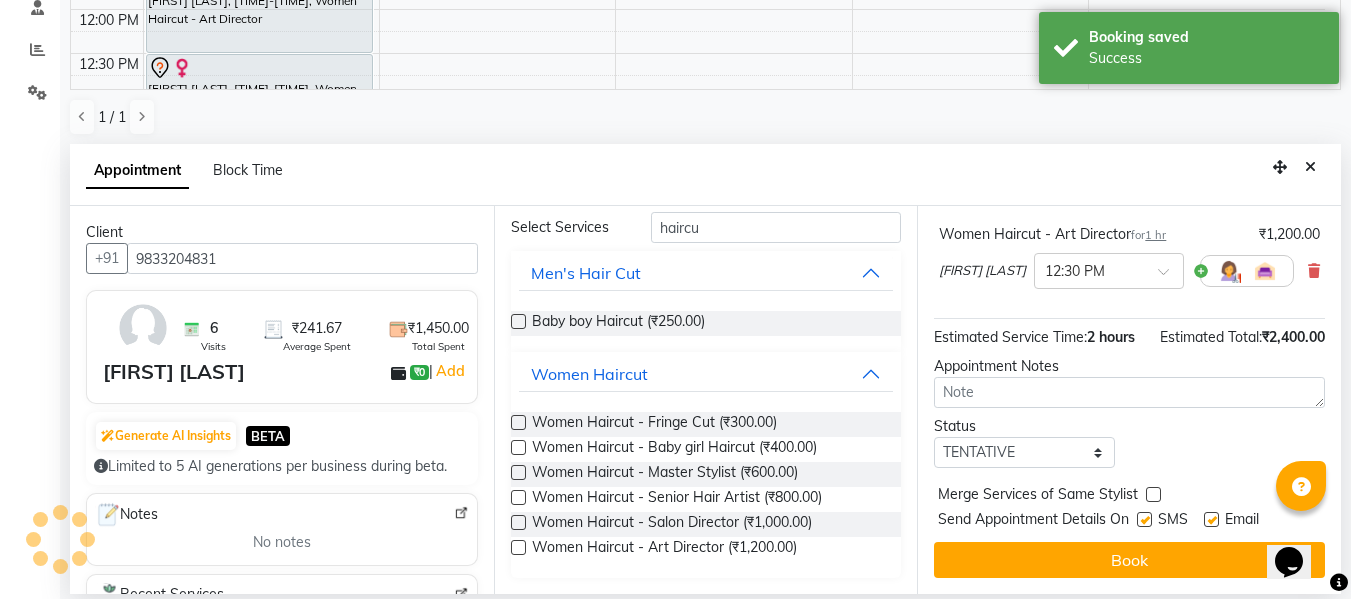 scroll, scrollTop: 71, scrollLeft: 0, axis: vertical 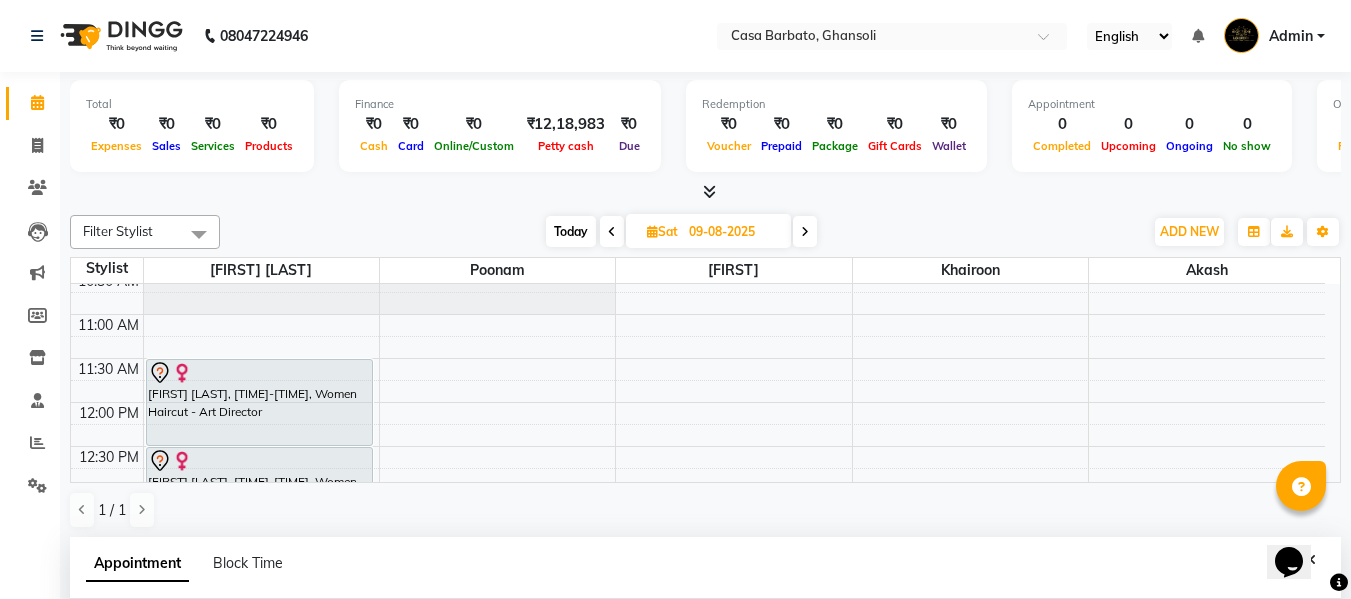 click on "Today" at bounding box center [571, 231] 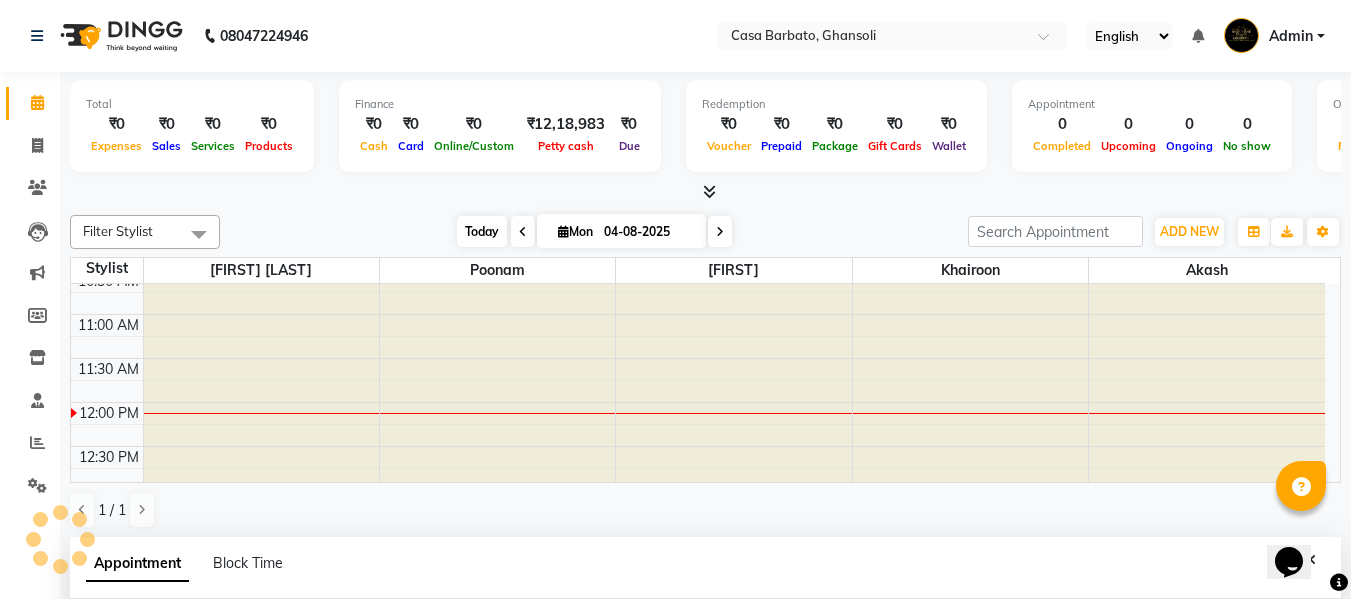 scroll, scrollTop: 265, scrollLeft: 0, axis: vertical 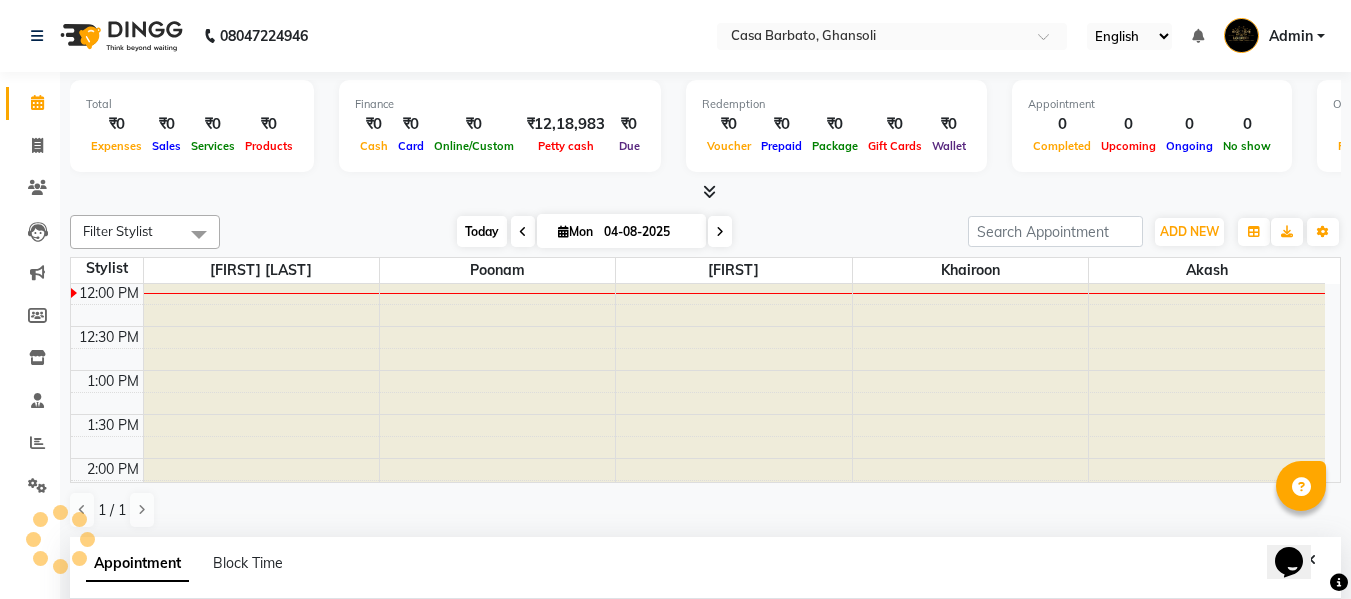 select on "690" 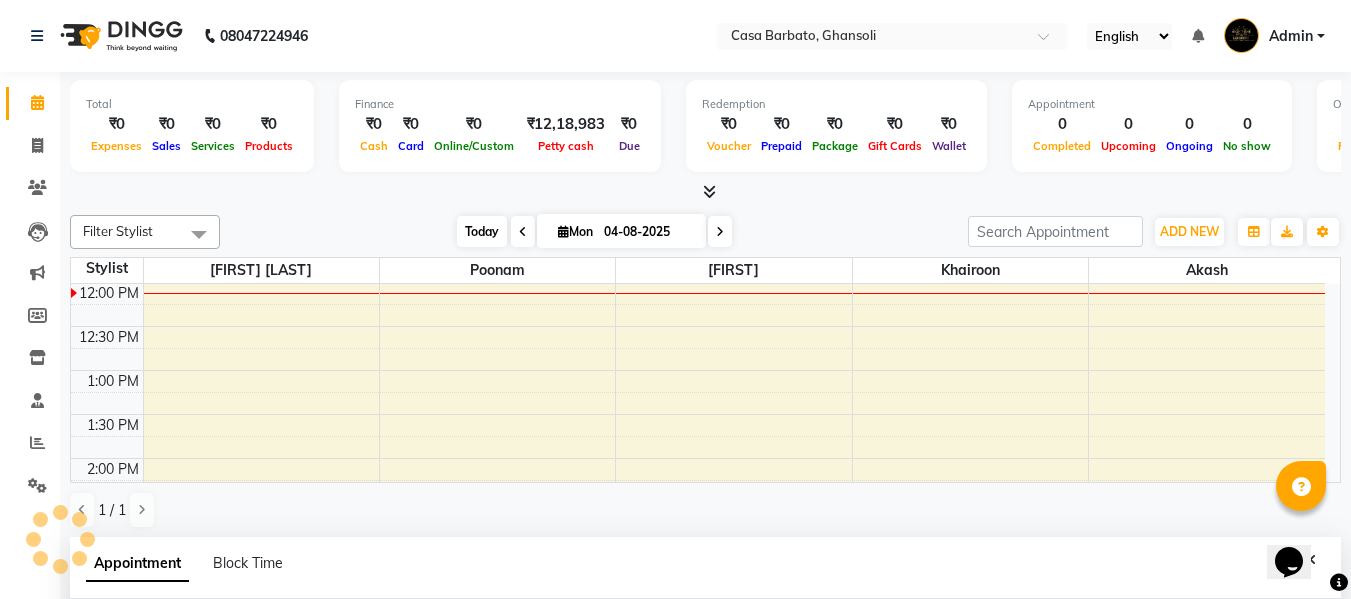 scroll, scrollTop: 265, scrollLeft: 0, axis: vertical 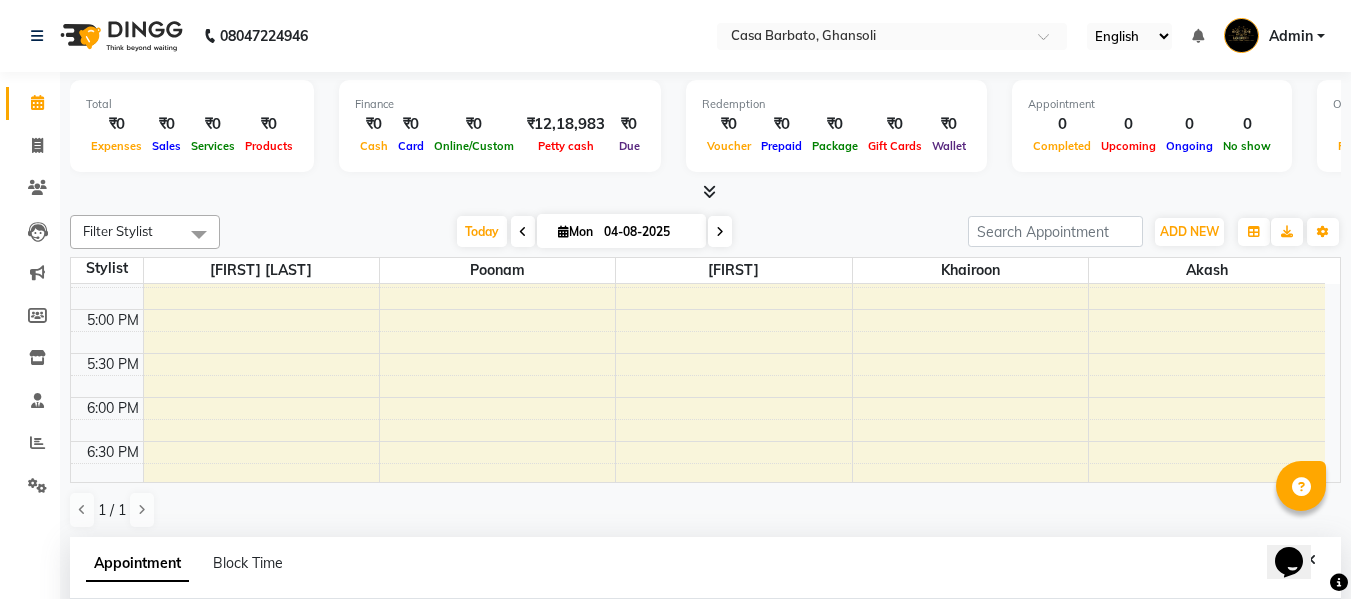 click on "9:00 AM 9:30 AM 10:00 AM 10:30 AM 11:00 AM 11:30 AM 12:00 PM 12:30 PM 1:00 PM 1:30 PM 2:00 PM 2:30 PM 3:00 PM 3:30 PM 4:00 PM 4:30 PM 5:00 PM 5:30 PM 6:00 PM 6:30 PM 7:00 PM 7:30 PM 8:00 PM 8:30 PM 9:00 PM 9:30 PM 10:00 PM 10:30 PM 11:00 PM 11:30 PM" at bounding box center [698, 265] 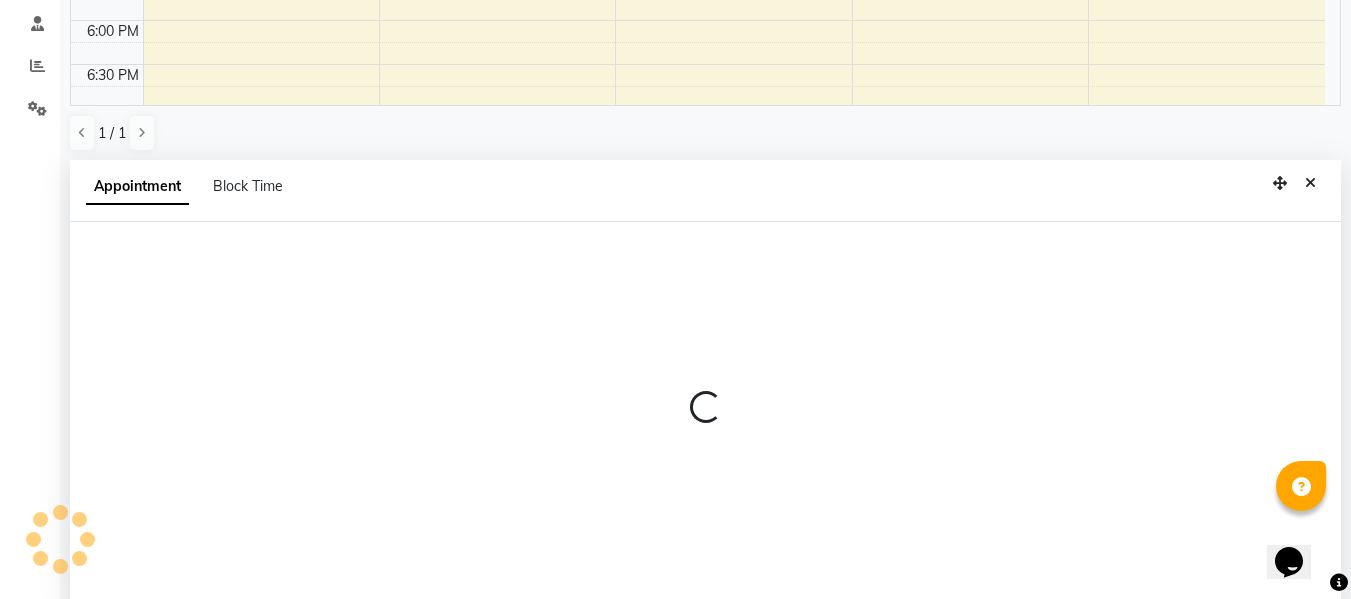scroll, scrollTop: 393, scrollLeft: 0, axis: vertical 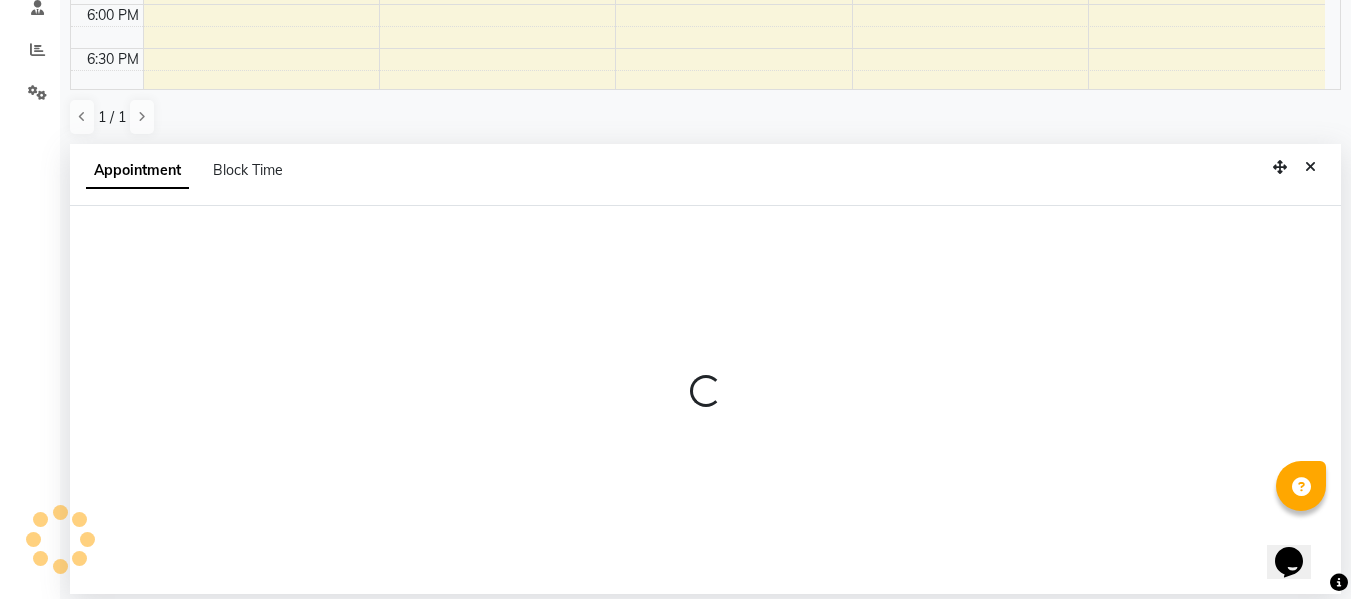 select on "10554" 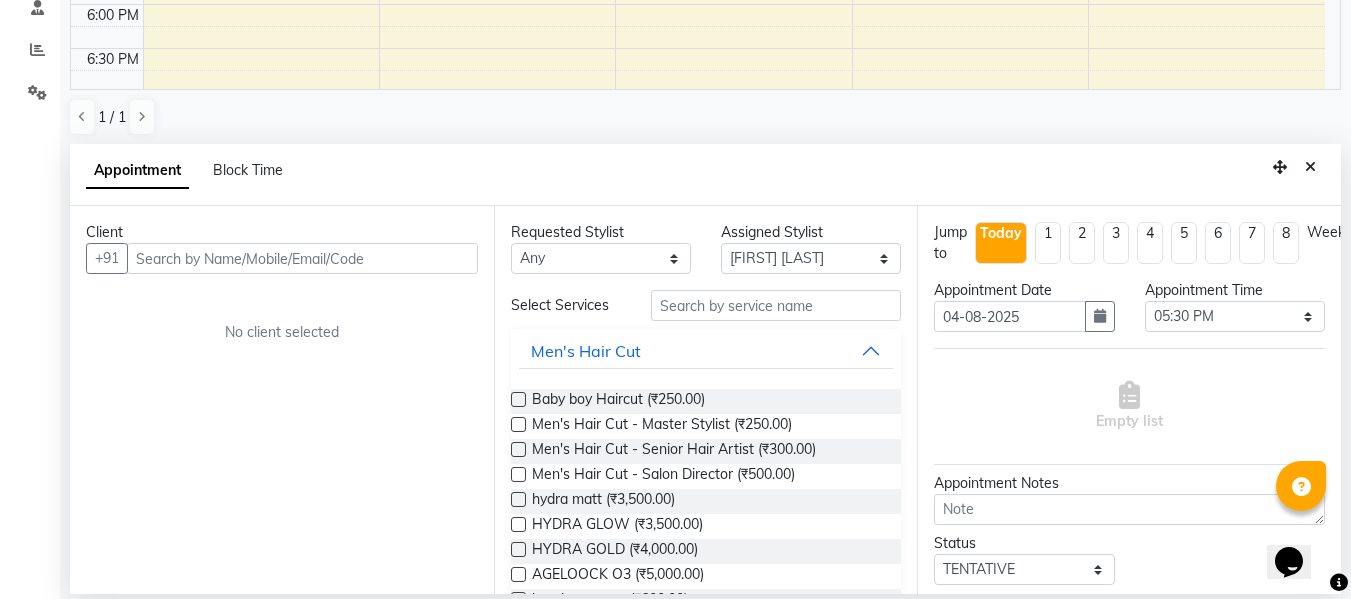 click at bounding box center [302, 258] 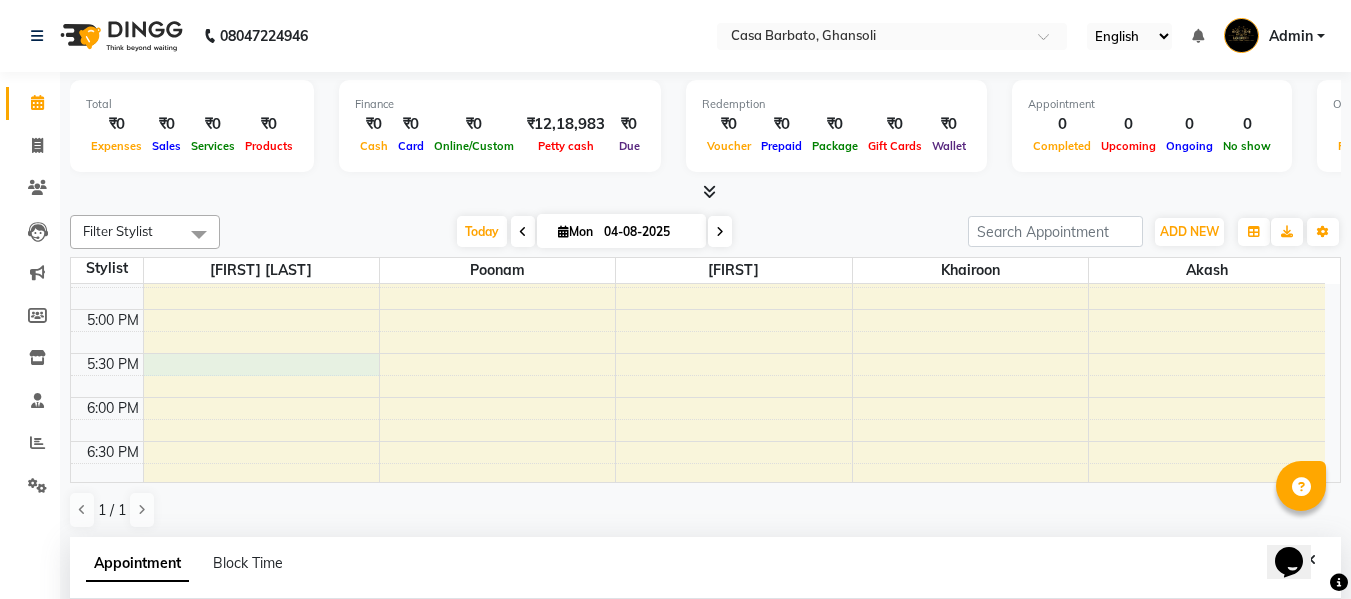 click on "9:00 AM 9:30 AM 10:00 AM 10:30 AM 11:00 AM 11:30 AM 12:00 PM 12:30 PM 1:00 PM 1:30 PM 2:00 PM 2:30 PM 3:00 PM 3:30 PM 4:00 PM 4:30 PM 5:00 PM 5:30 PM 6:00 PM 6:30 PM 7:00 PM 7:30 PM 8:00 PM 8:30 PM 9:00 PM 9:30 PM 10:00 PM 10:30 PM 11:00 PM 11:30 PM" at bounding box center [698, 265] 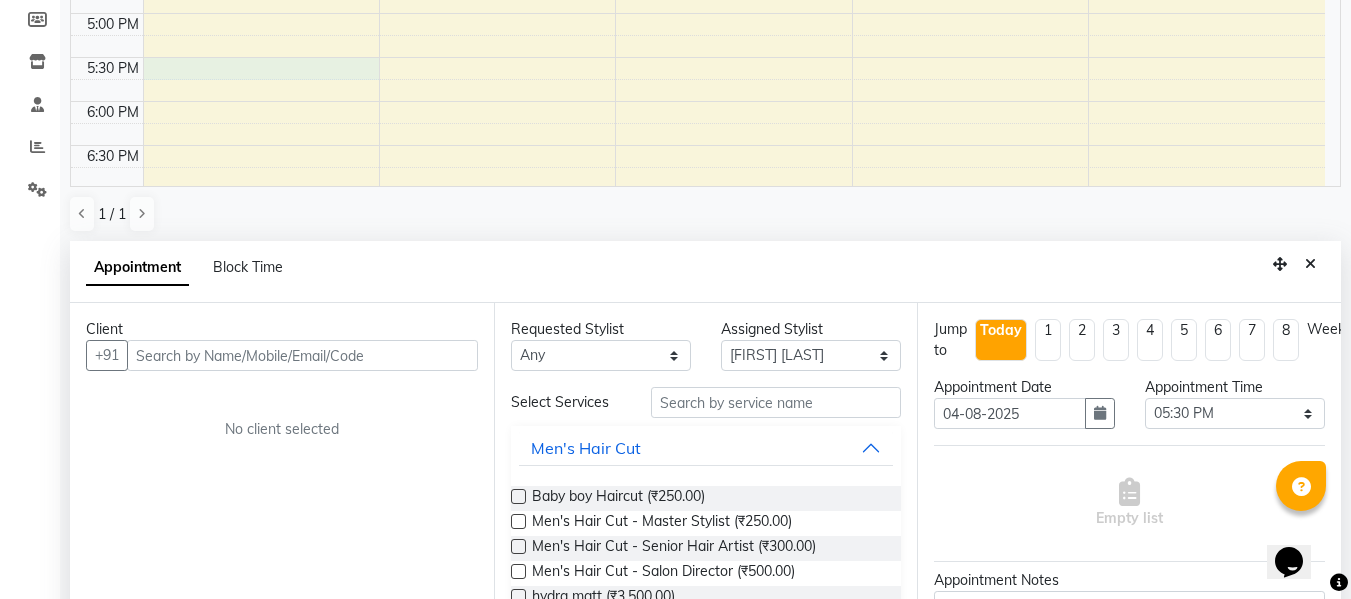 scroll, scrollTop: 393, scrollLeft: 0, axis: vertical 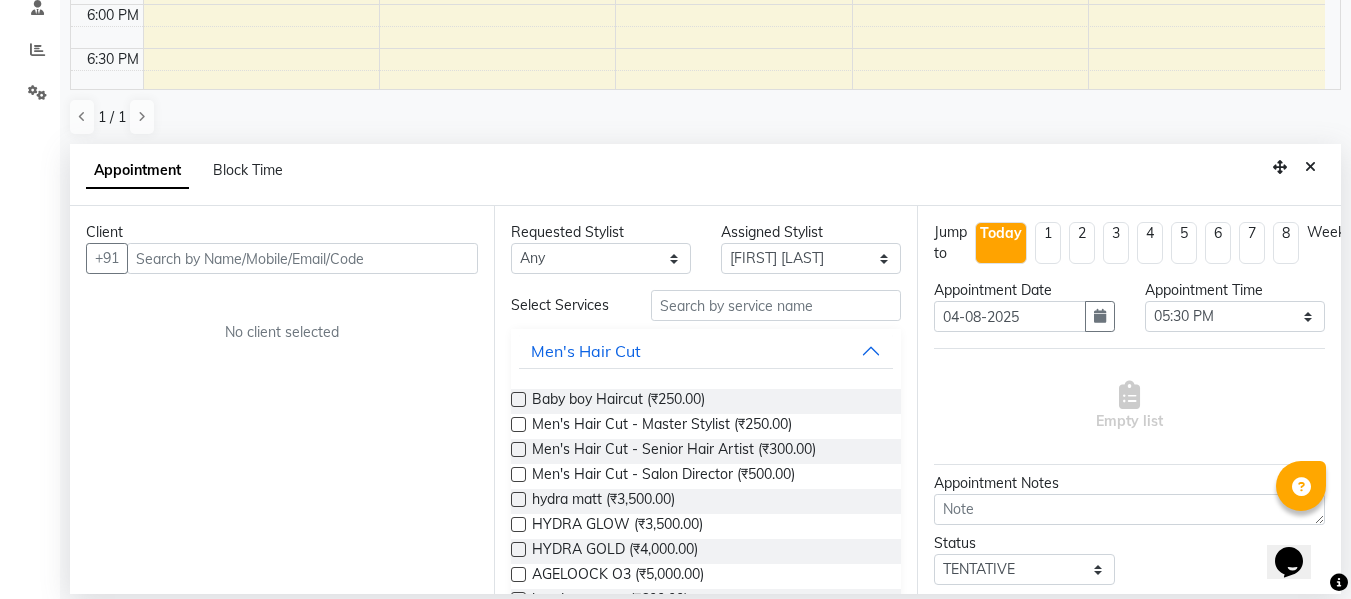 click at bounding box center [302, 258] 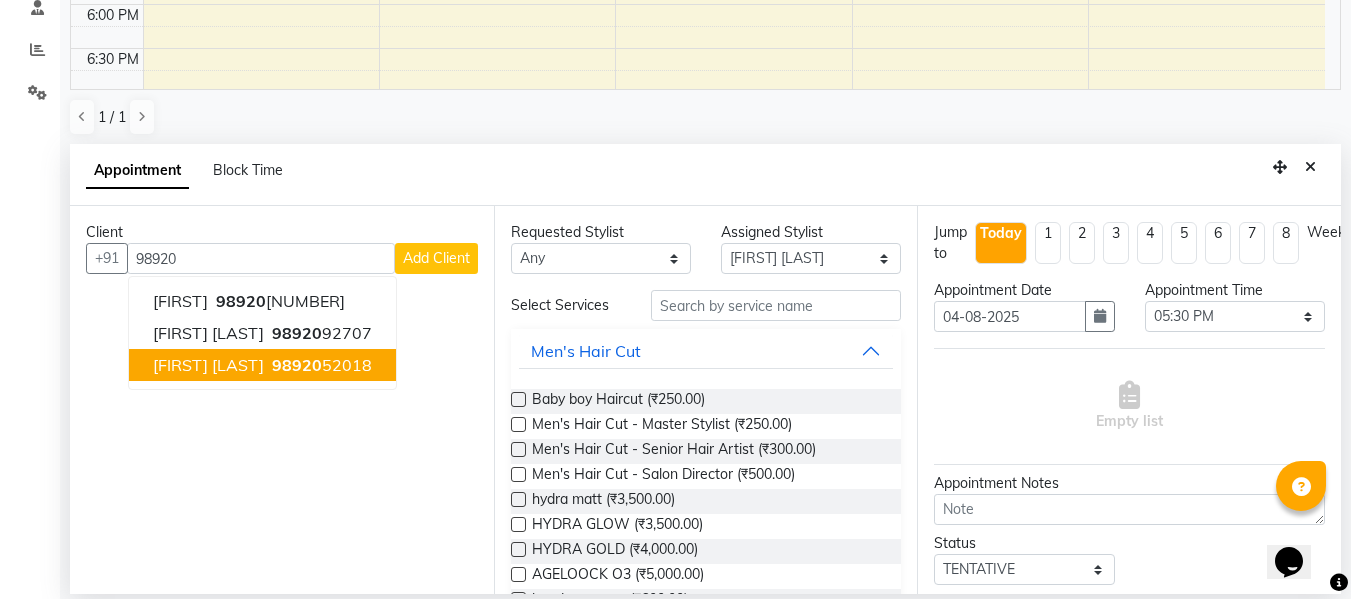 click on "shweta hande" at bounding box center [208, 365] 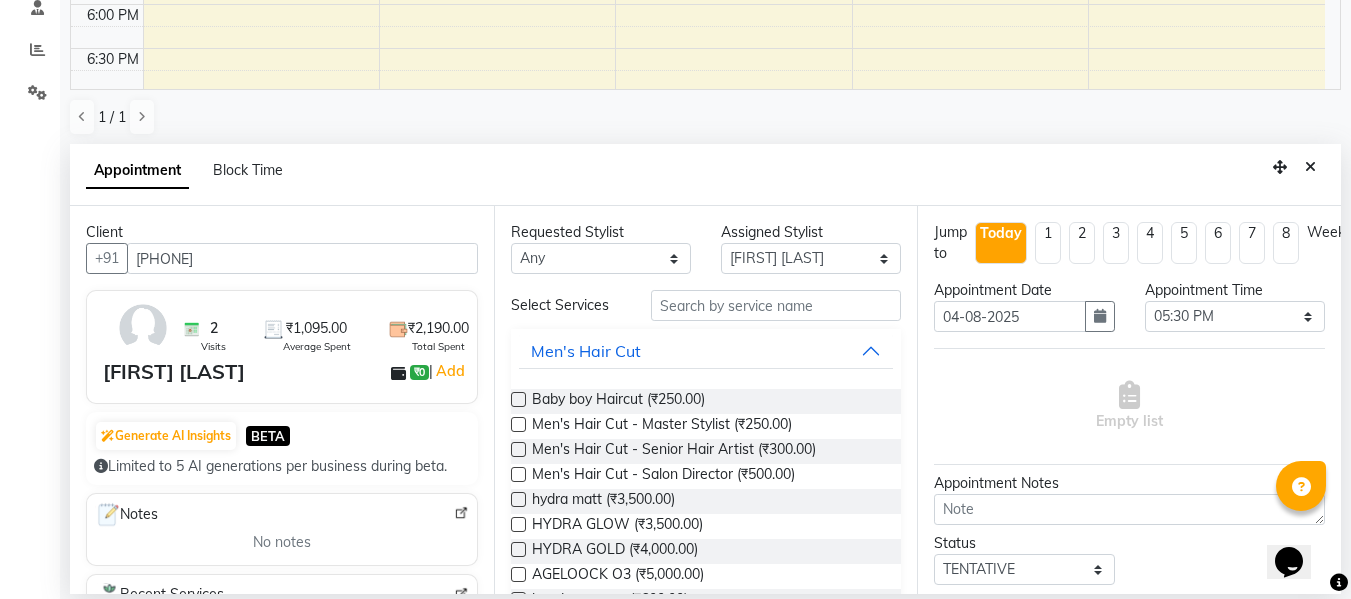 type on "[PHONE]" 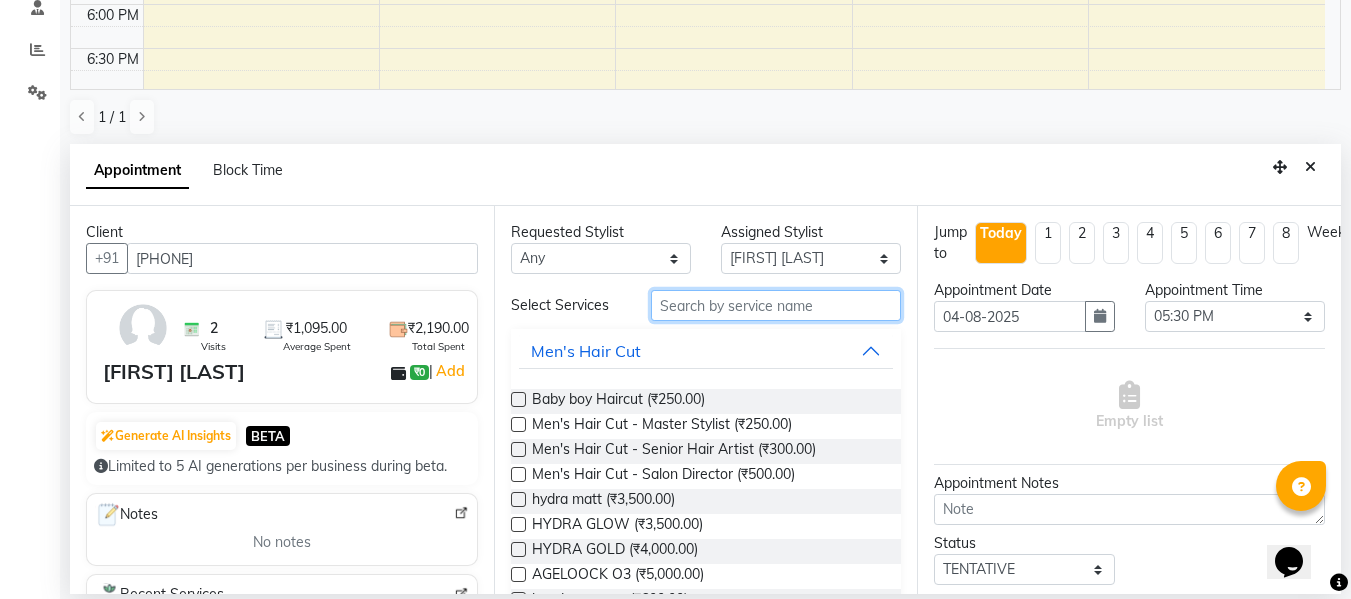 drag, startPoint x: 701, startPoint y: 291, endPoint x: 692, endPoint y: 319, distance: 29.410883 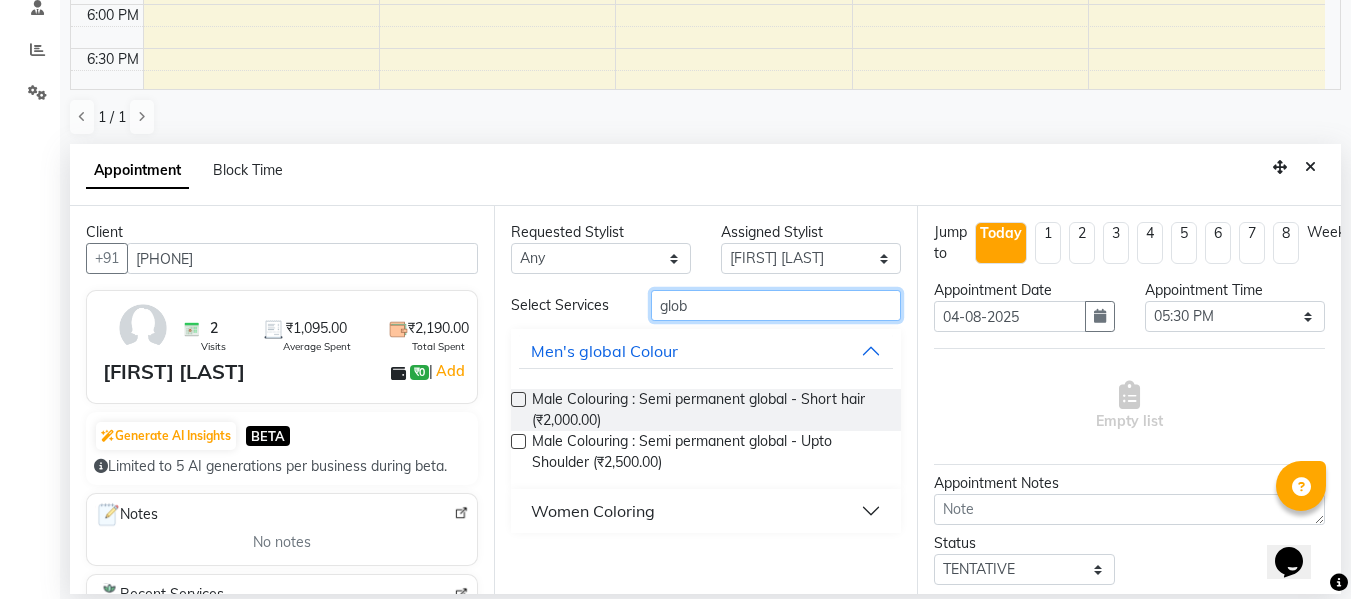 type on "glob" 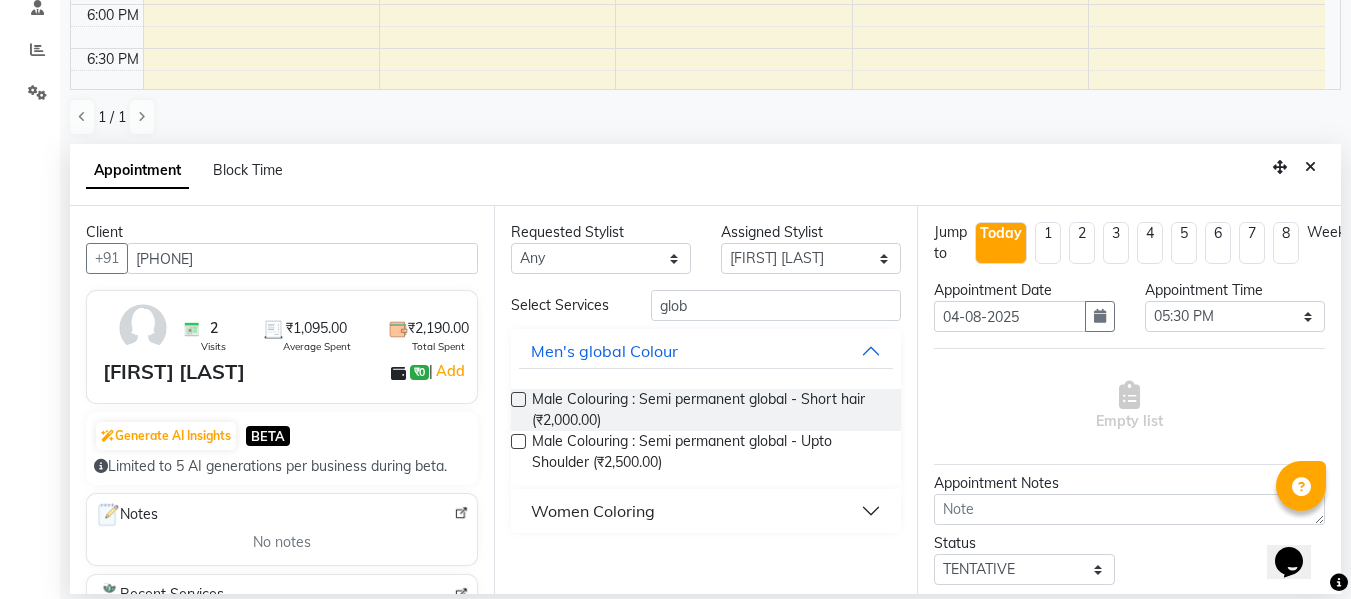 click on "Women Coloring" at bounding box center [593, 511] 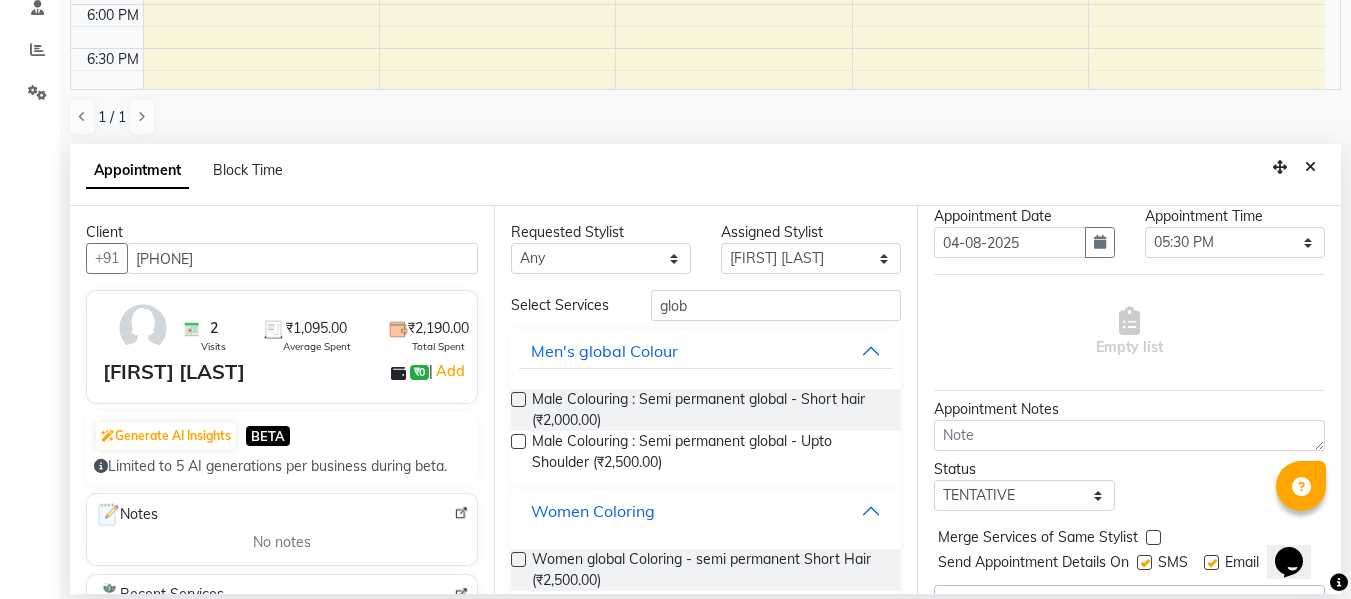 scroll, scrollTop: 134, scrollLeft: 0, axis: vertical 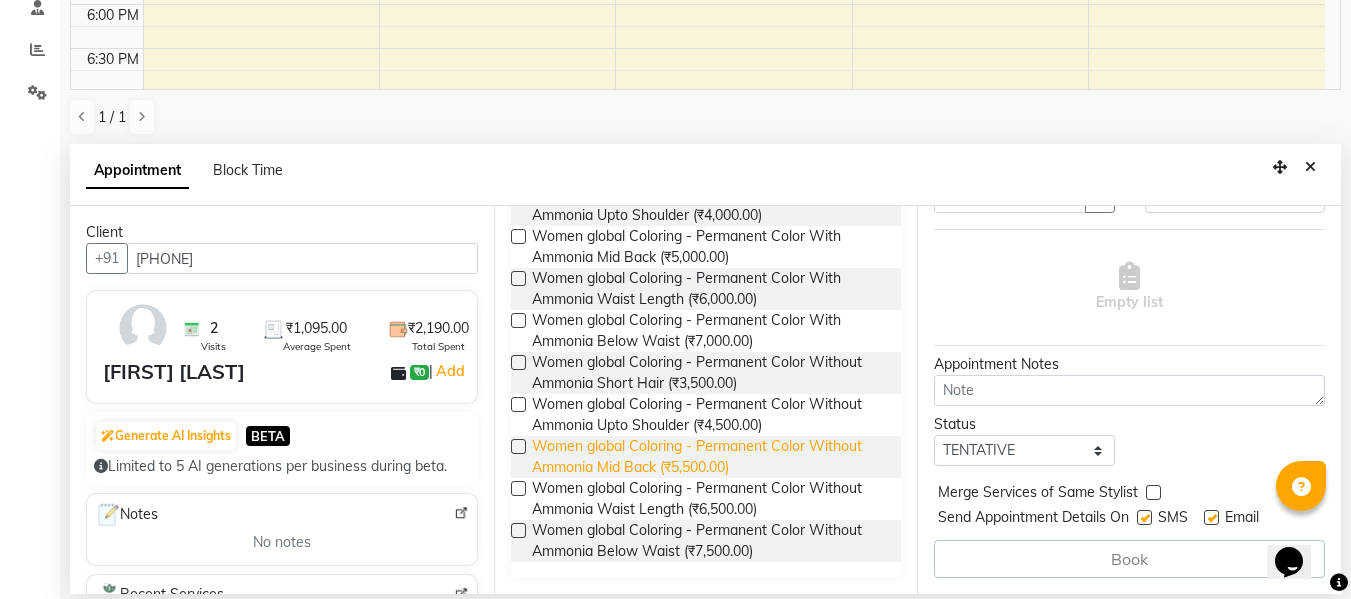click on "Women global Coloring  - Permanent Color Without Ammonia  Mid Back (₹5,500.00)" at bounding box center [709, 457] 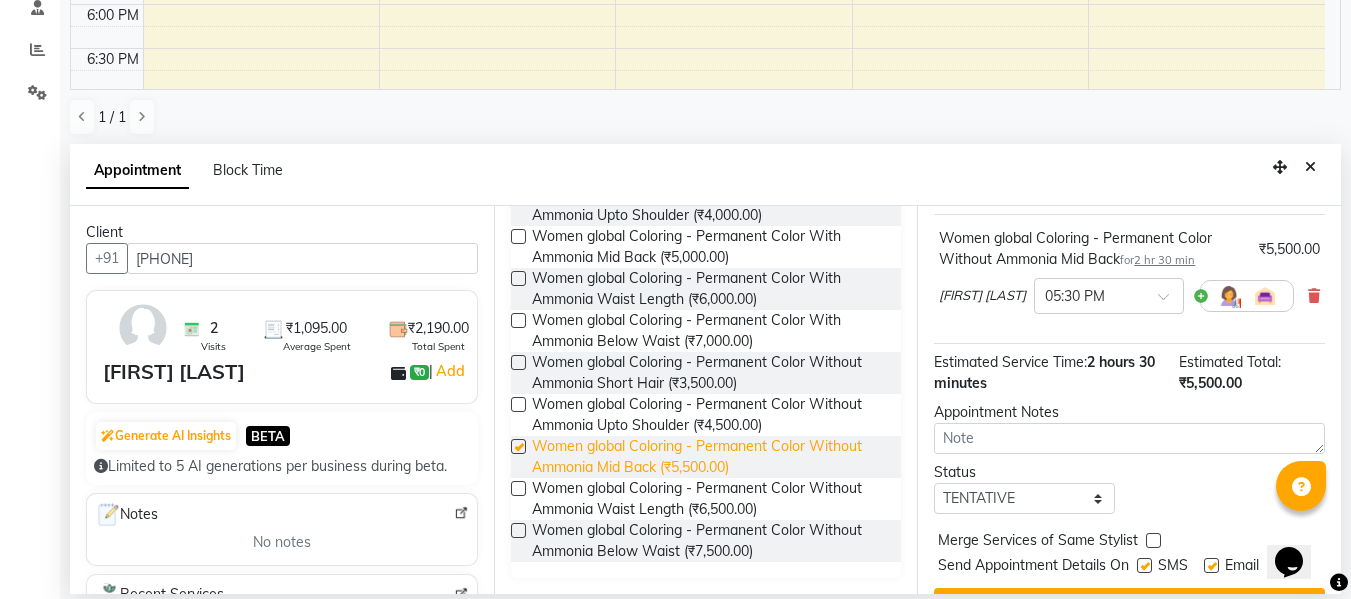 checkbox on "false" 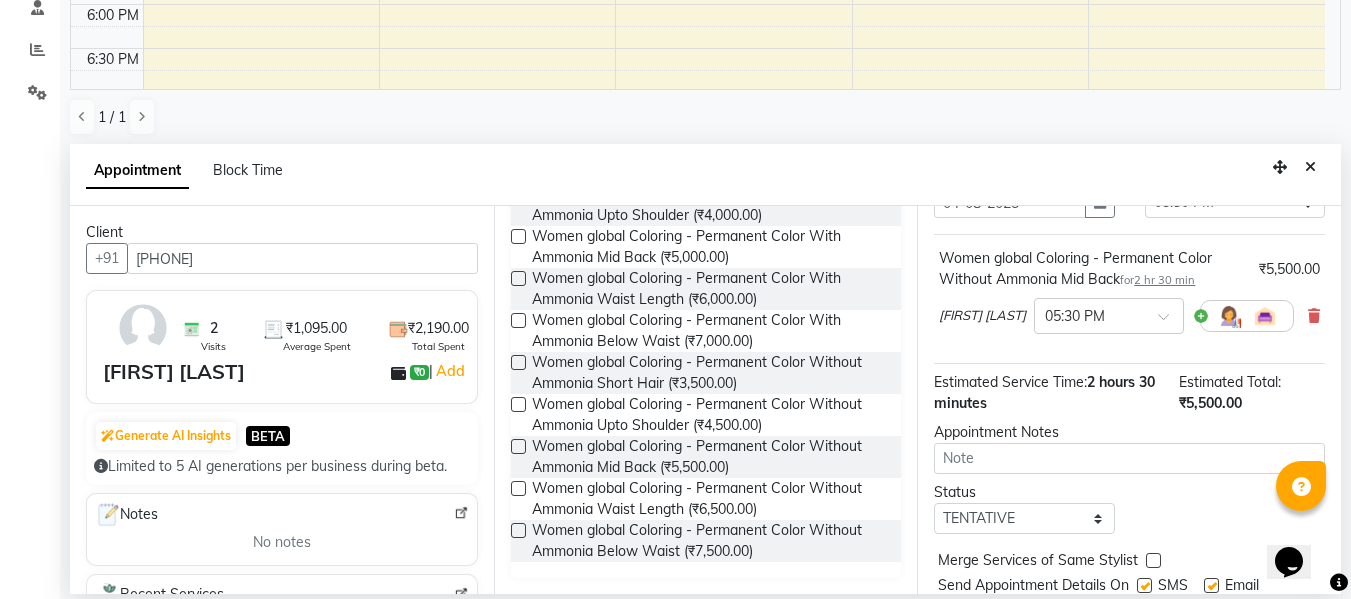 scroll, scrollTop: 94, scrollLeft: 0, axis: vertical 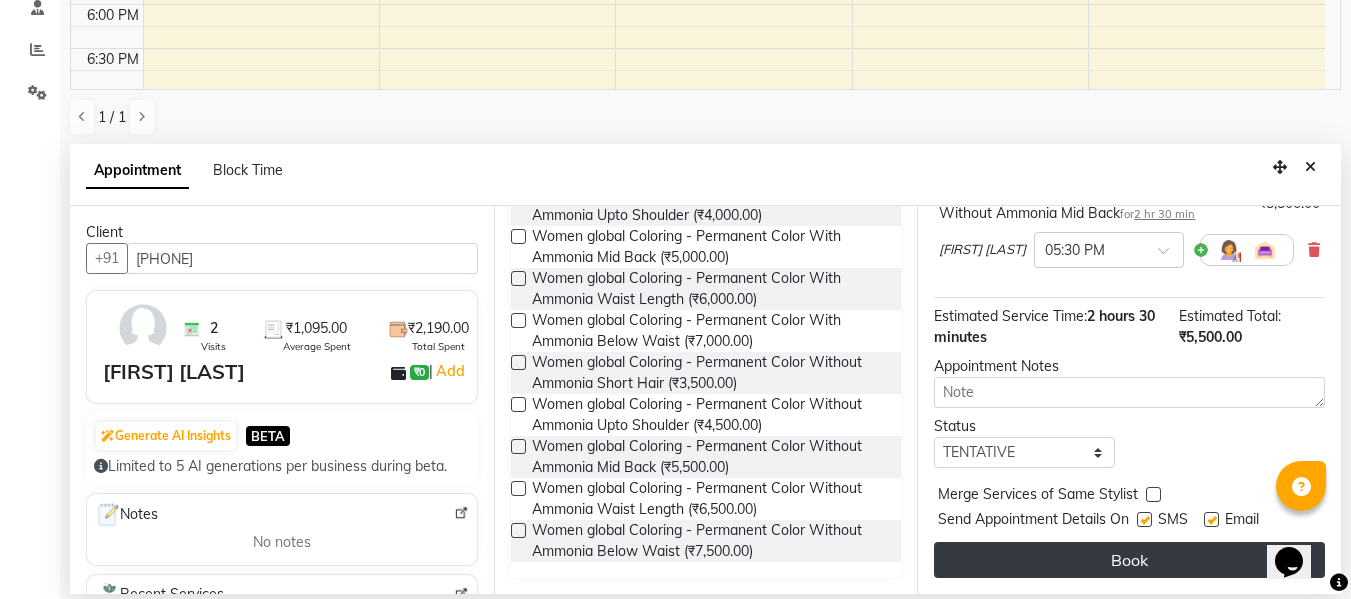 click on "Book" at bounding box center [1129, 560] 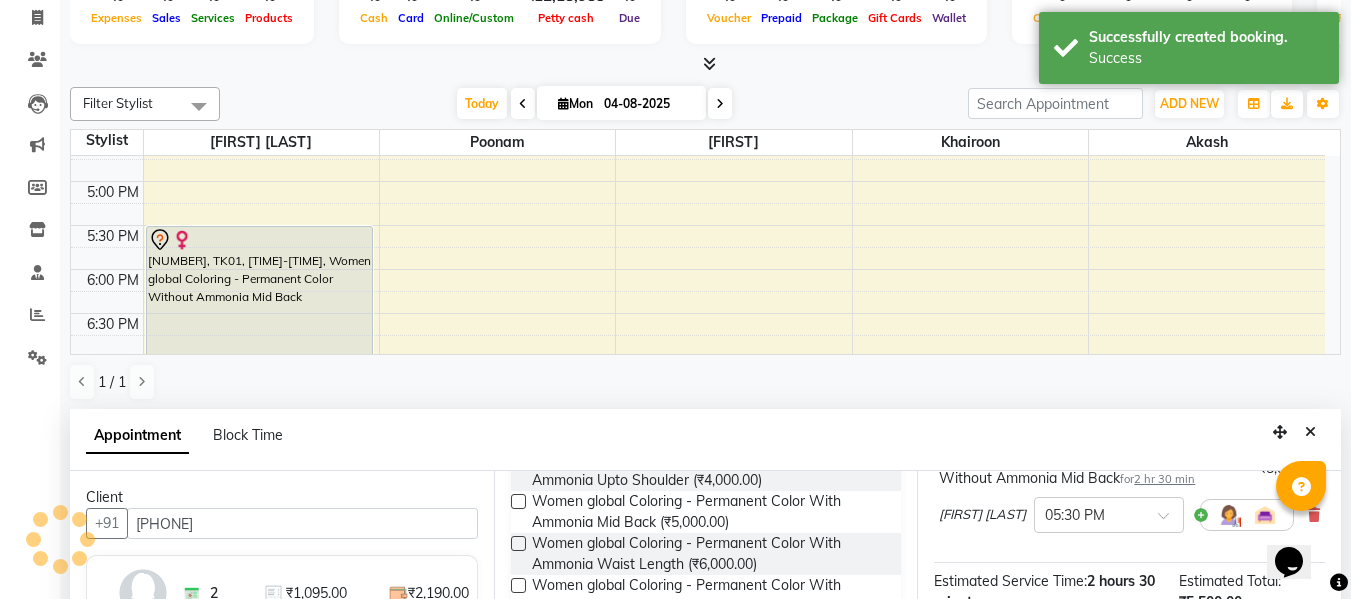 scroll, scrollTop: 0, scrollLeft: 0, axis: both 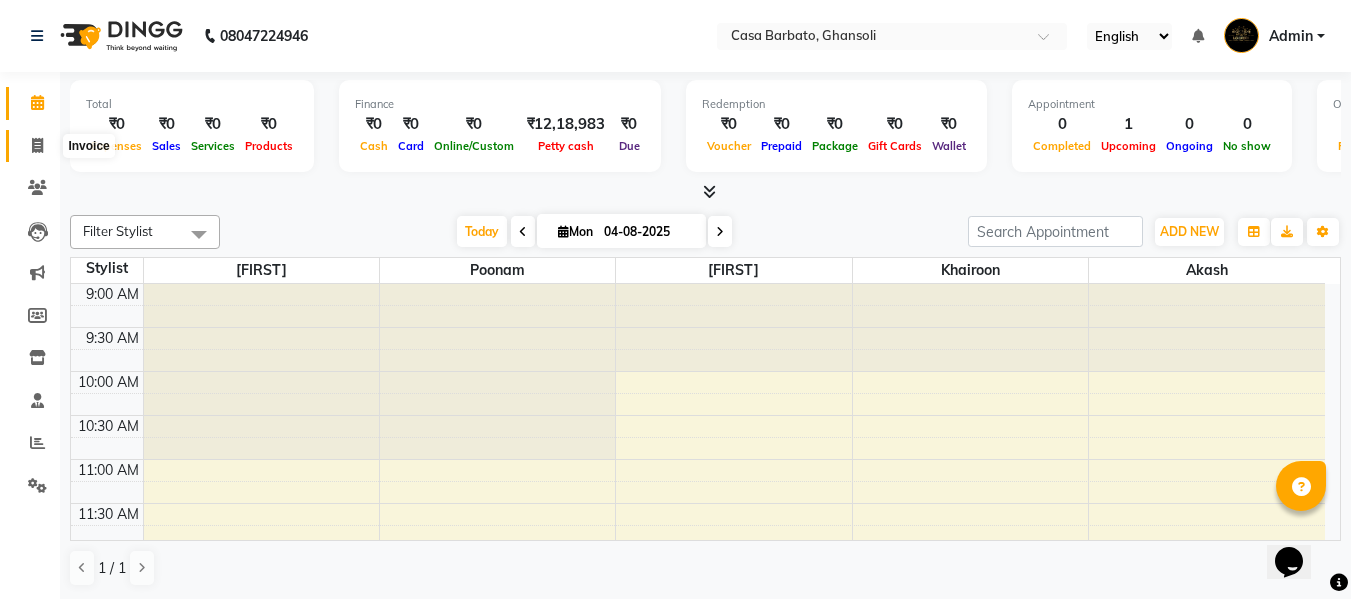 click 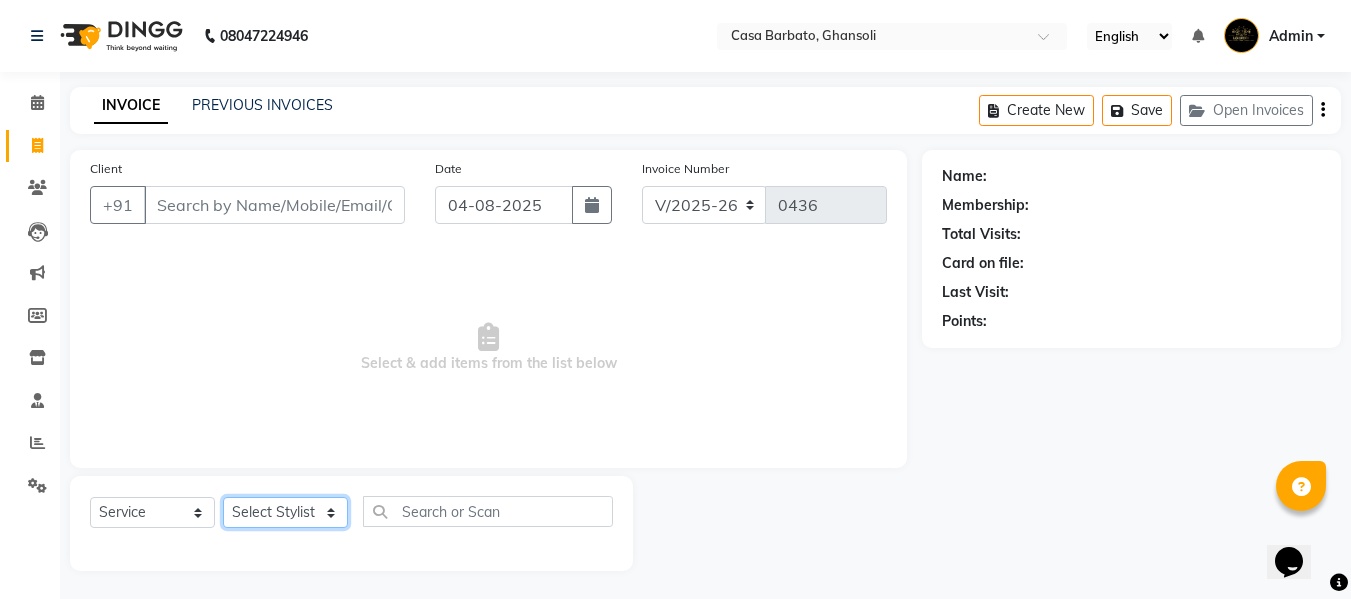 click on "Select Stylist Akash  Khairoon Poonam Rekha shantanu  Sumaiya" 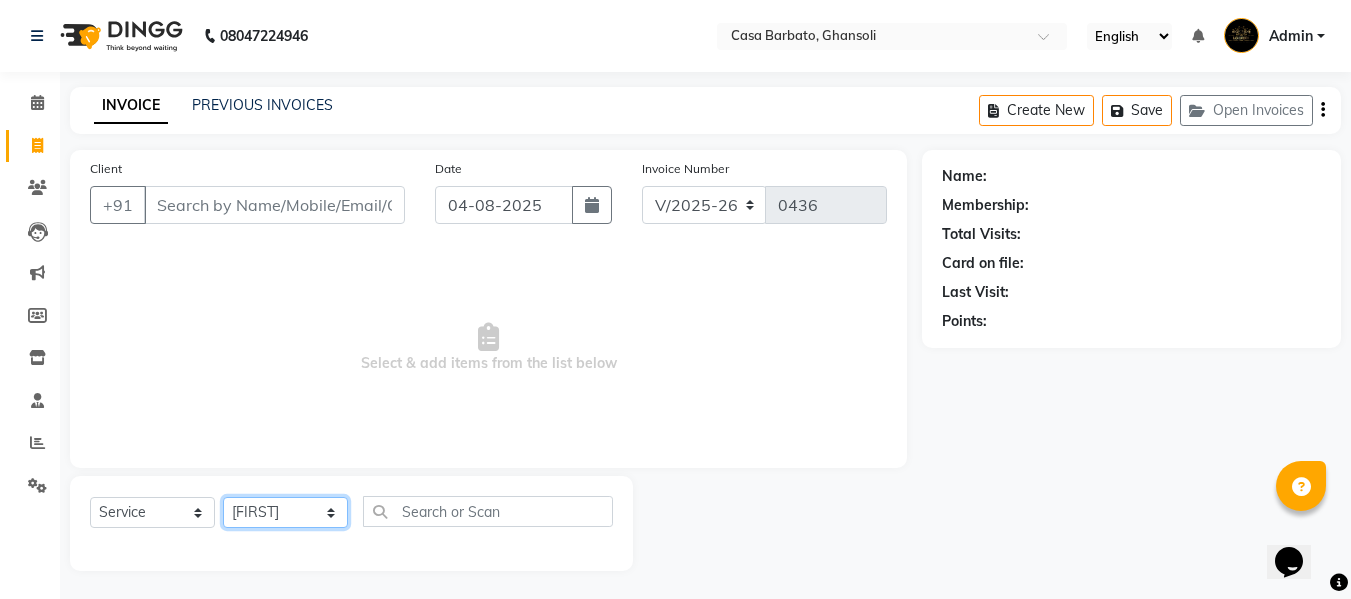 click on "Select Stylist Akash  Khairoon Poonam Rekha shantanu  Sumaiya" 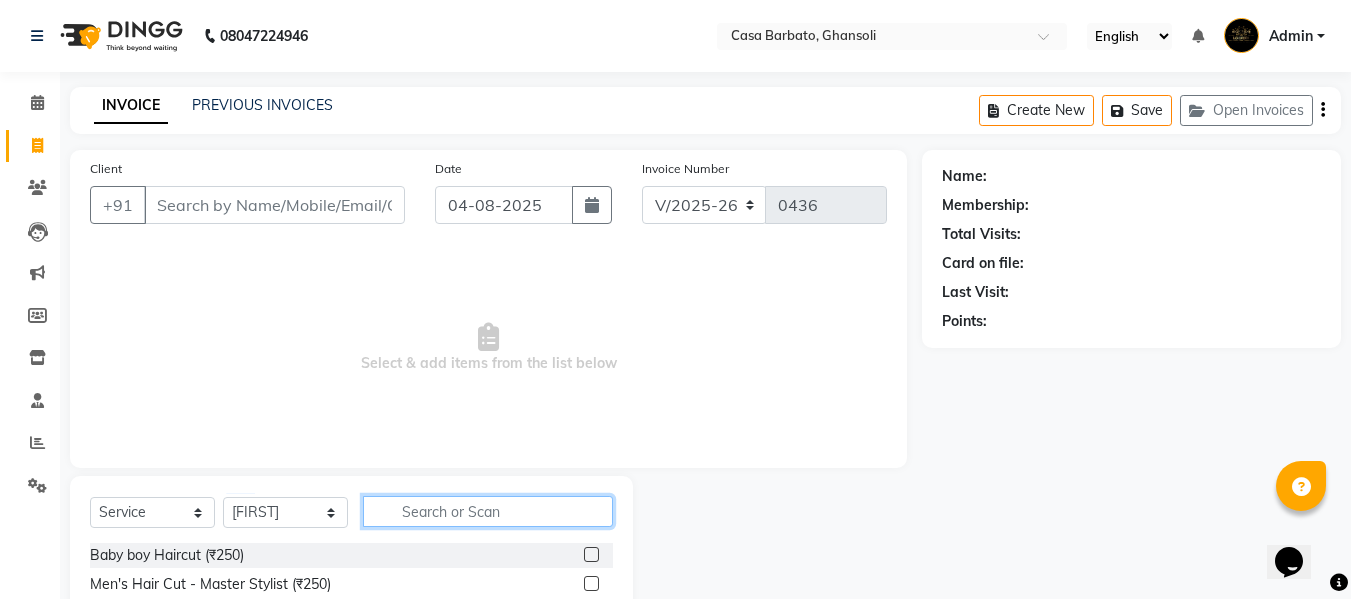 click 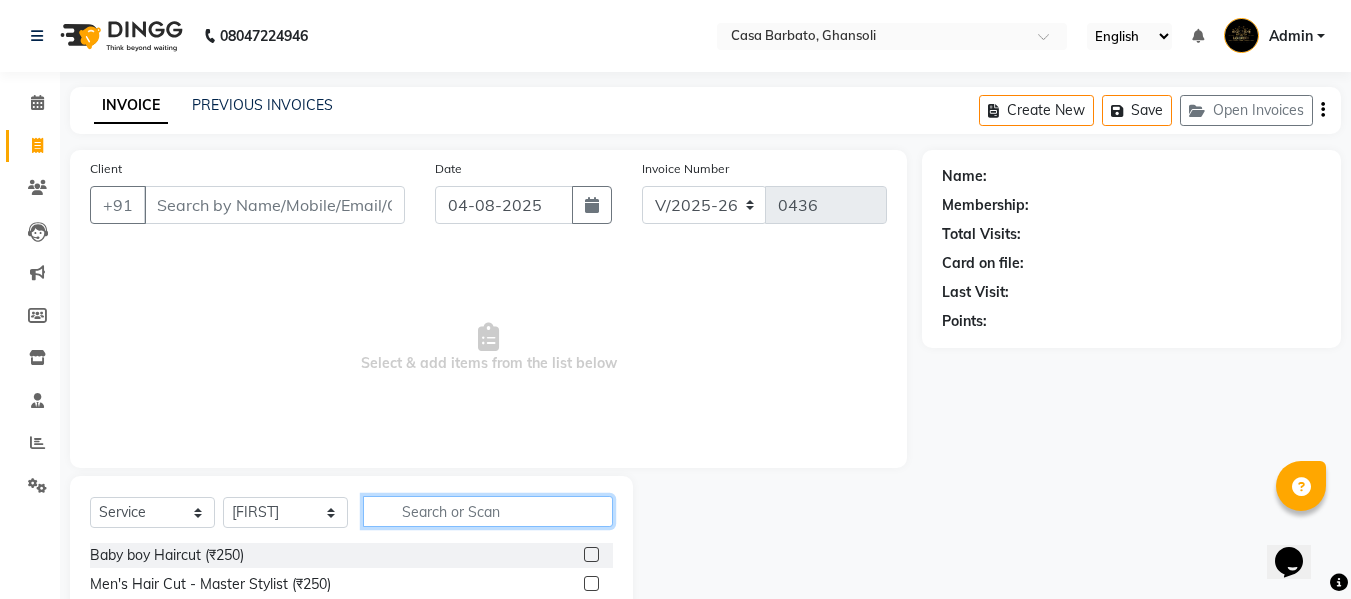 scroll, scrollTop: 202, scrollLeft: 0, axis: vertical 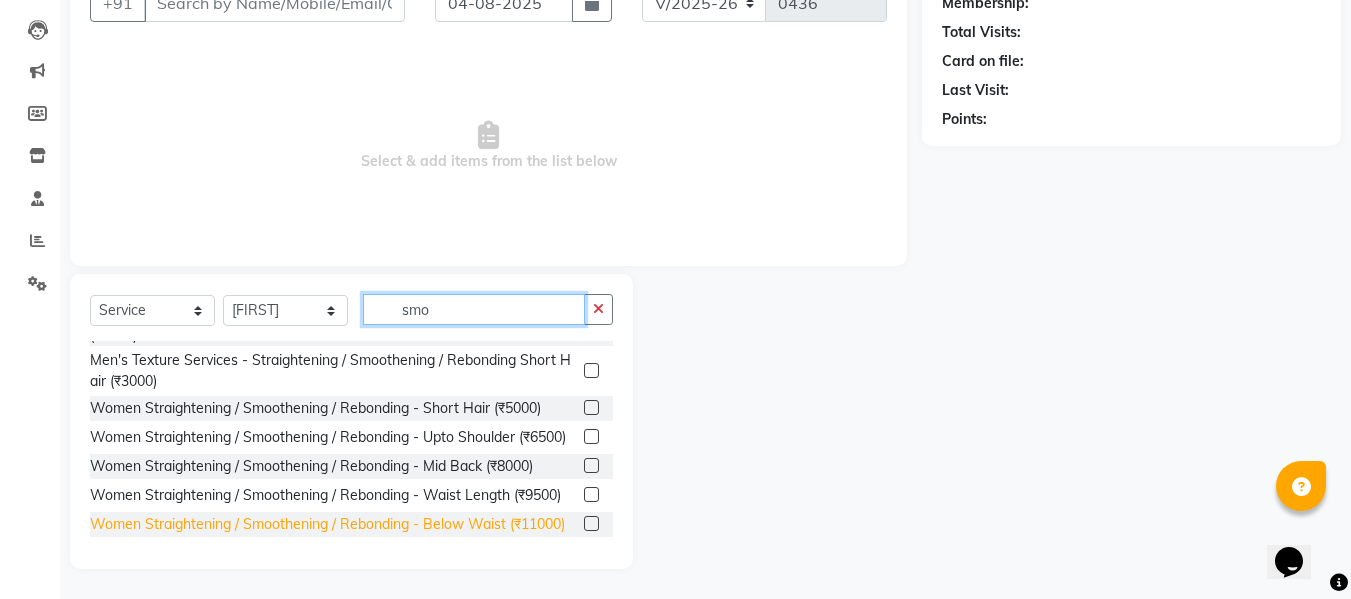 type on "smo" 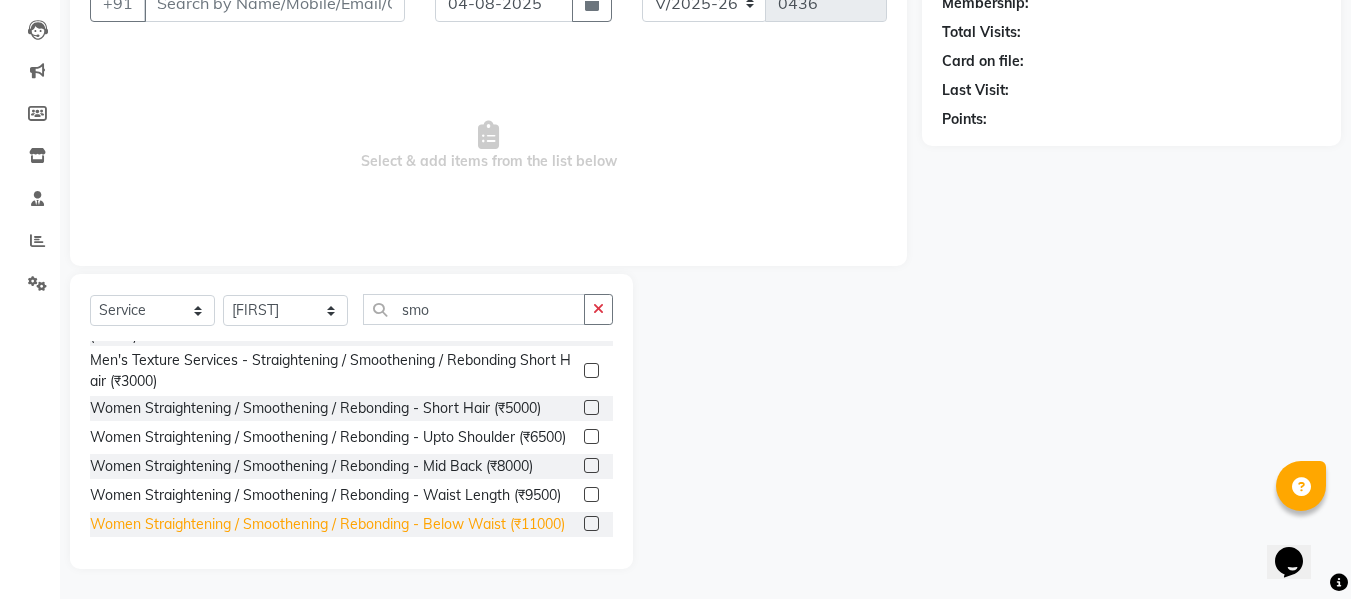 click on "Women Straightening / Smoothening / Rebonding  - Below Waist (₹11000)" 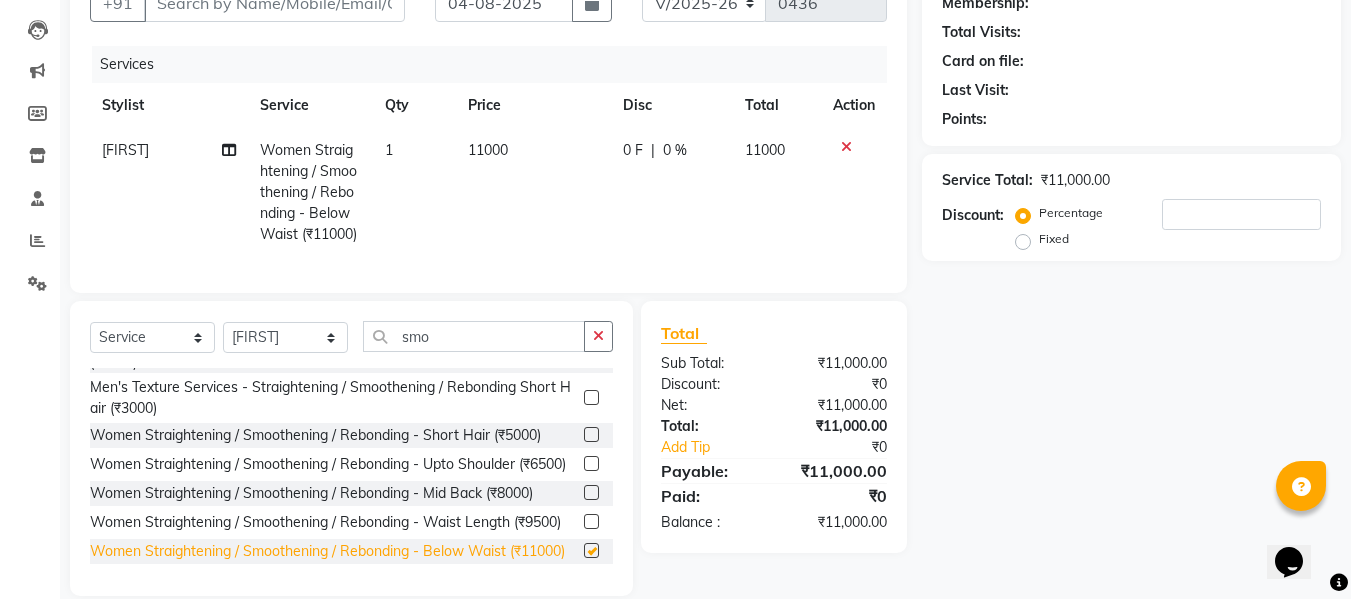checkbox on "false" 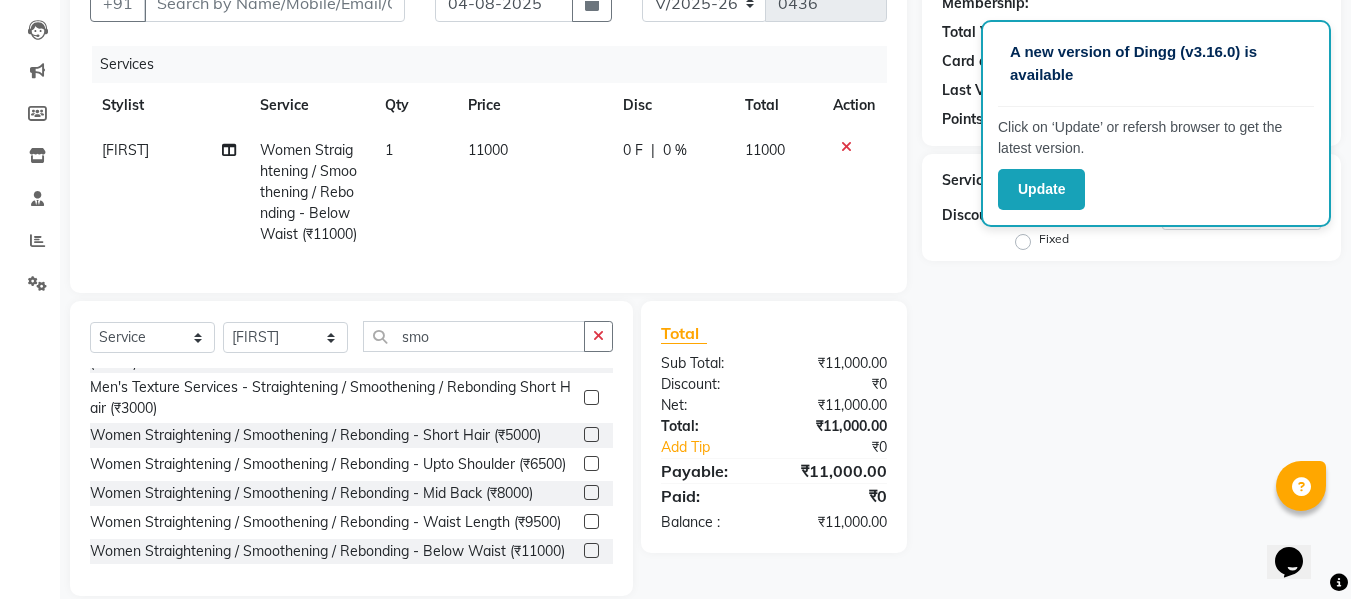click on "Name: Membership: Total Visits: Card on file: Last Visit:  Points:  Service Total:  ₹11,000.00  Discount:  Percentage   Fixed" 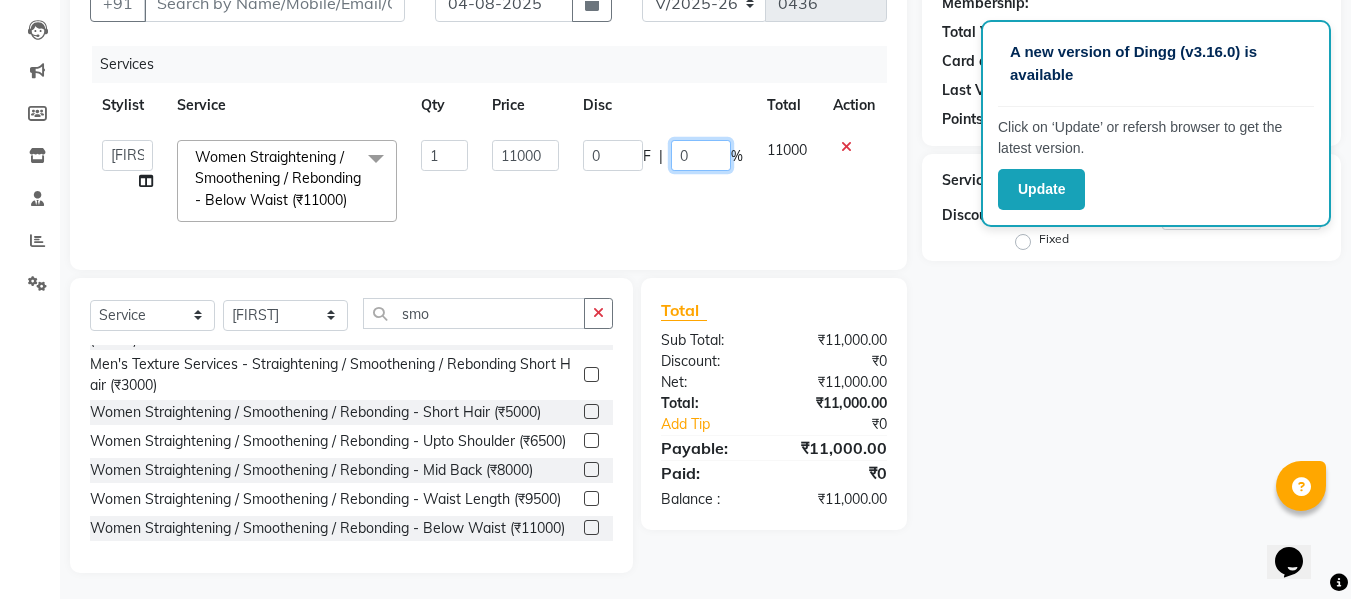 click on "0" 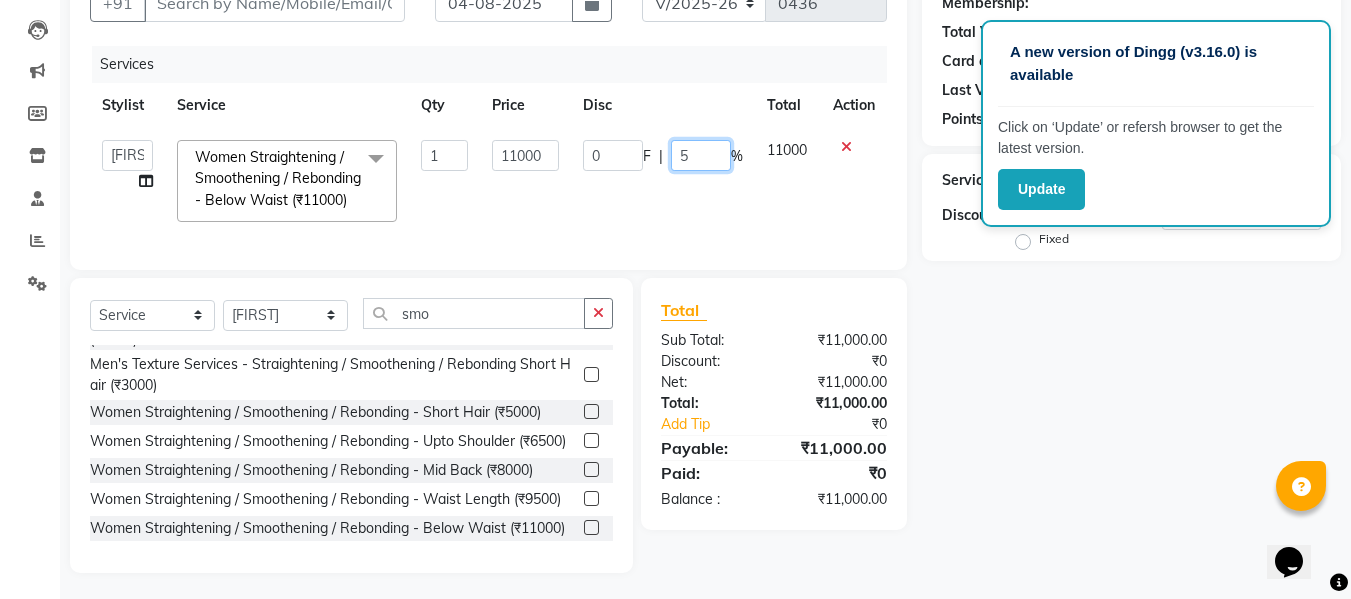 type on "50" 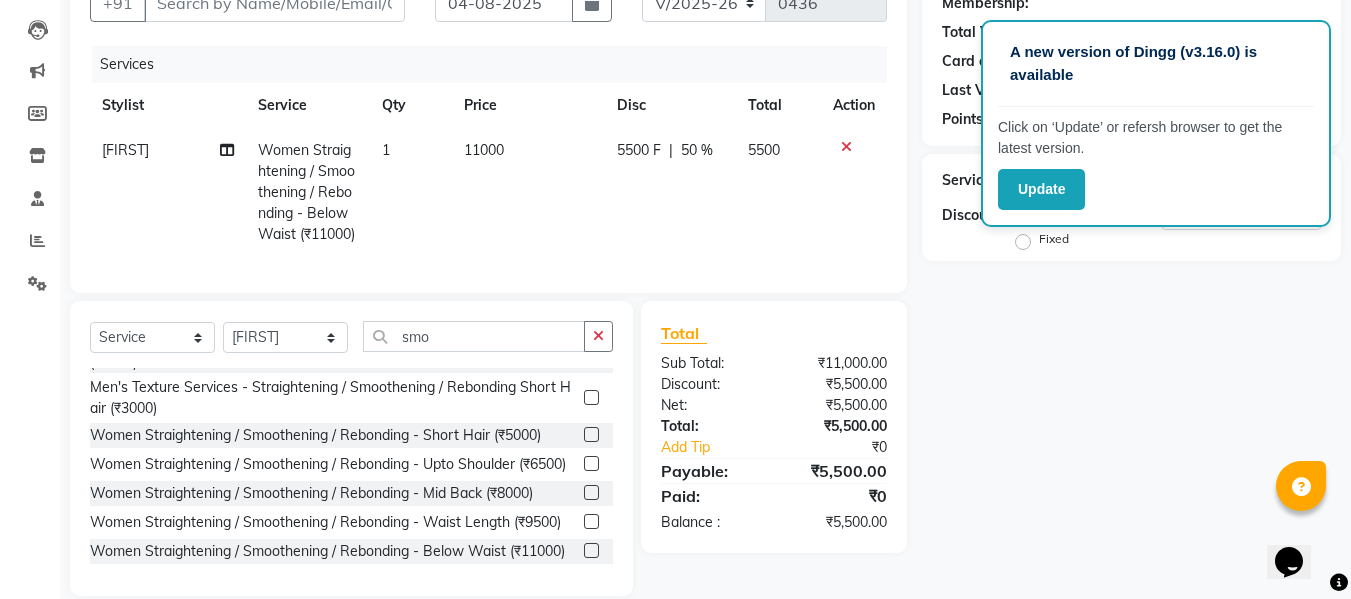 click on "Name: Membership: Total Visits: Card on file: Last Visit:  Points:  Service Total:  ₹11,000.00  Discount:  Percentage   Fixed" 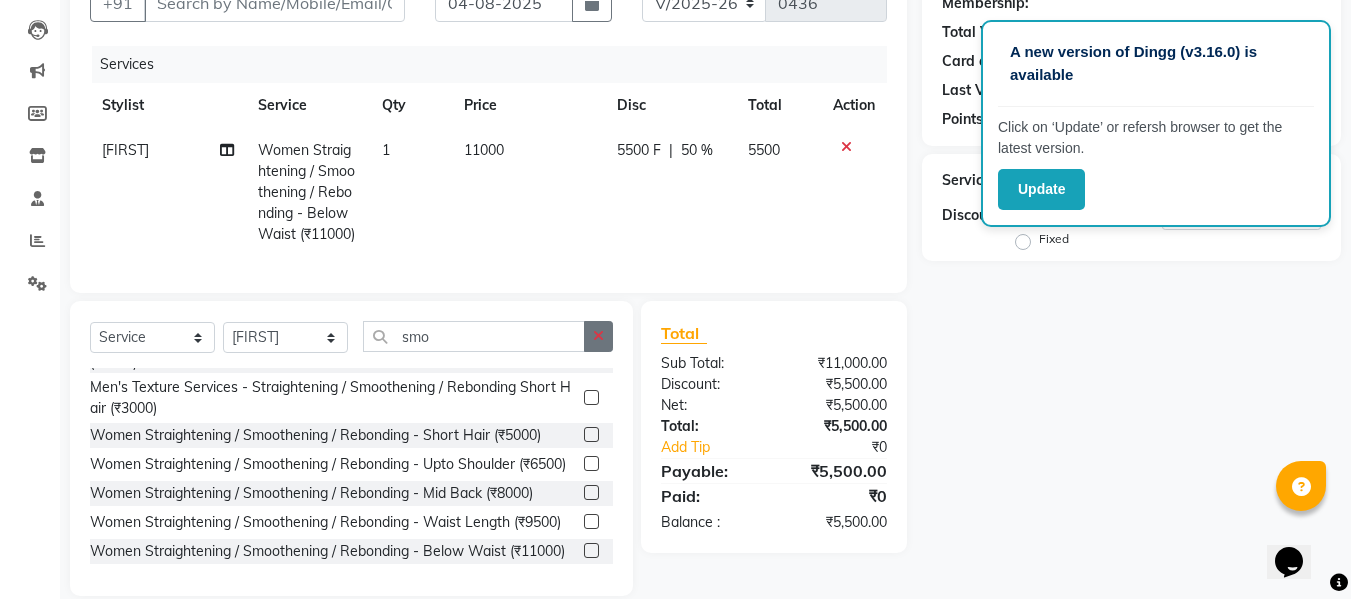 click 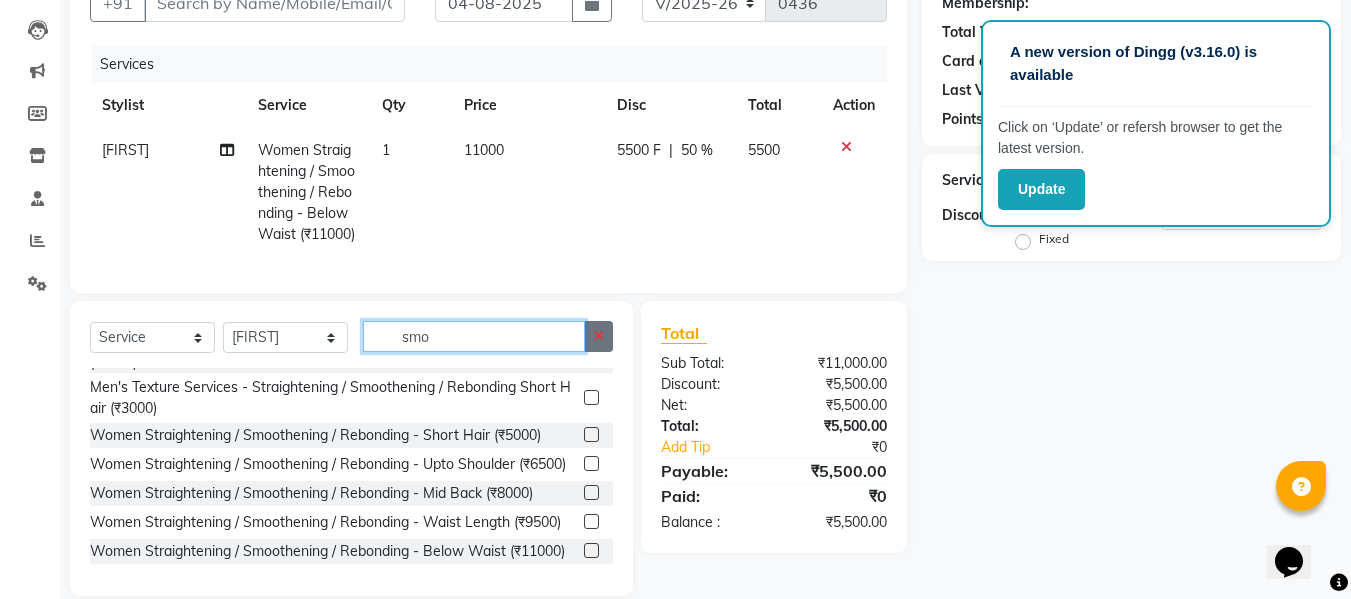 type 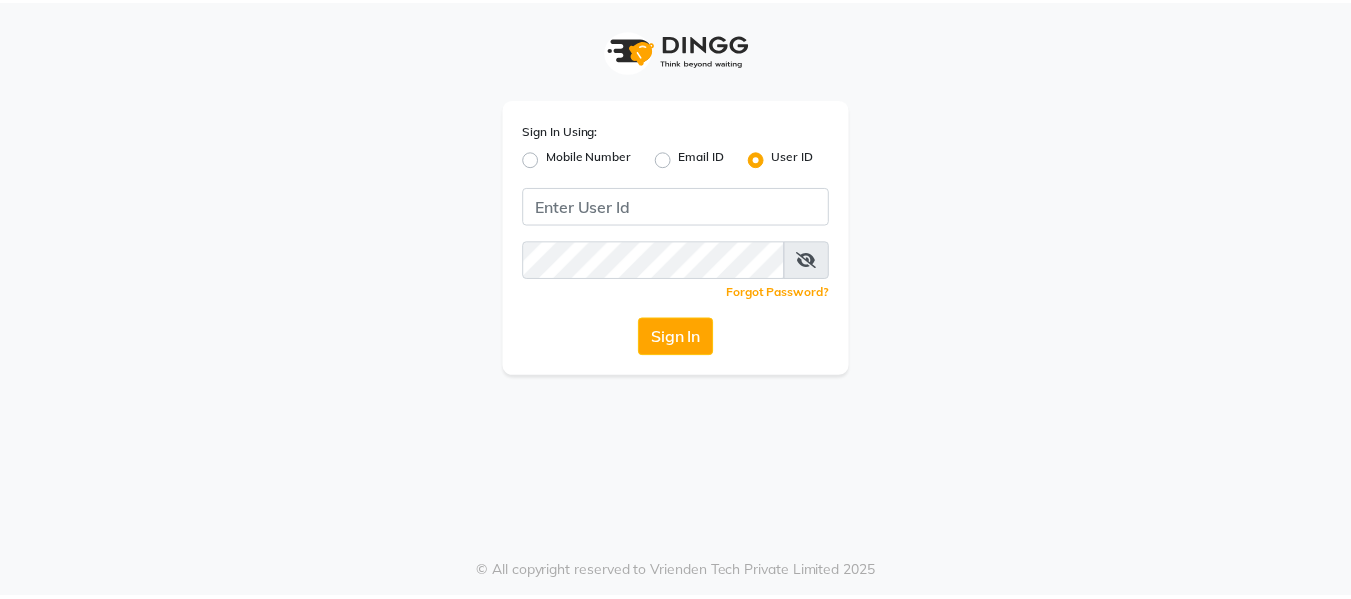 scroll, scrollTop: 0, scrollLeft: 0, axis: both 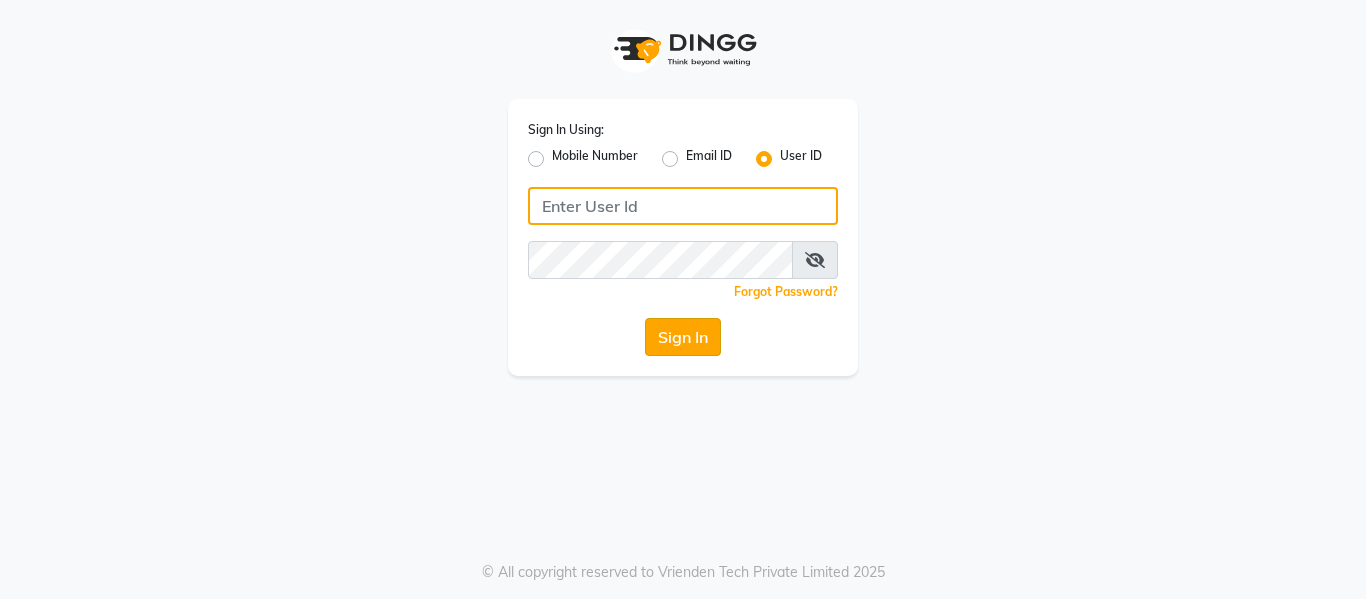 type on "casabarbato" 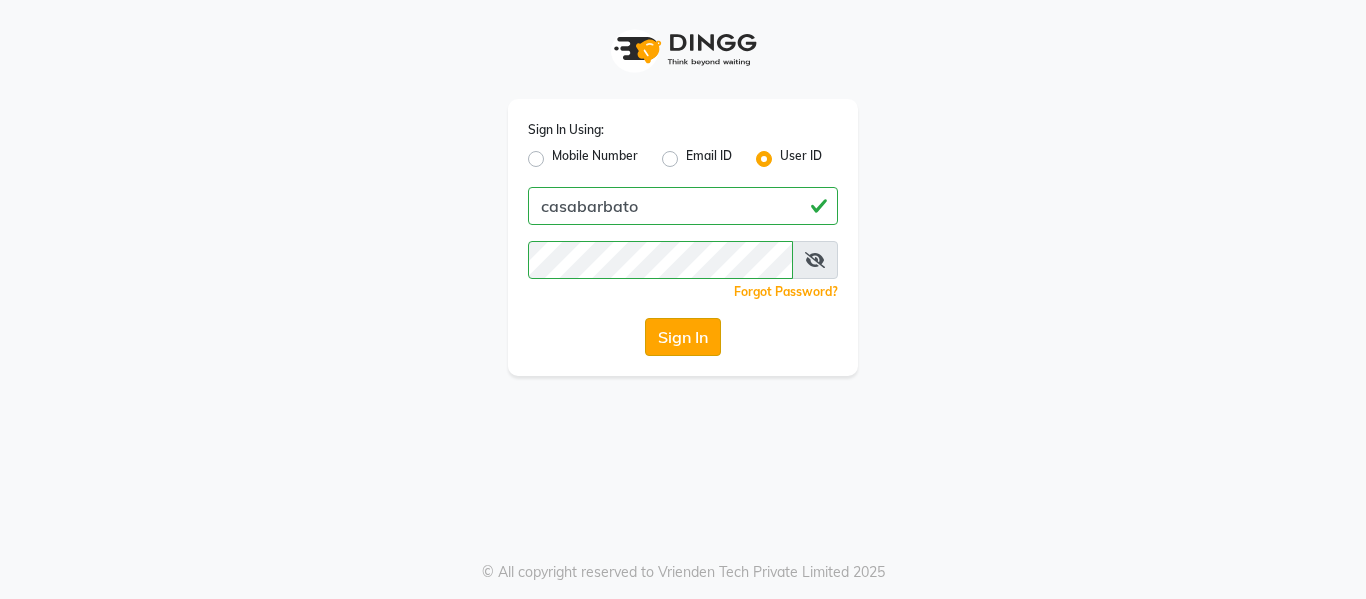click on "Sign In" 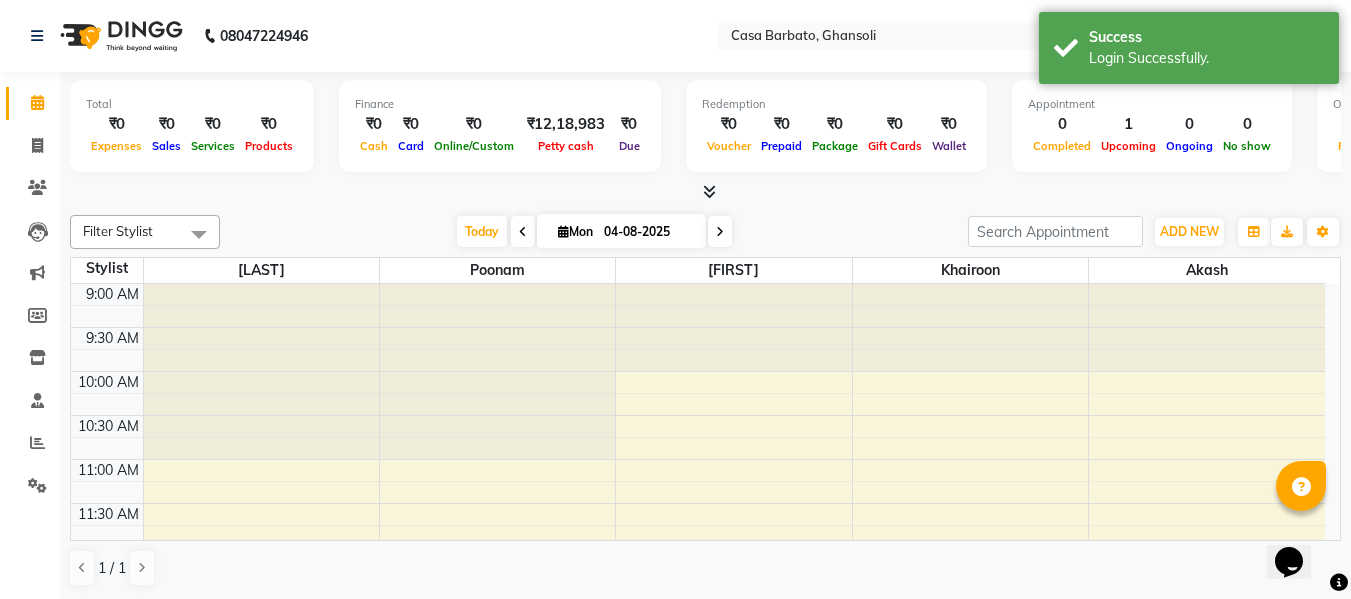 scroll, scrollTop: 0, scrollLeft: 0, axis: both 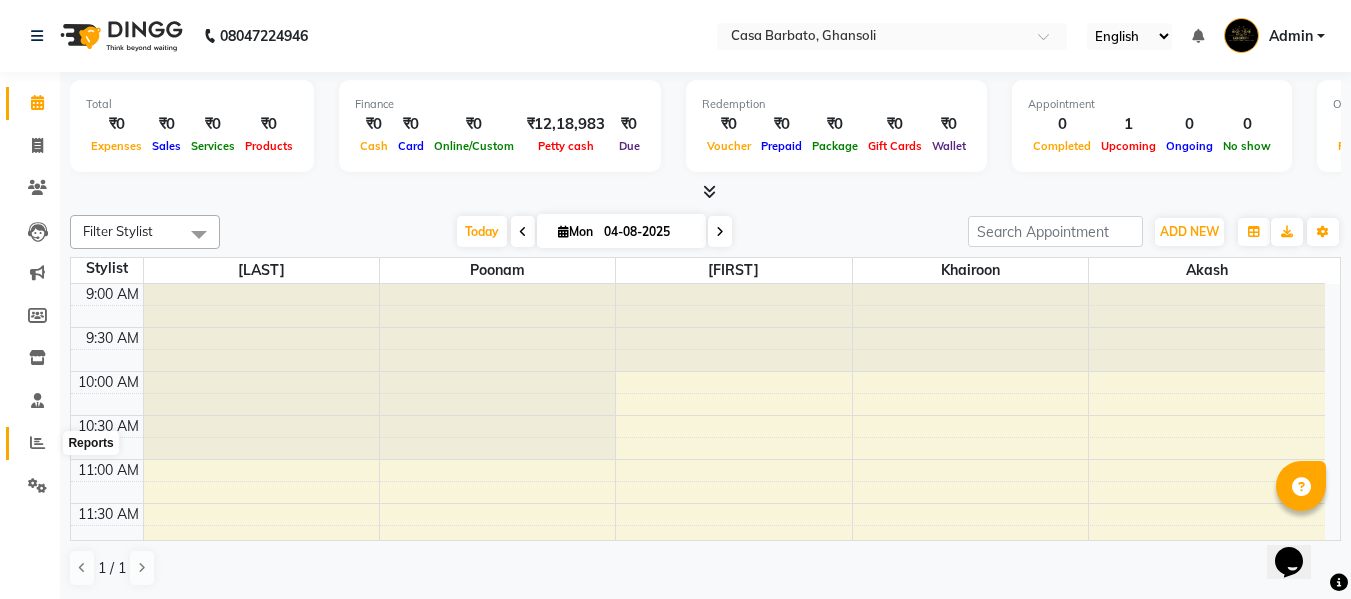 click 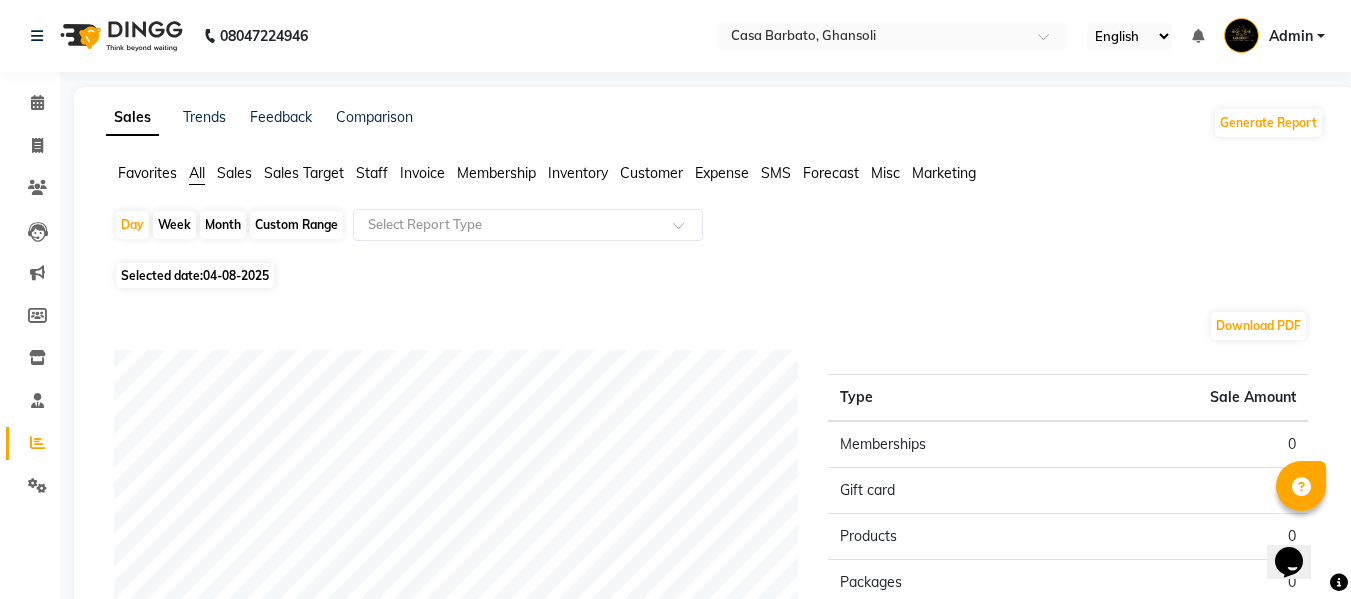 click on "Month" 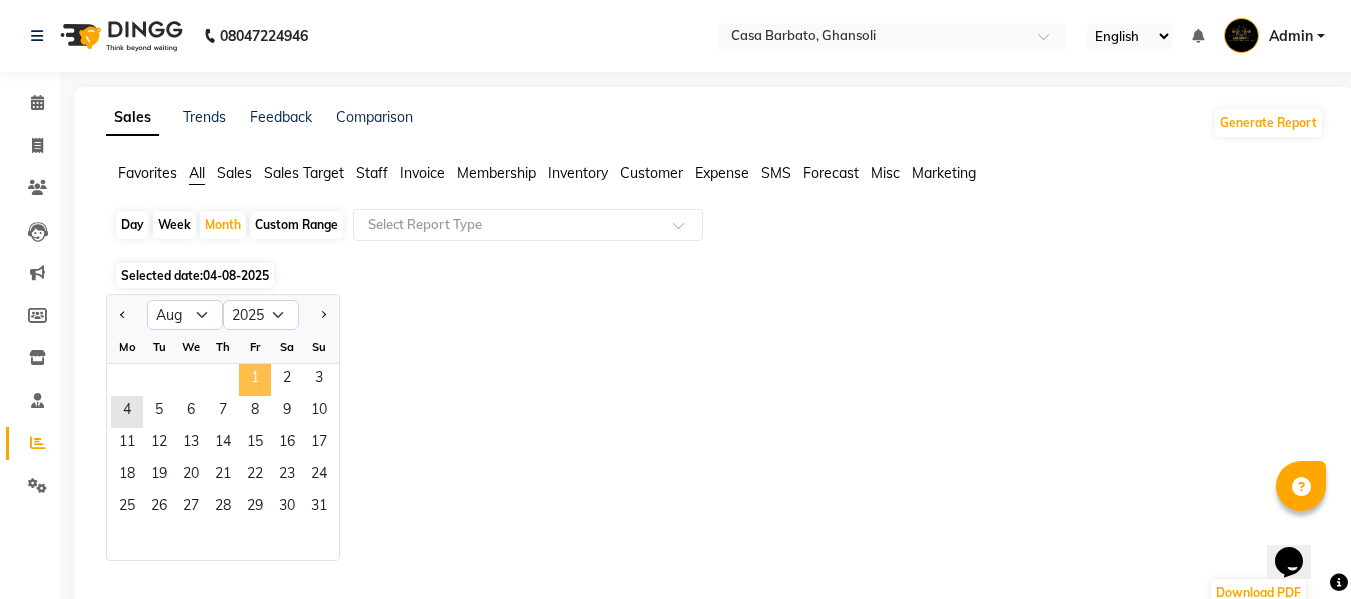 click on "1" 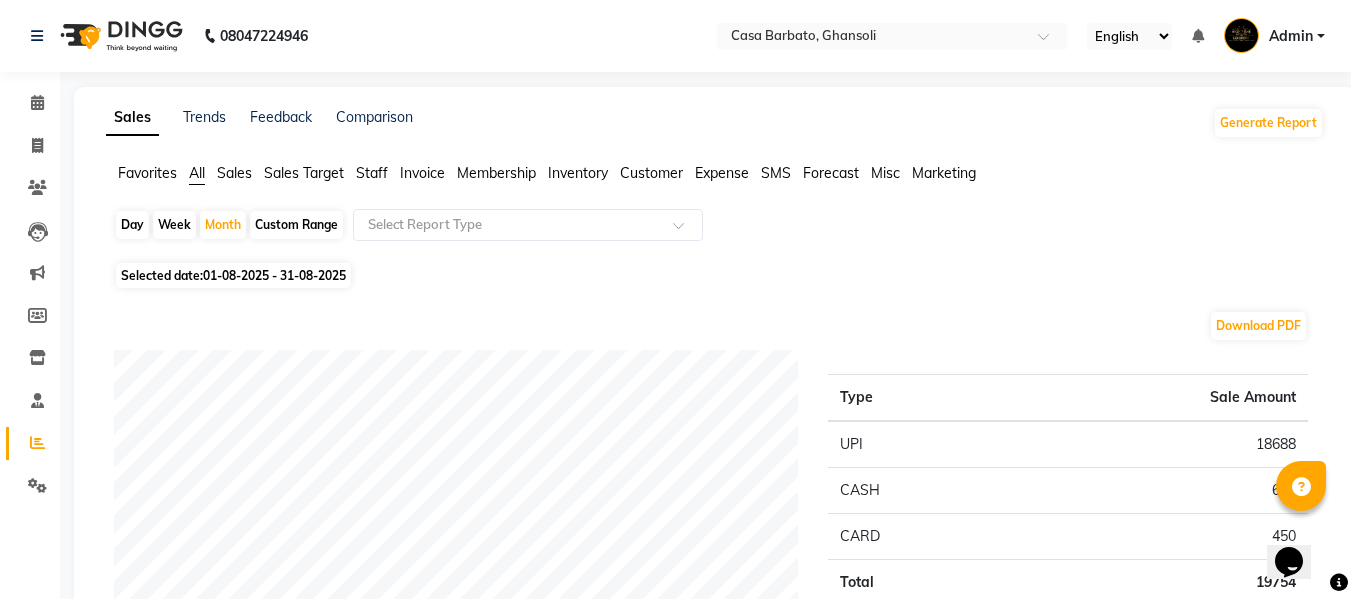 scroll, scrollTop: 524, scrollLeft: 0, axis: vertical 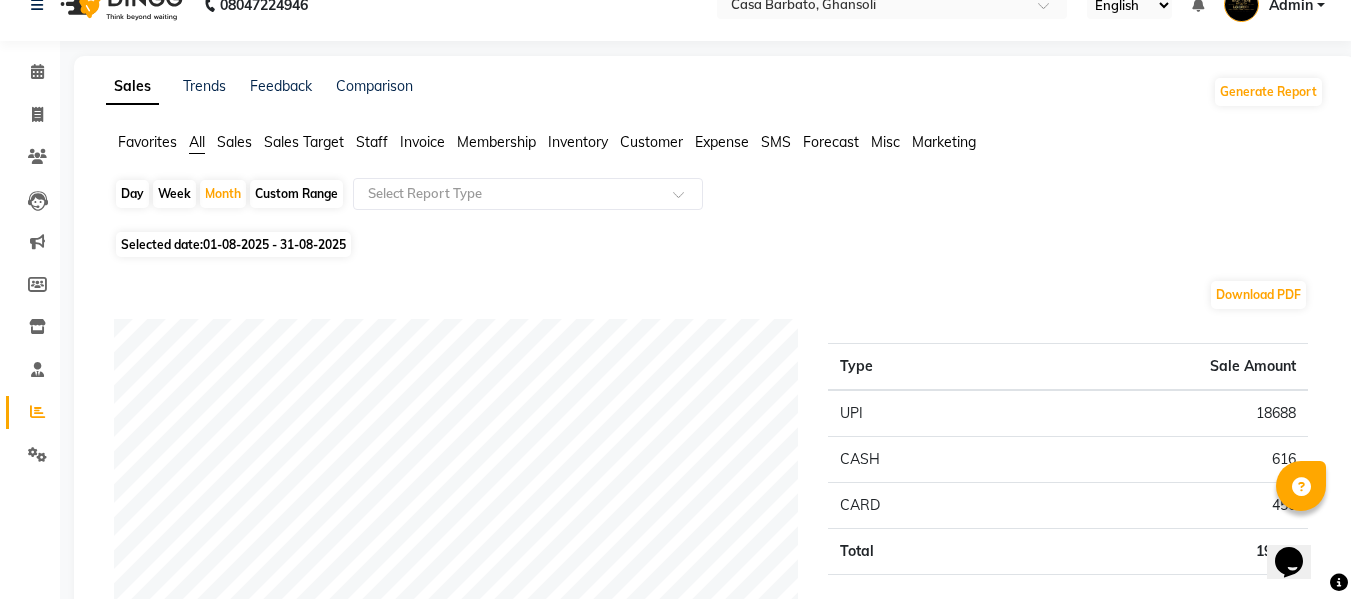 click on "Day" 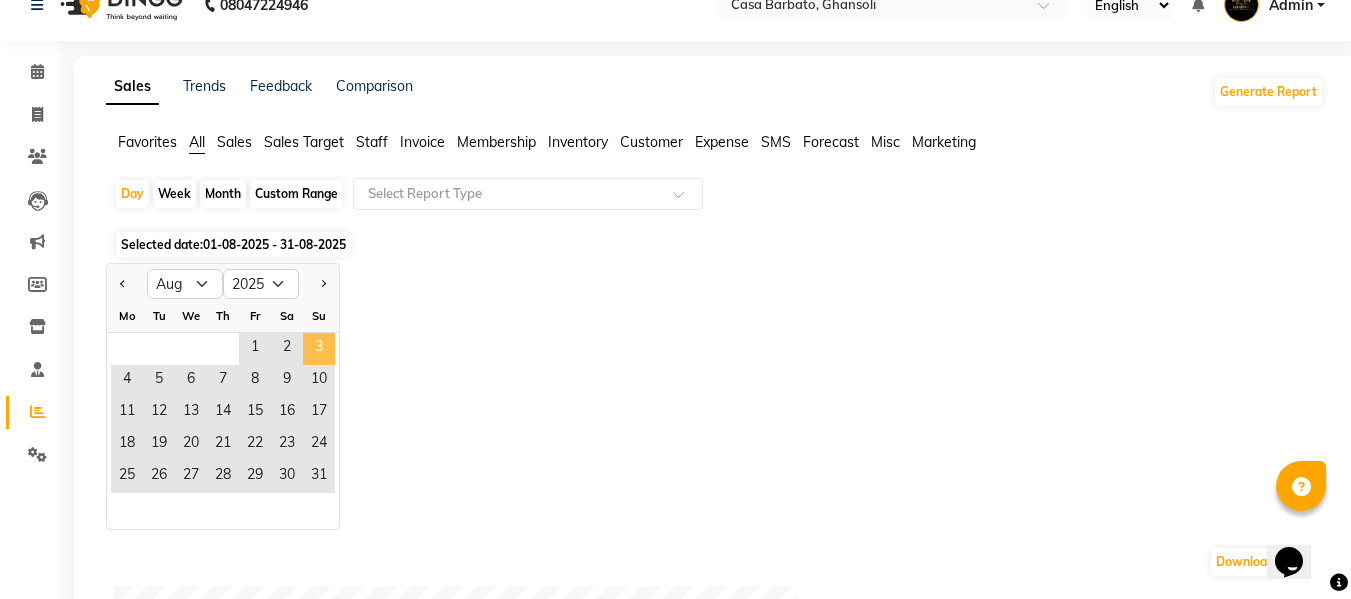 click on "3" 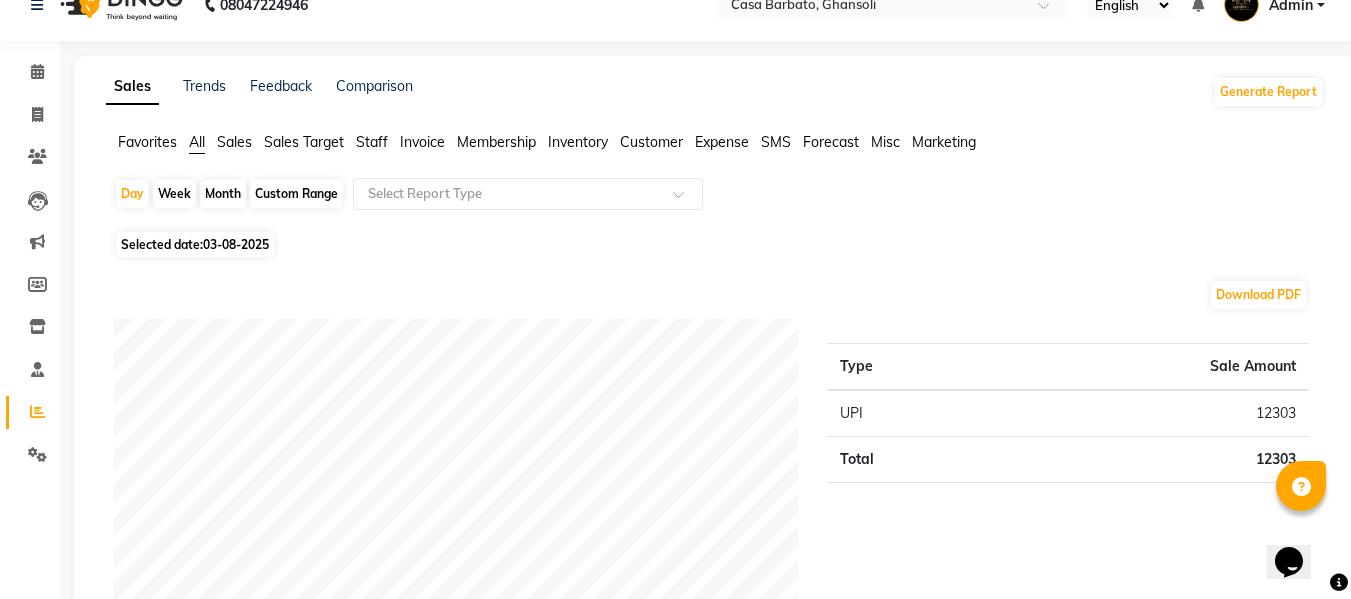 scroll, scrollTop: 555, scrollLeft: 0, axis: vertical 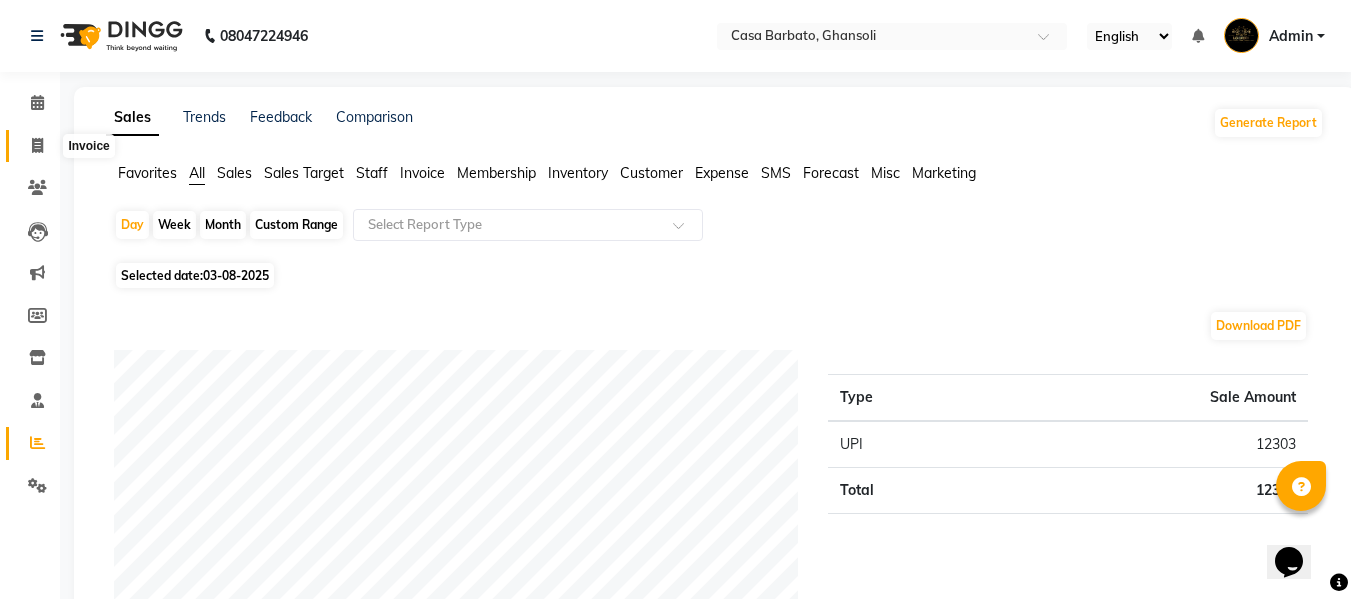 click 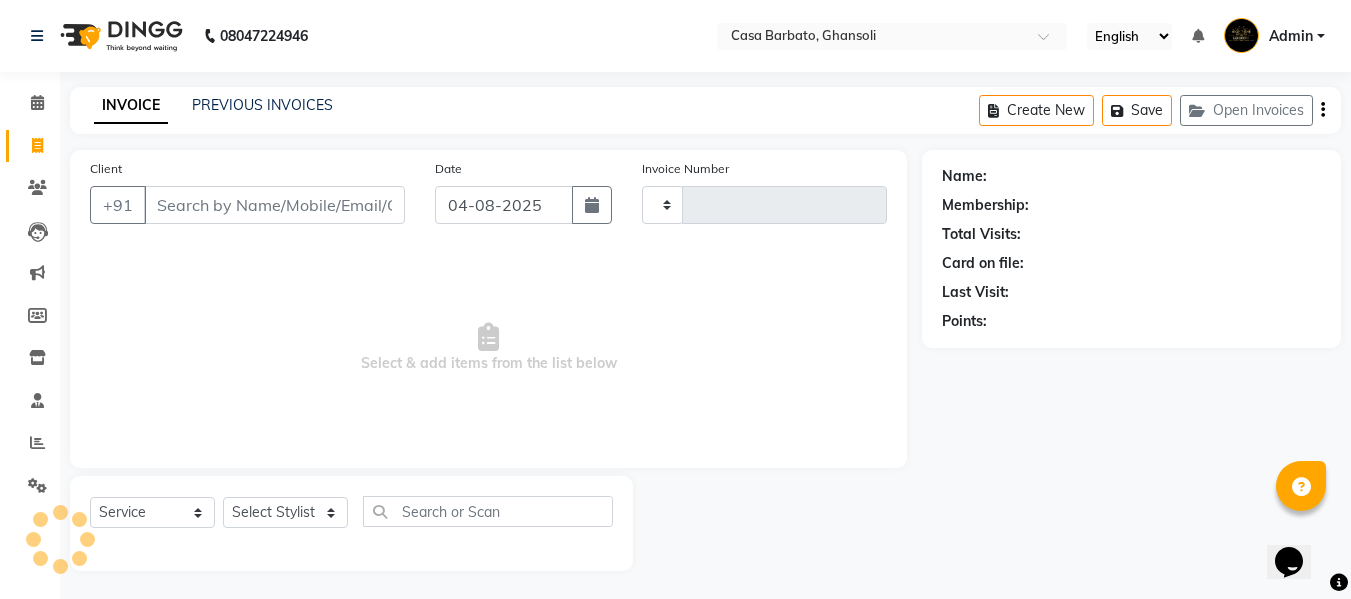 scroll, scrollTop: 2, scrollLeft: 0, axis: vertical 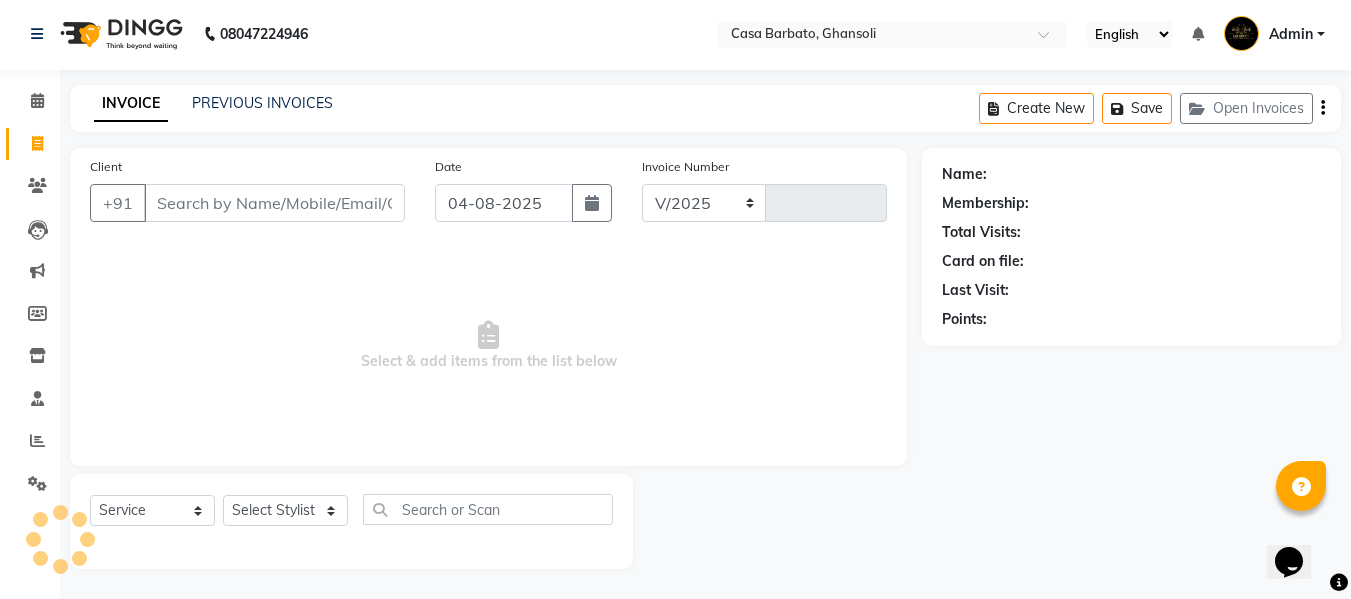 select on "700" 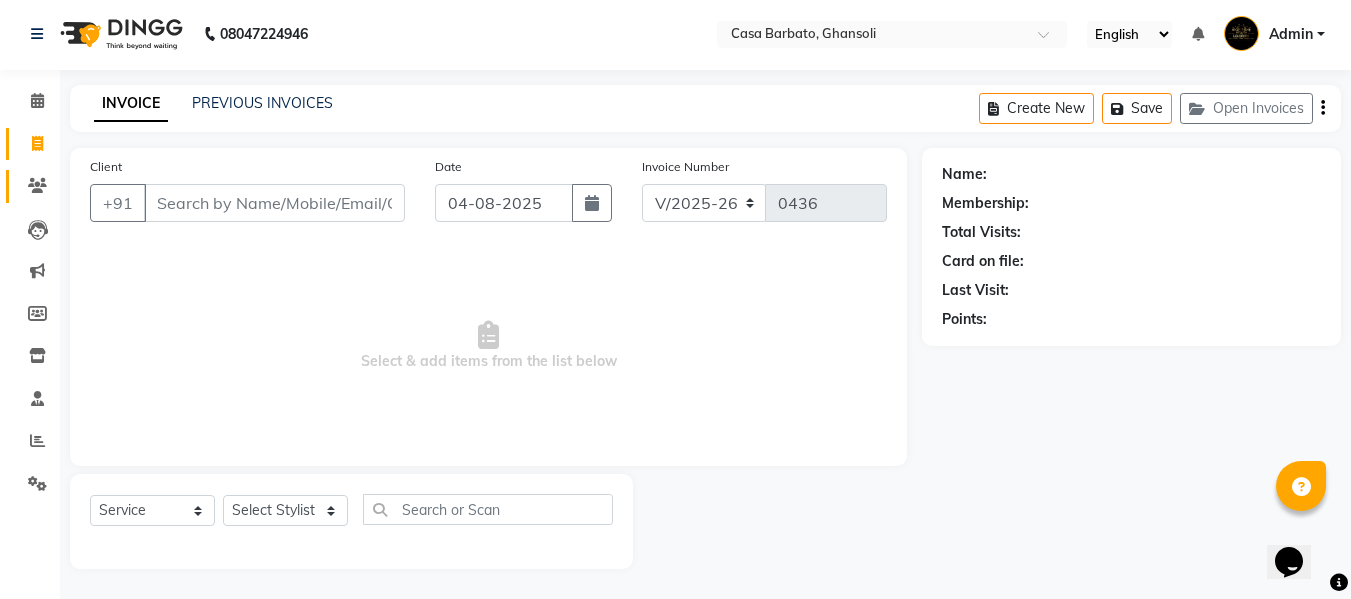 click on "Clients" 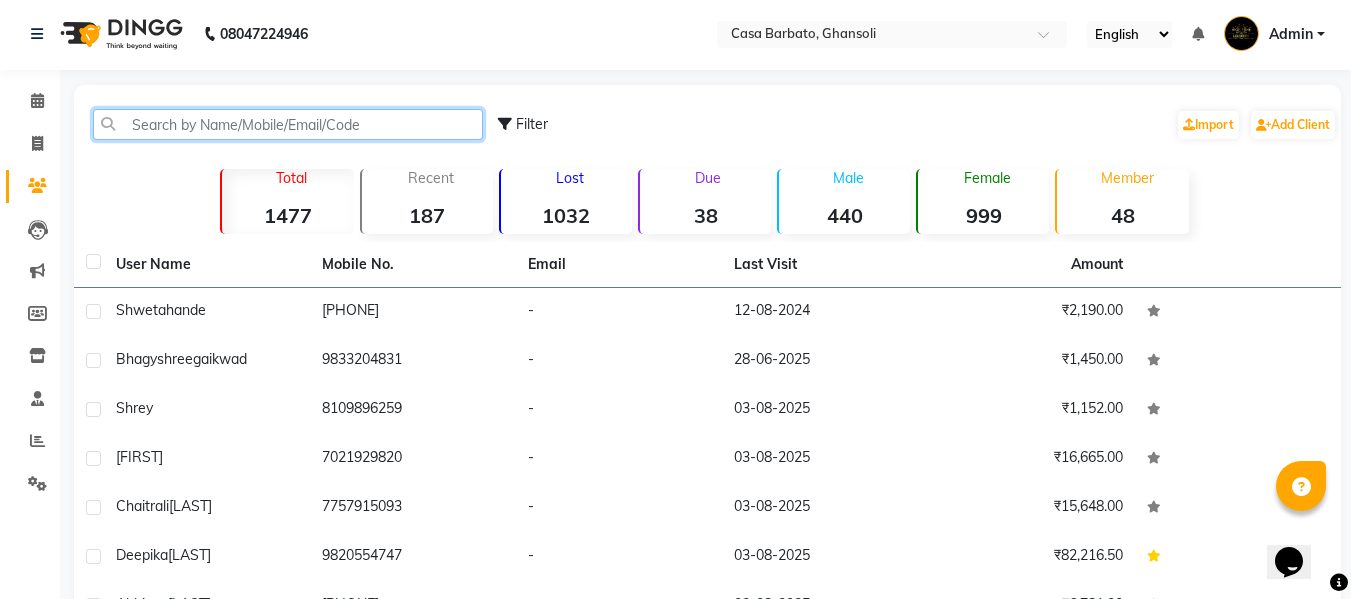click 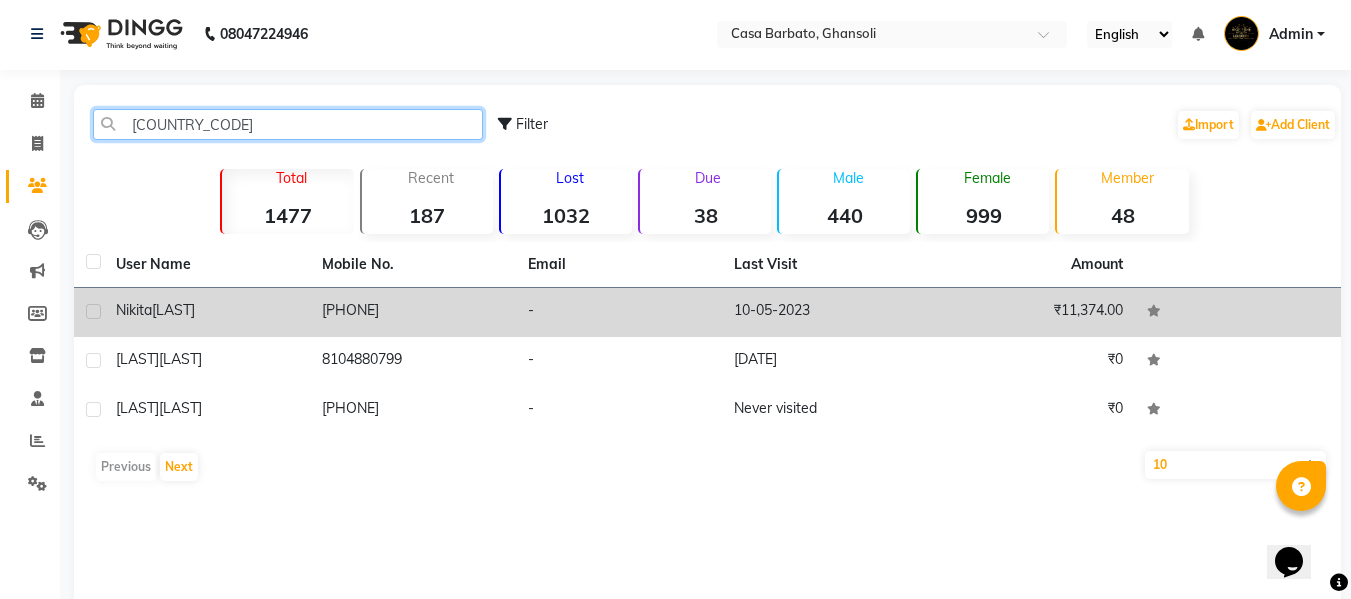 type on "[COUNTRY_CODE]" 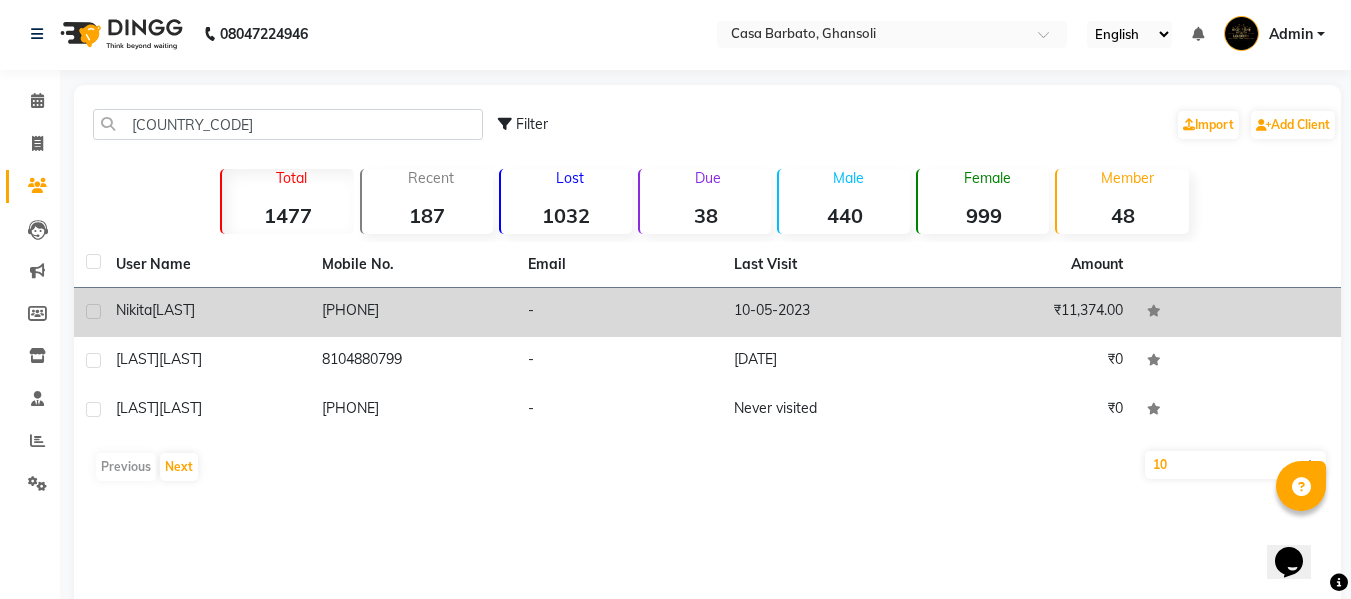 click on "[FIRST] [LAST]" 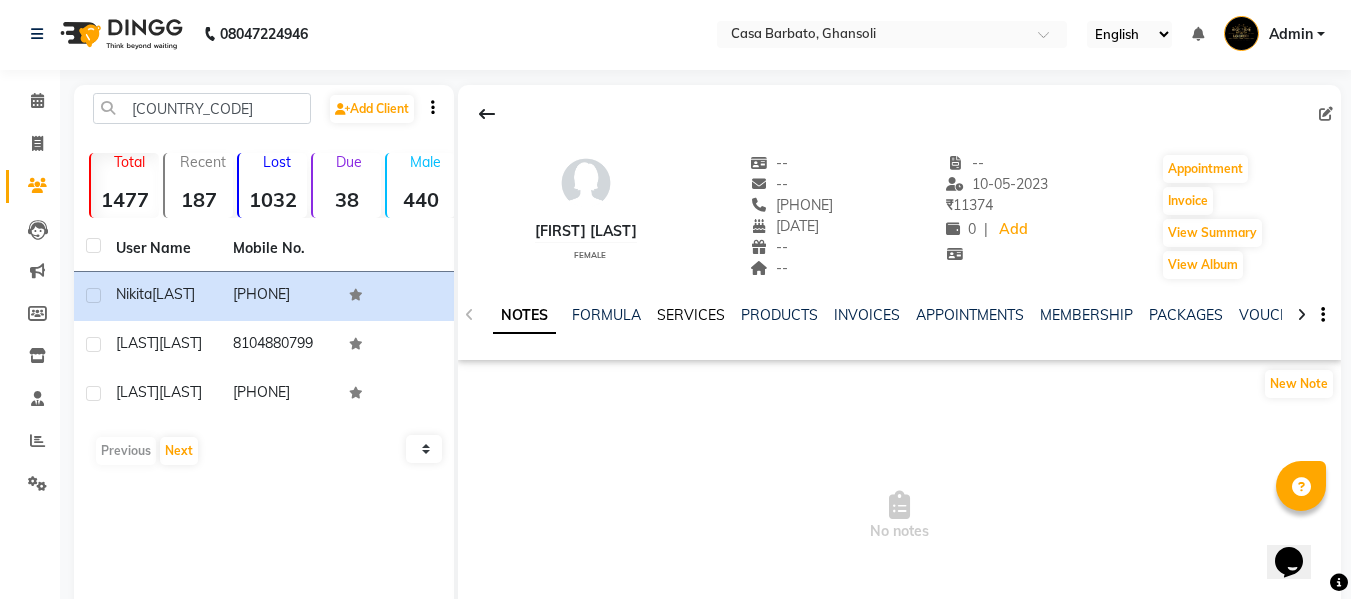 click on "SERVICES" 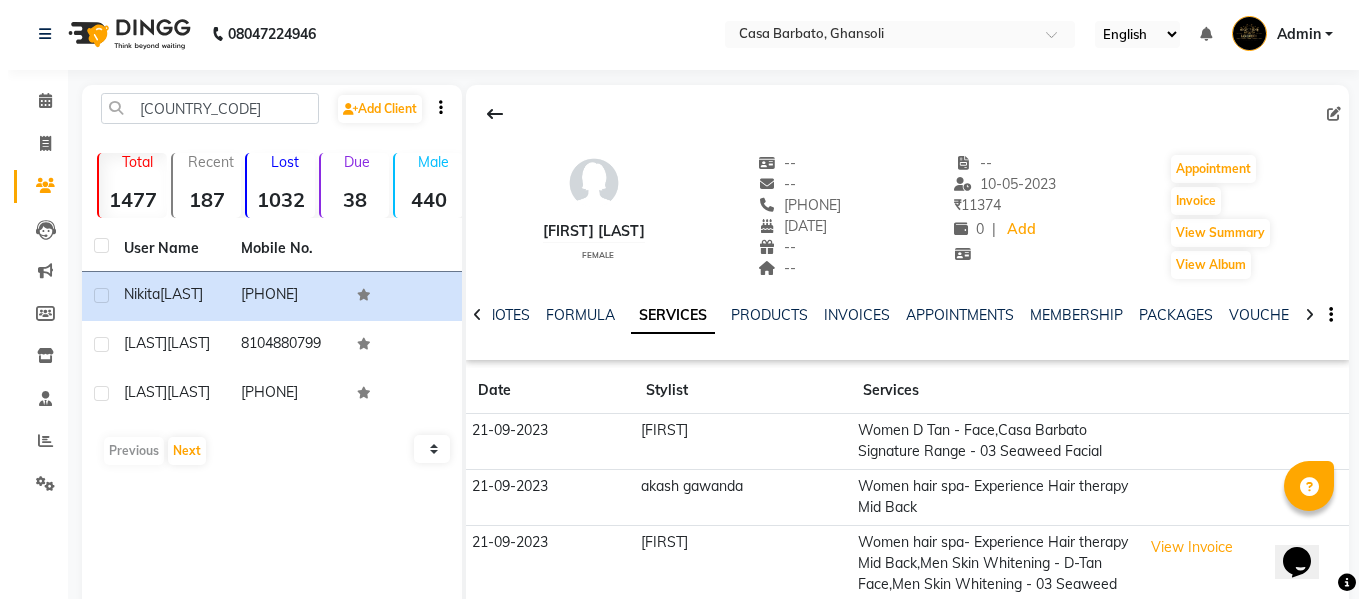scroll, scrollTop: 203, scrollLeft: 0, axis: vertical 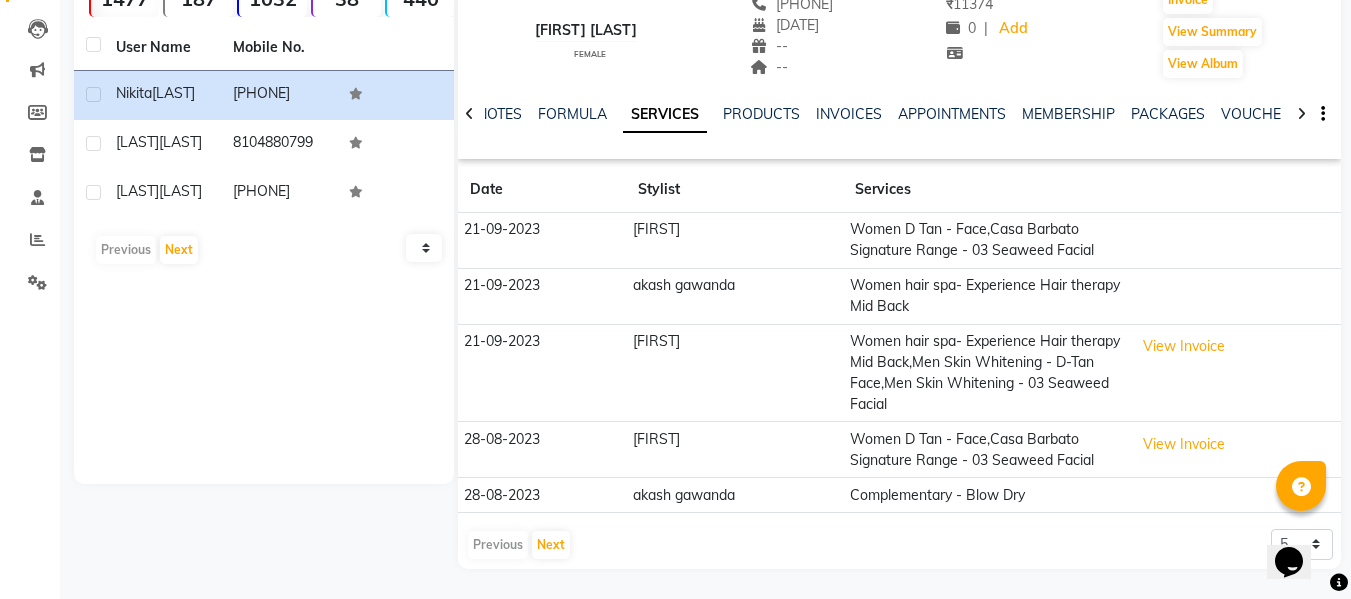 click on "Women hair spa- Experience Hair therapy Mid Back" 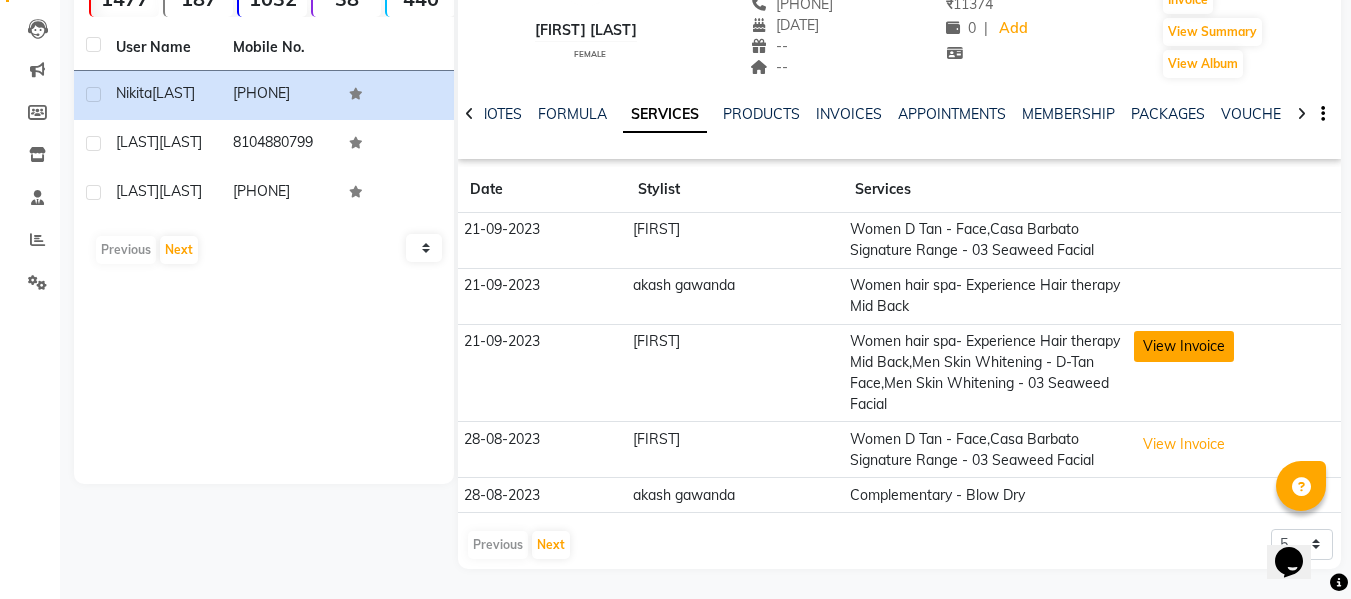 click on "View Invoice" 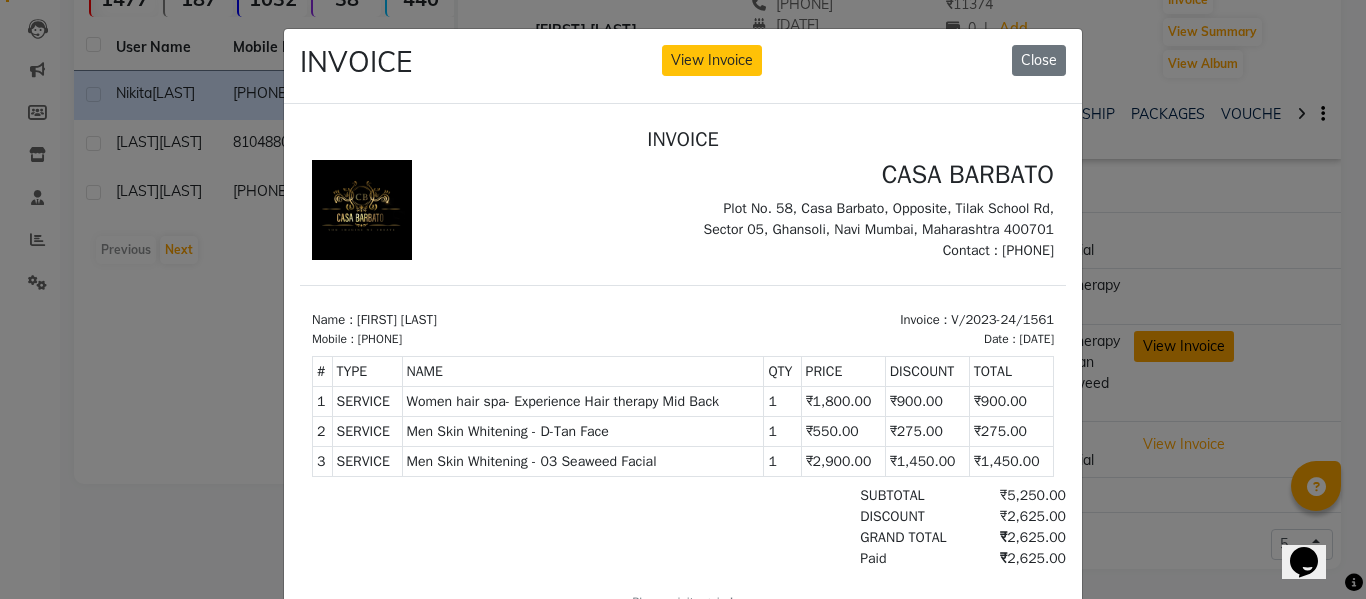 scroll, scrollTop: 0, scrollLeft: 0, axis: both 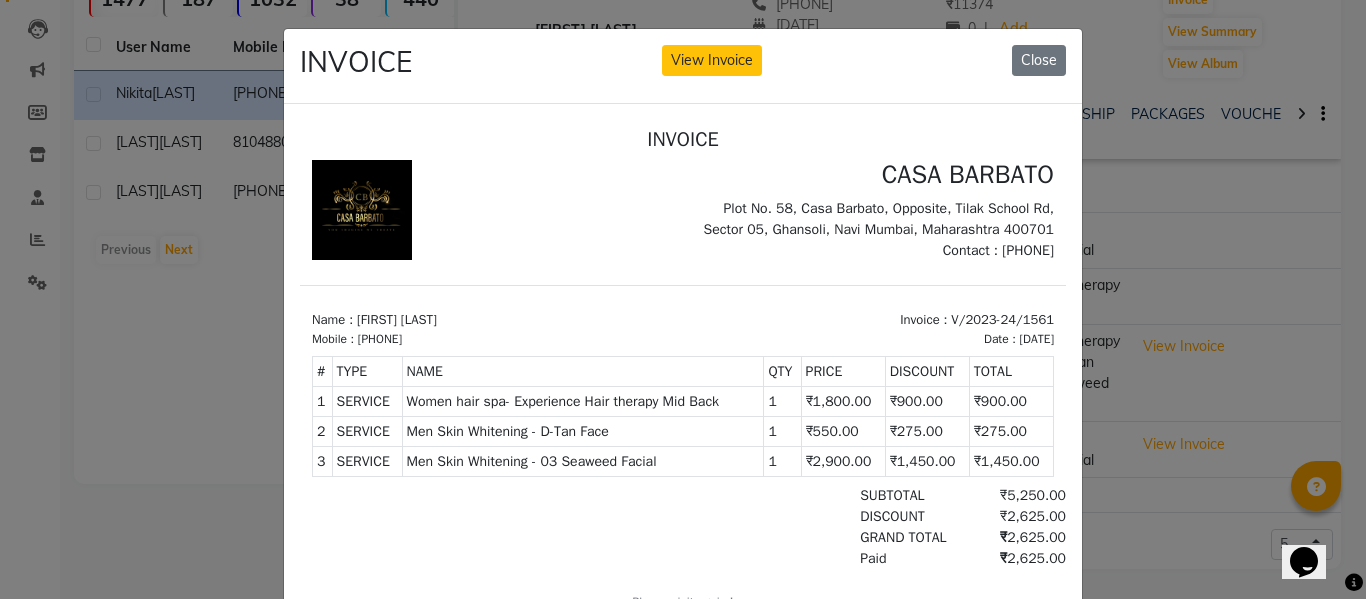 drag, startPoint x: 550, startPoint y: 419, endPoint x: 890, endPoint y: 530, distance: 357.66046 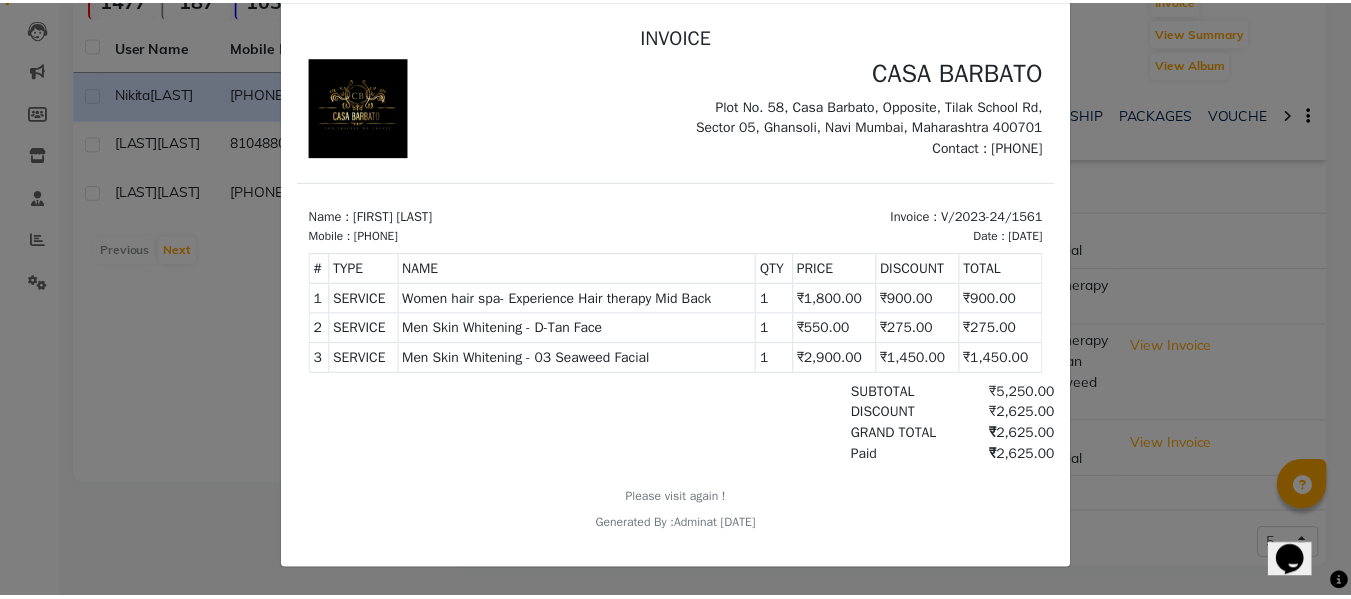 scroll, scrollTop: 0, scrollLeft: 0, axis: both 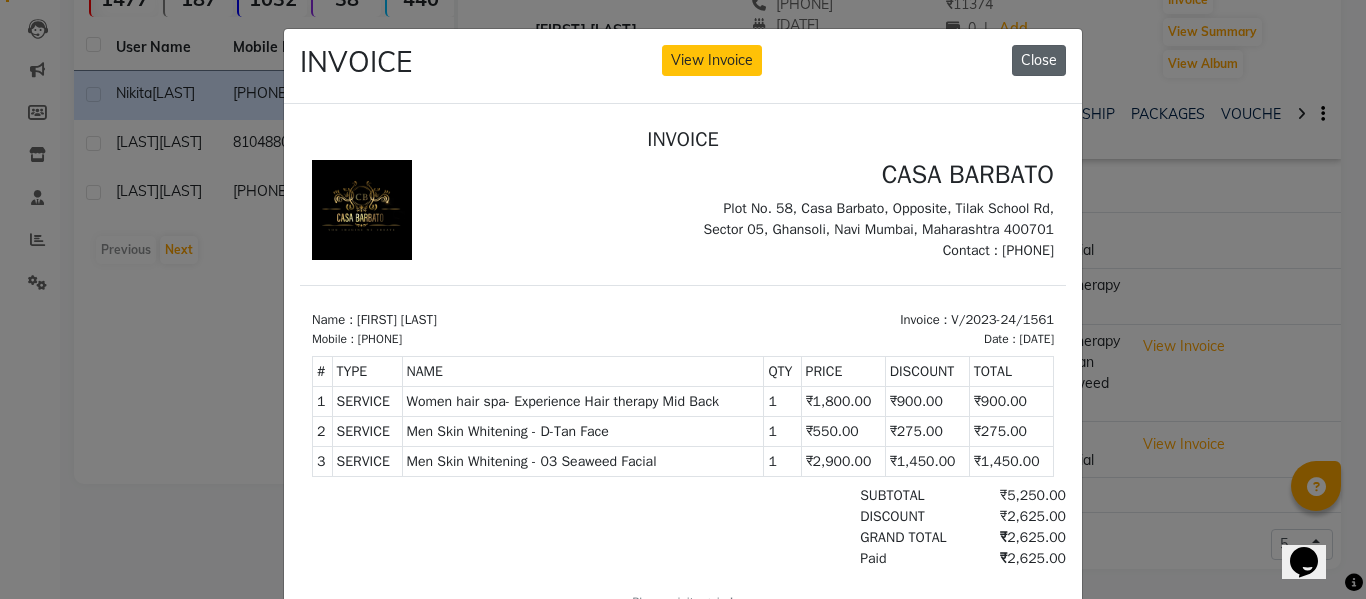 click on "Close" 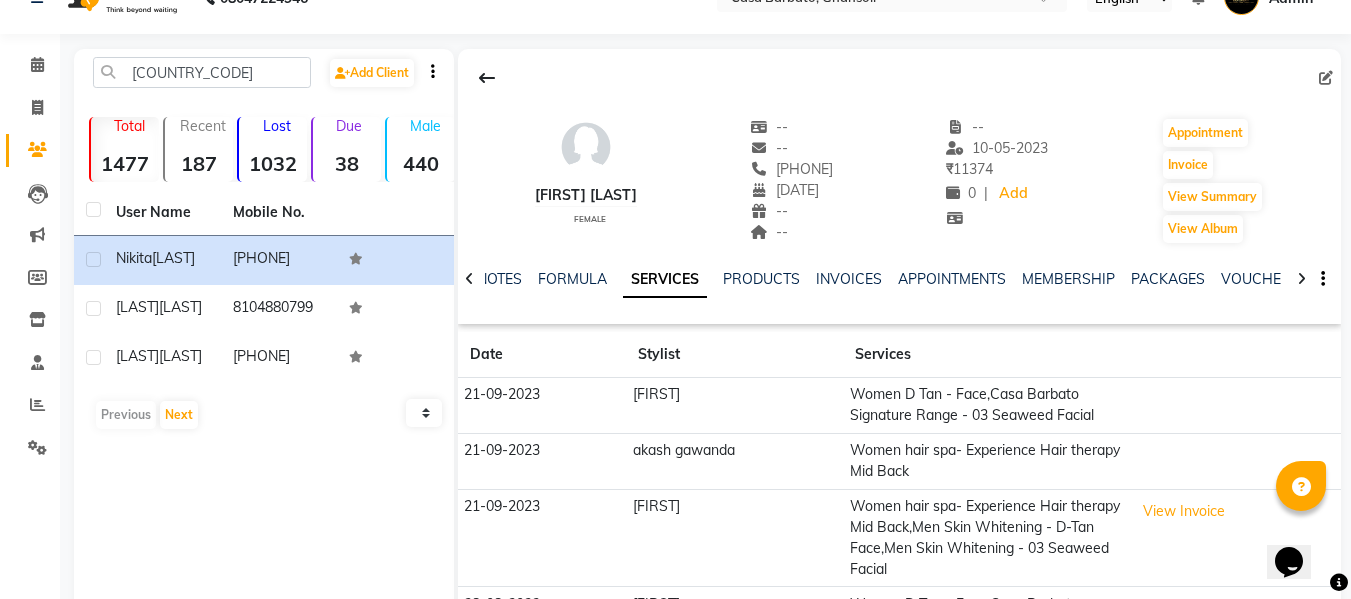 scroll, scrollTop: 0, scrollLeft: 0, axis: both 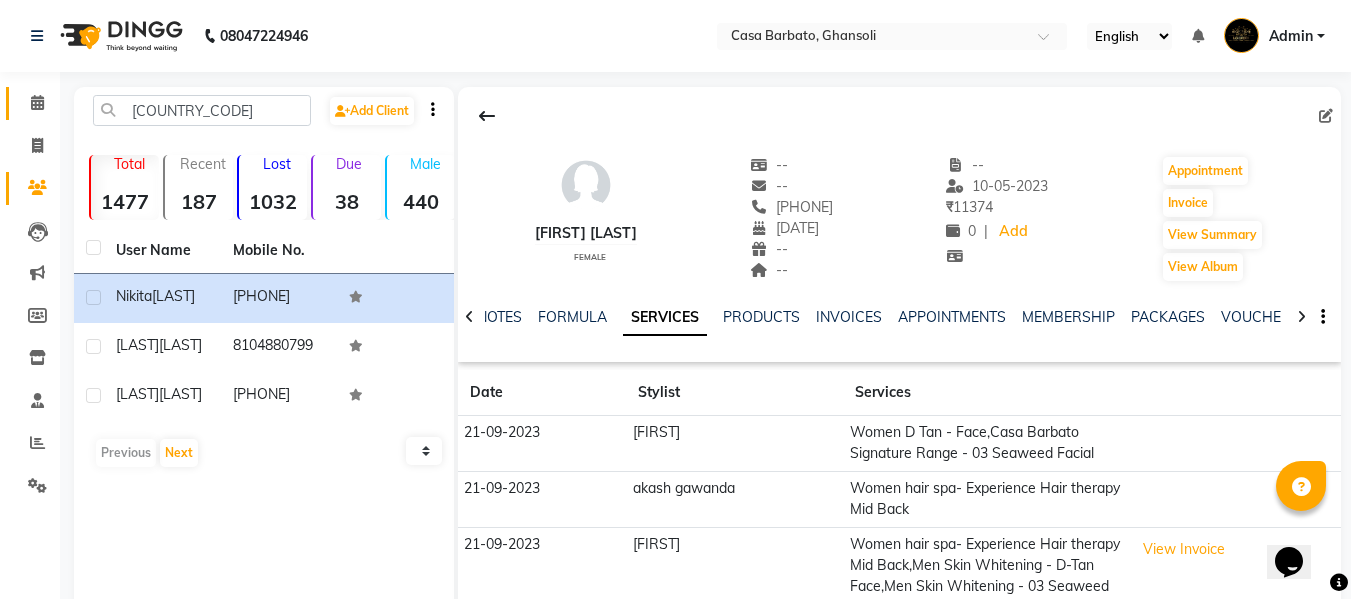 click on "Calendar" 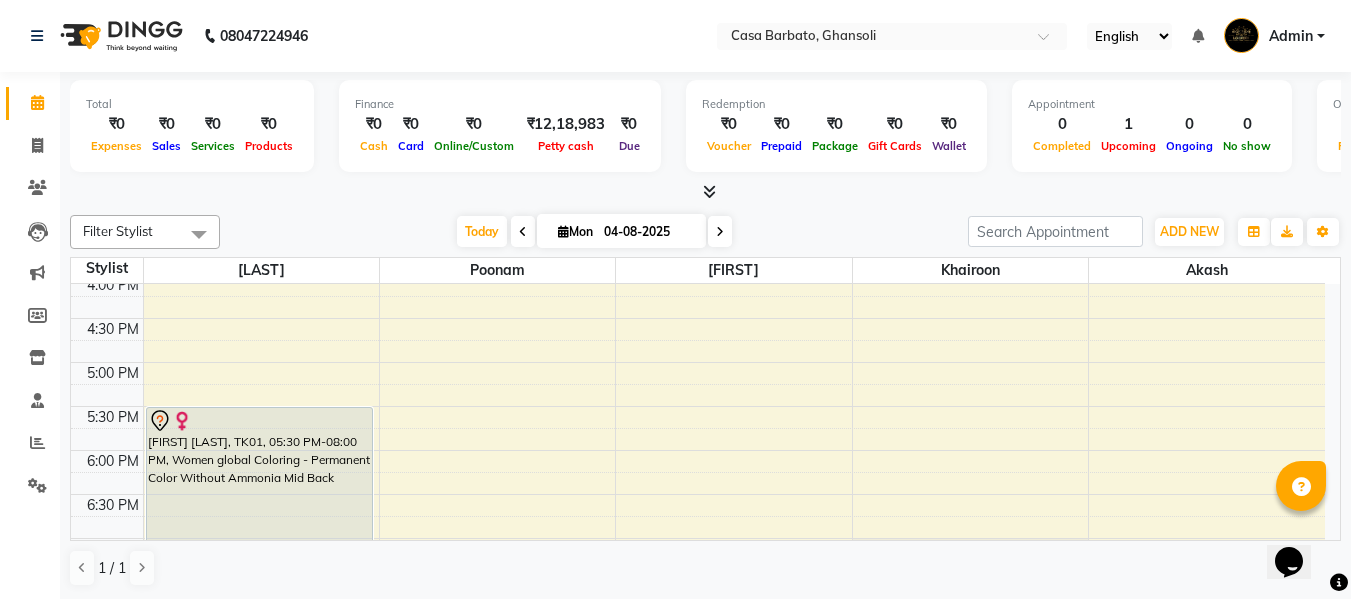 scroll, scrollTop: 672, scrollLeft: 0, axis: vertical 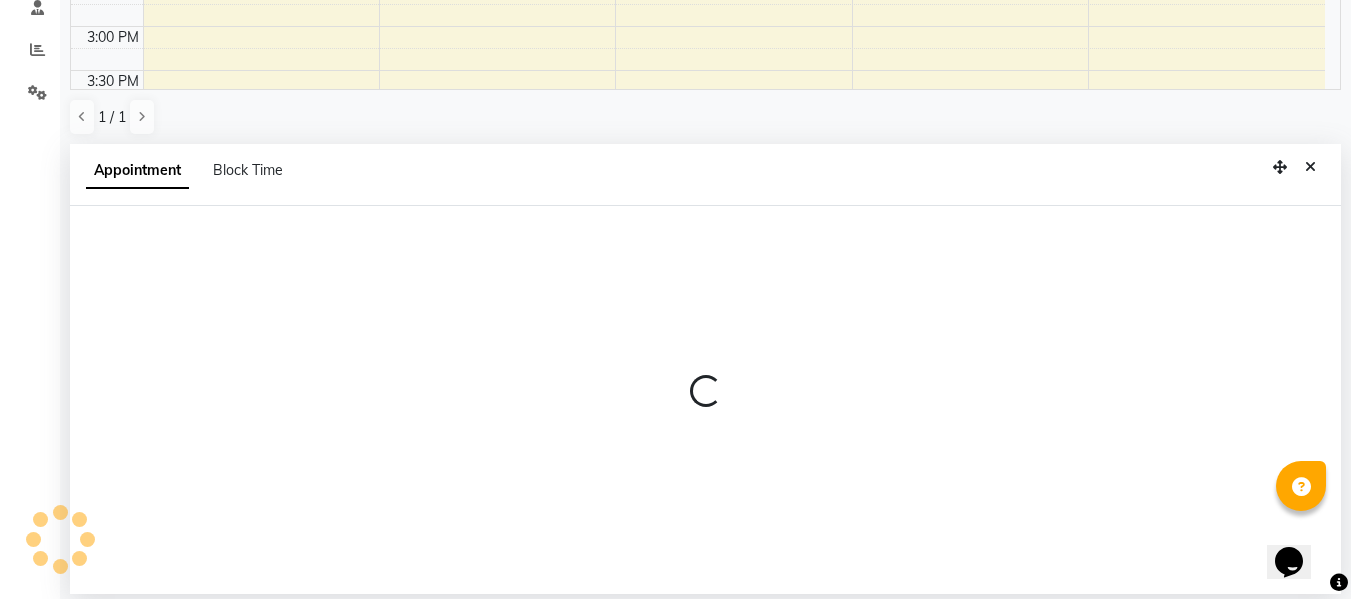select on "10556" 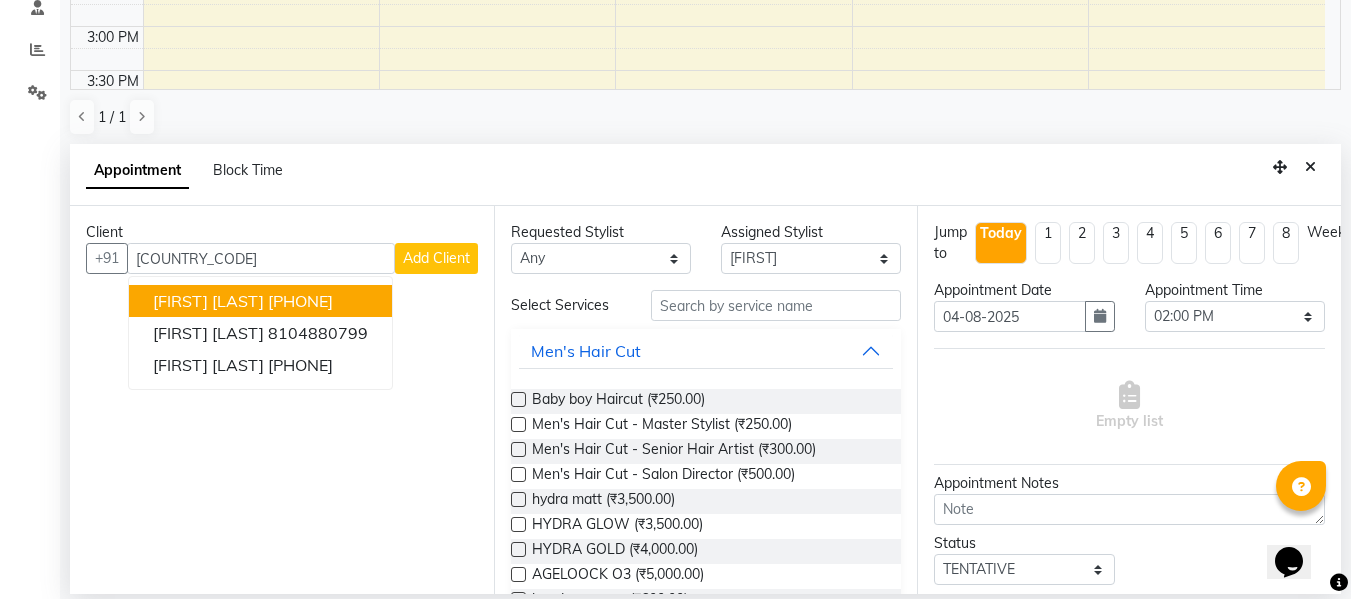 click on "[PHONE]" at bounding box center [300, 301] 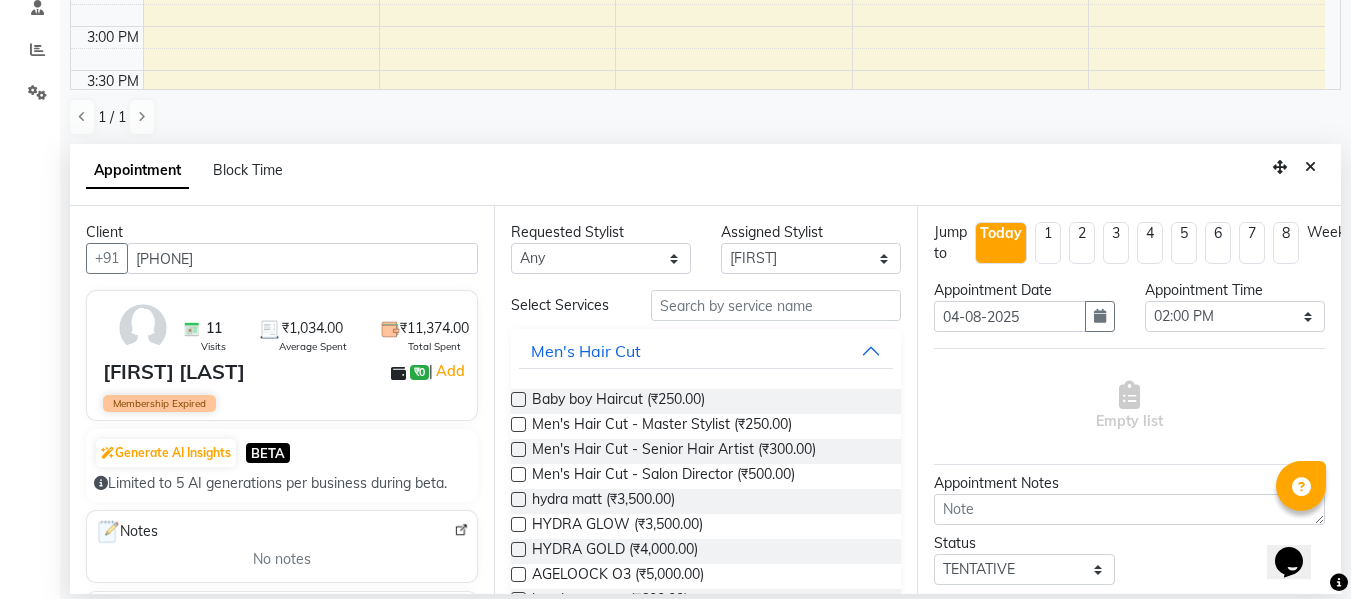 type on "[PHONE]" 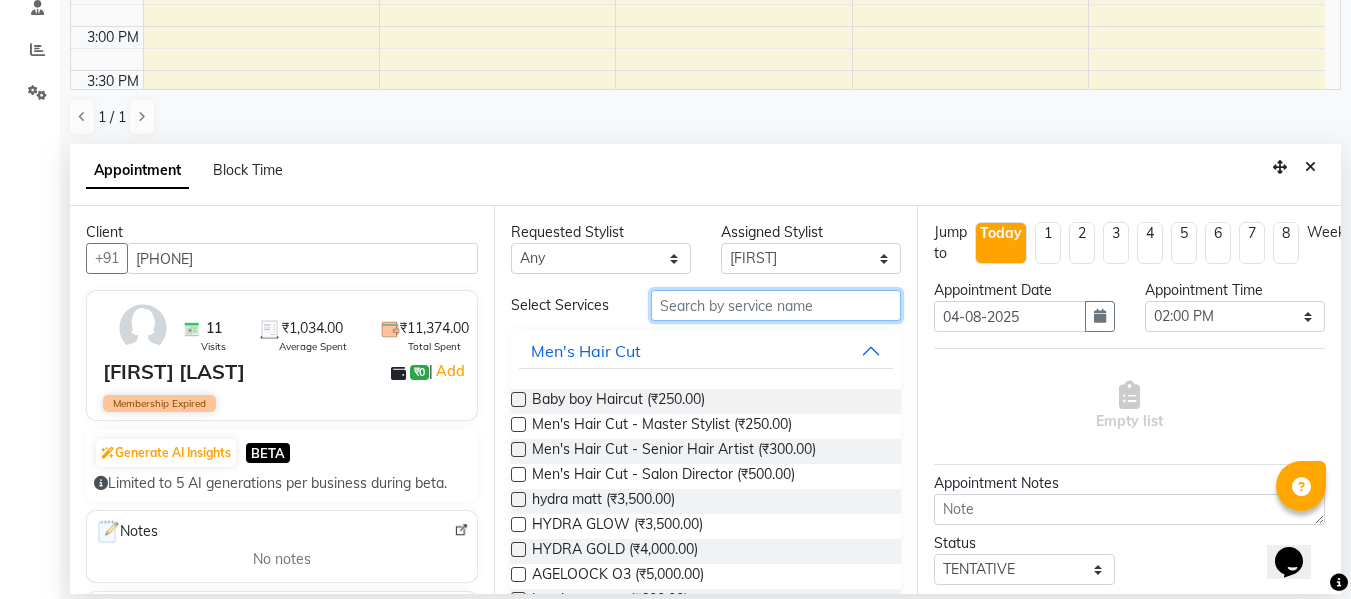 click at bounding box center (776, 305) 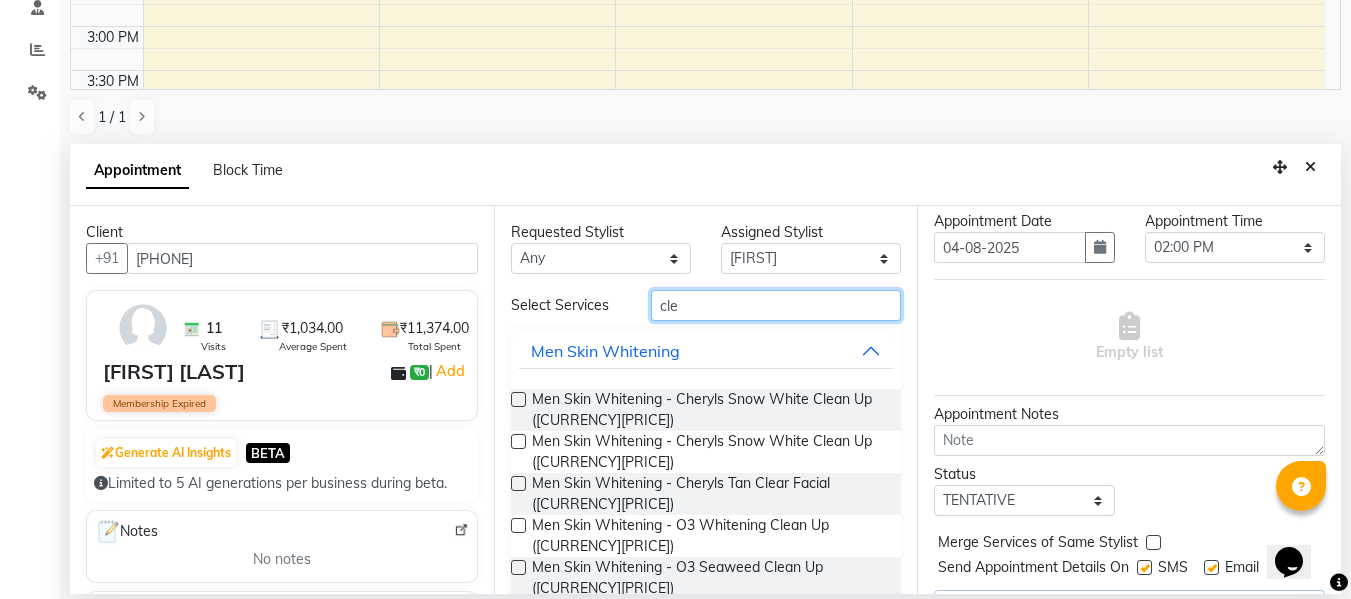 scroll, scrollTop: 134, scrollLeft: 0, axis: vertical 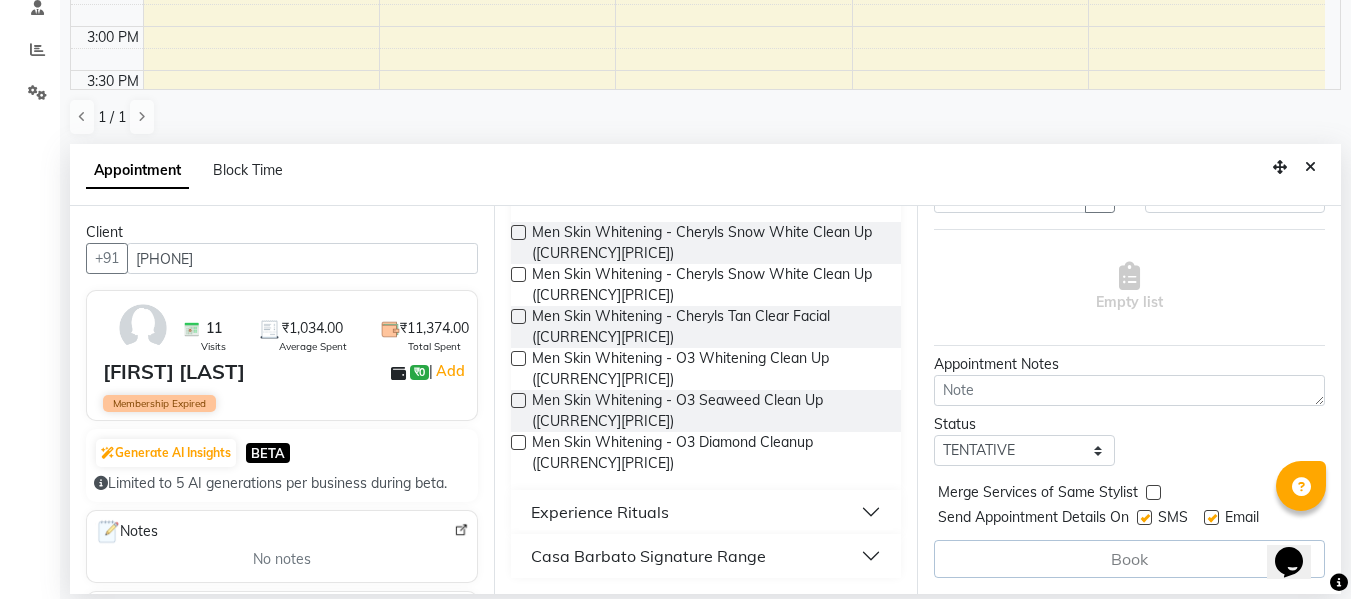 type on "cle" 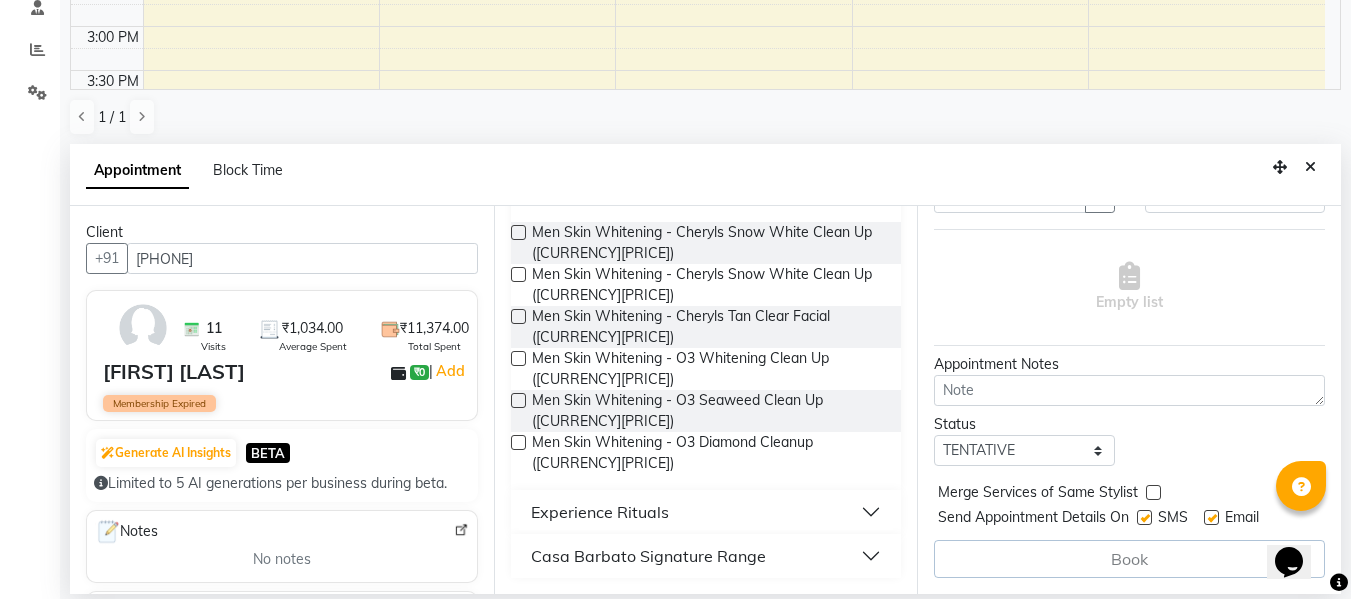 click on "Casa Barbato Signature Range" at bounding box center [706, 556] 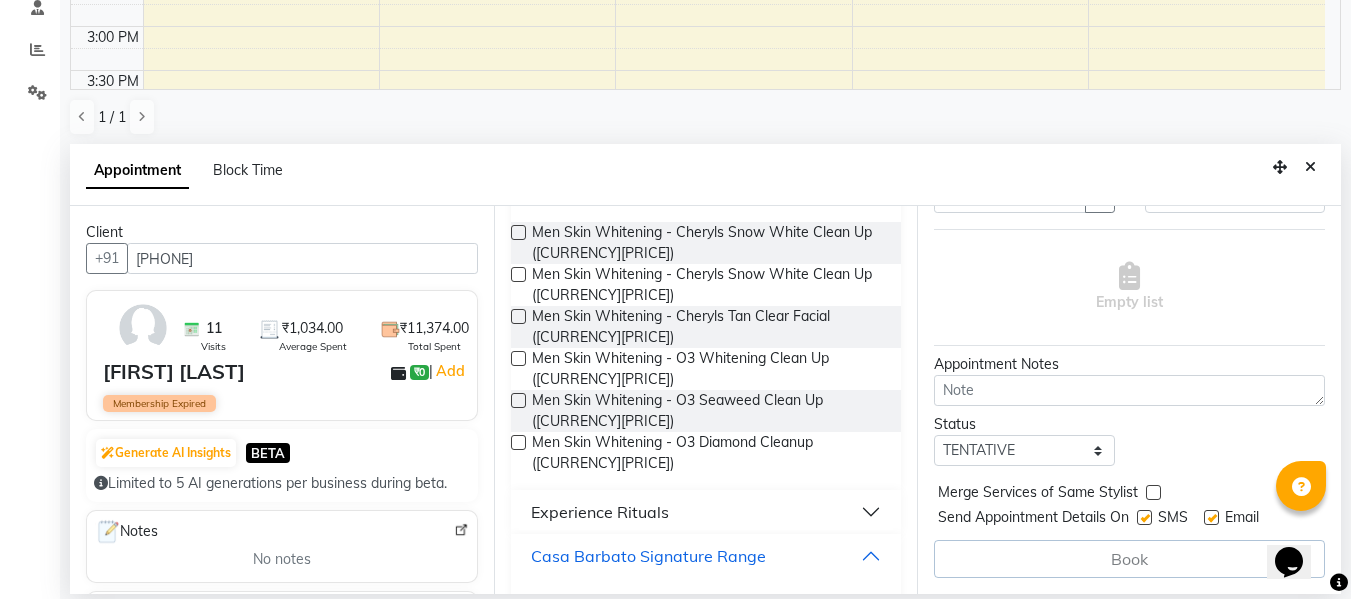 scroll, scrollTop: 325, scrollLeft: 0, axis: vertical 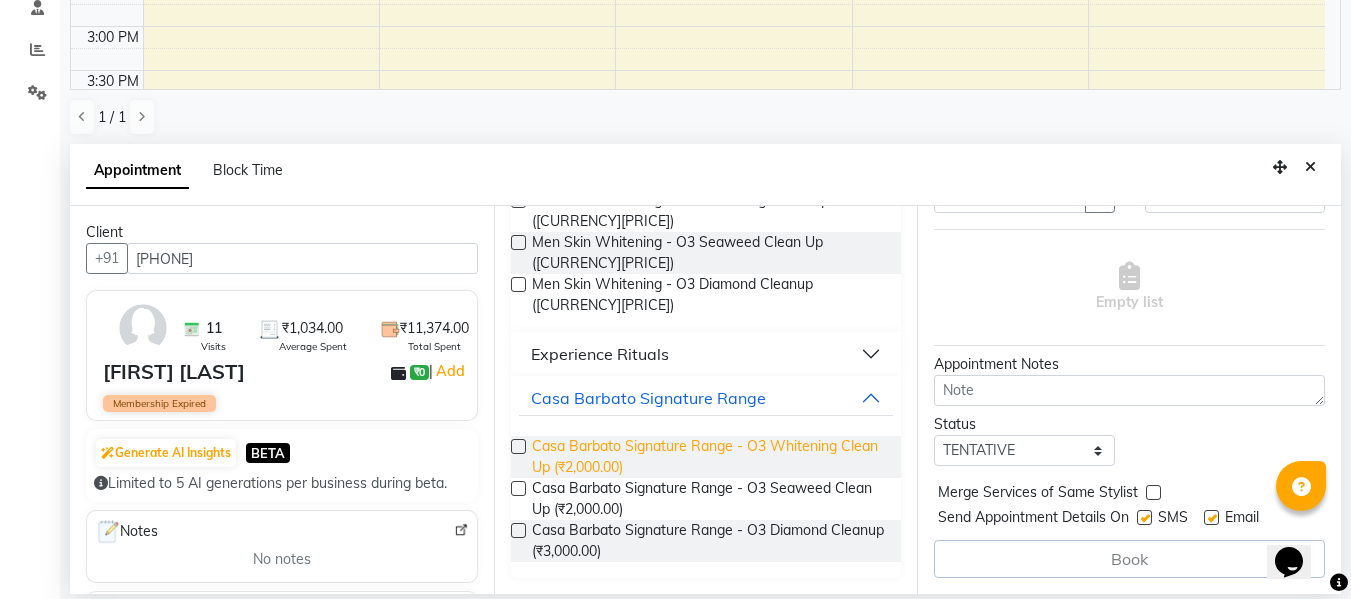 click on "Casa Barbato Signature Range - O3 Whitening  Clean Up (₹2,000.00)" at bounding box center (709, 457) 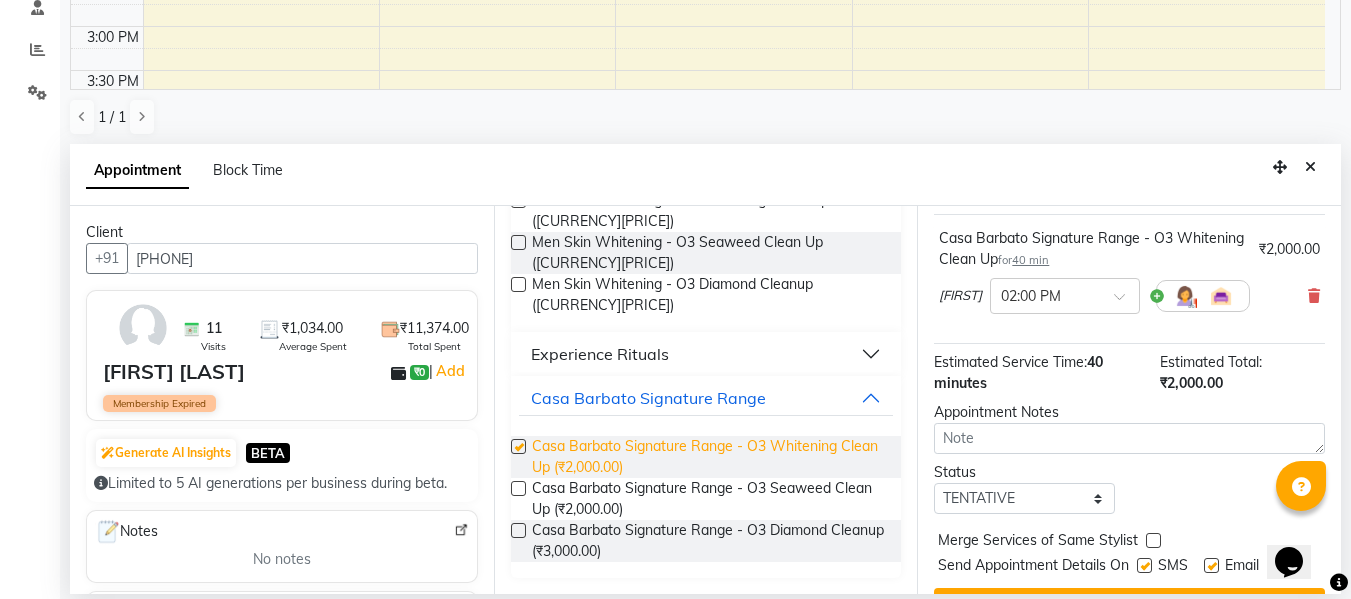 checkbox on "false" 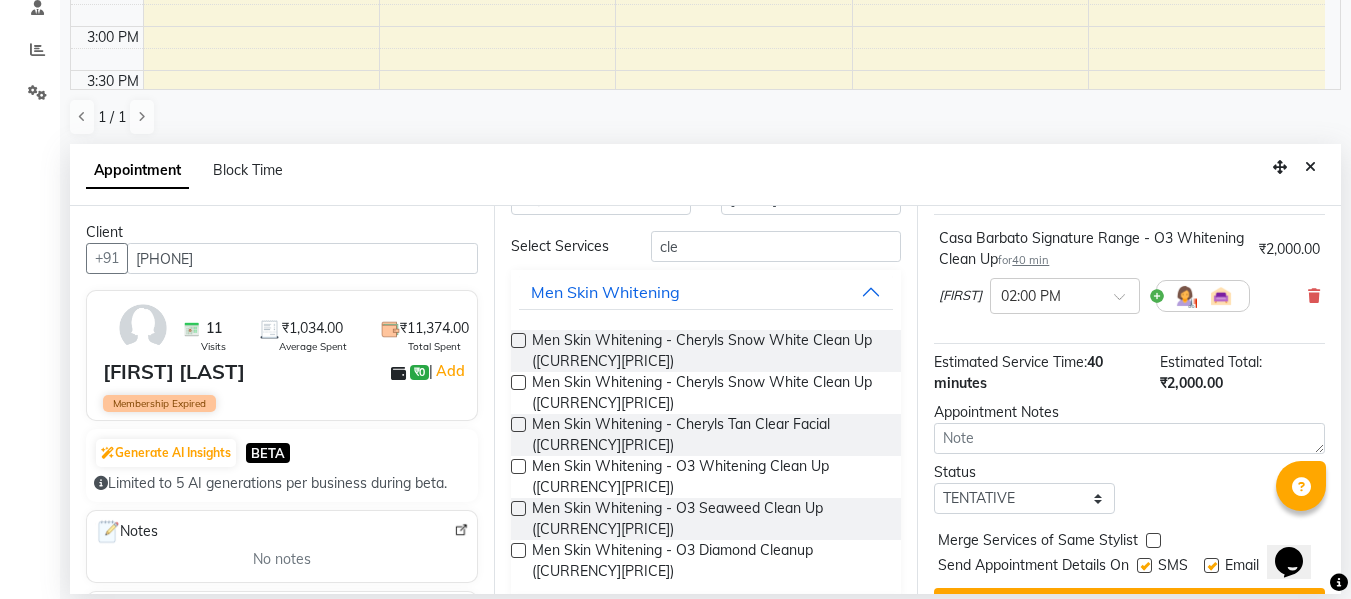 scroll, scrollTop: 0, scrollLeft: 0, axis: both 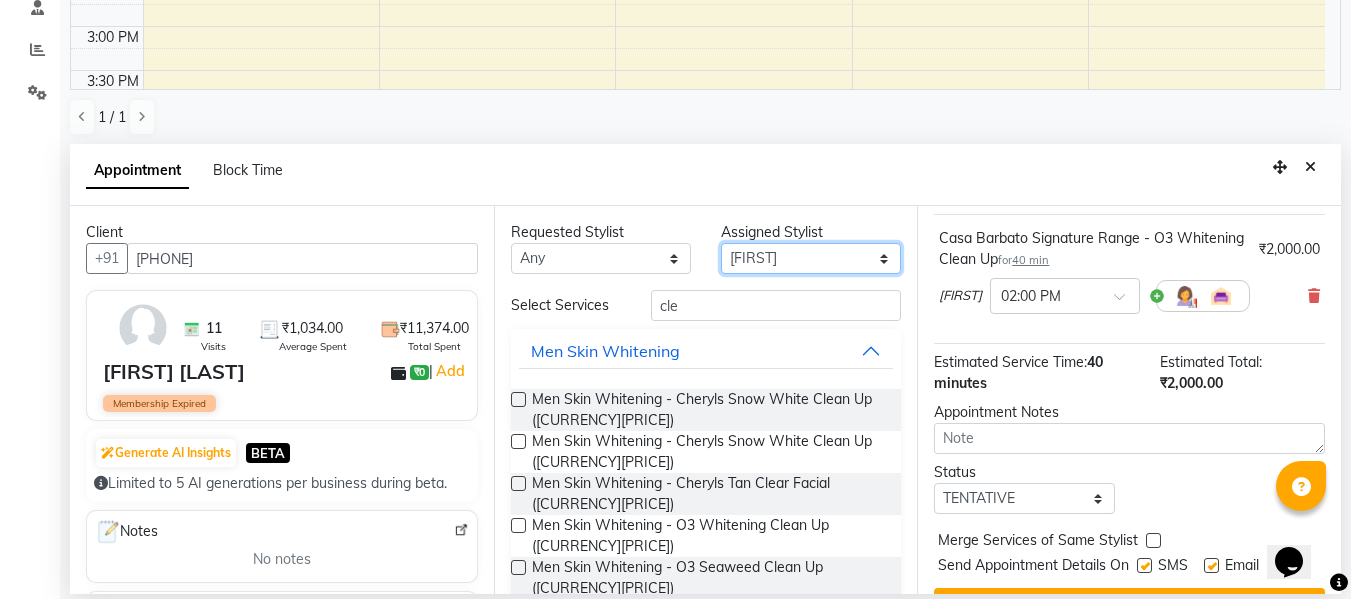 click on "Select [FIRST] [LAST] [FIRST] [LAST] [FIRST]" at bounding box center (811, 258) 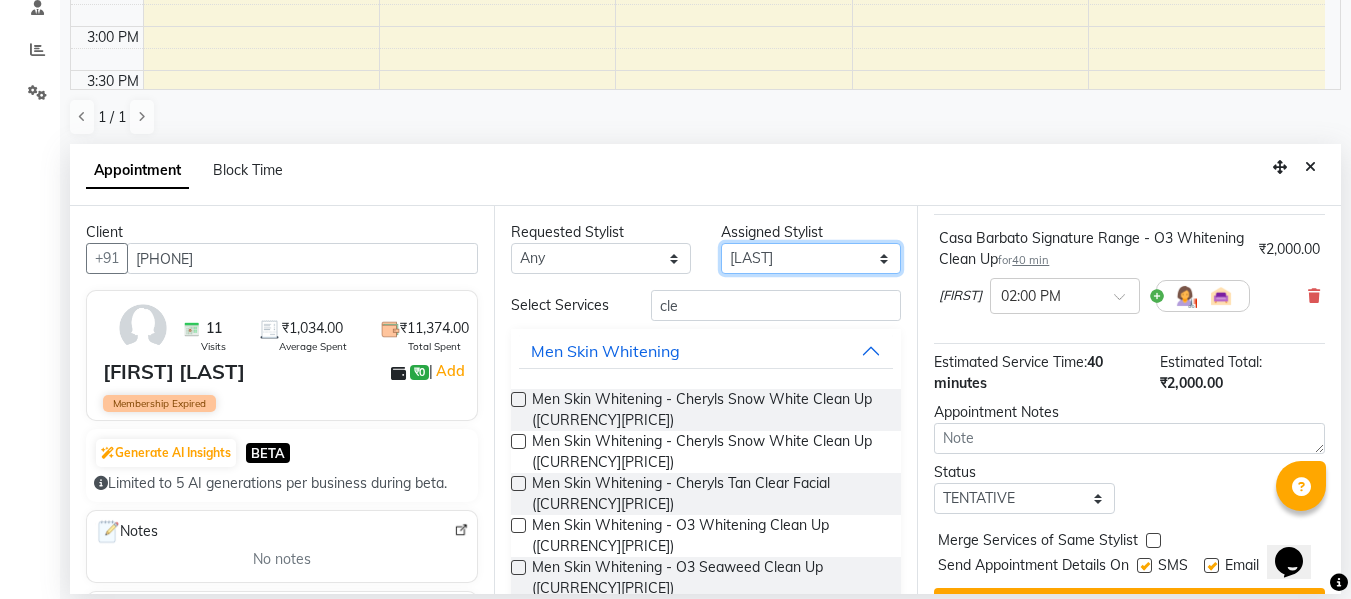 click on "Select [FIRST] [LAST] [FIRST] [LAST] [FIRST]" at bounding box center [811, 258] 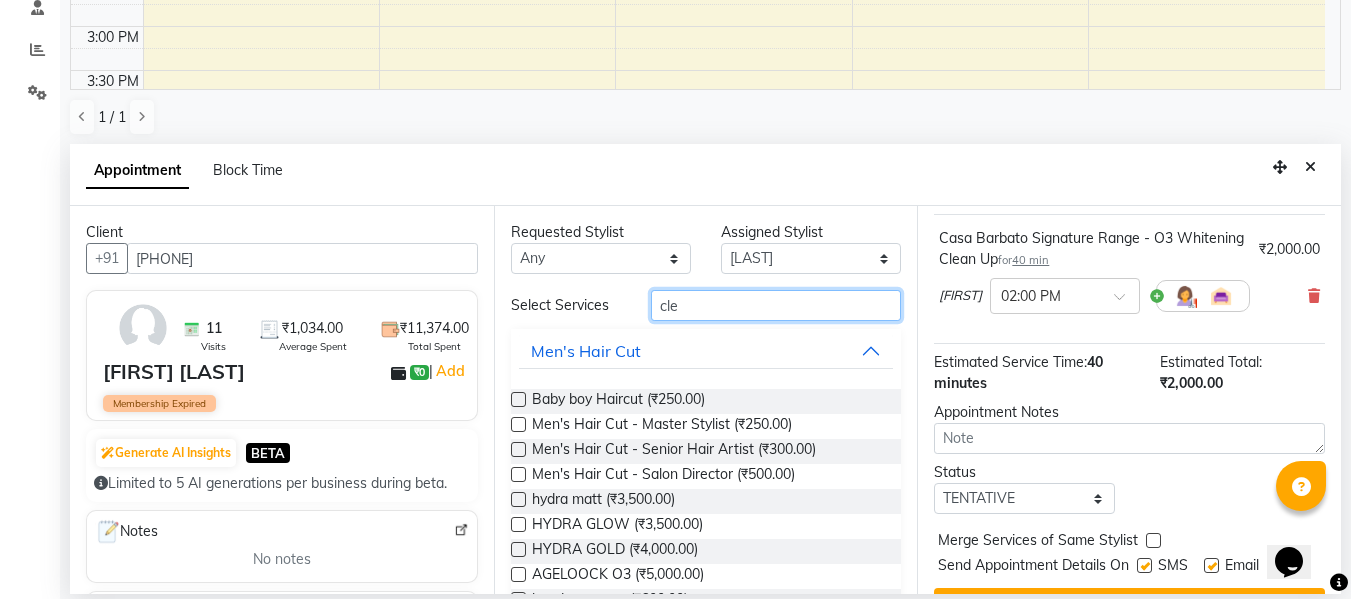 click on "cle" at bounding box center [776, 305] 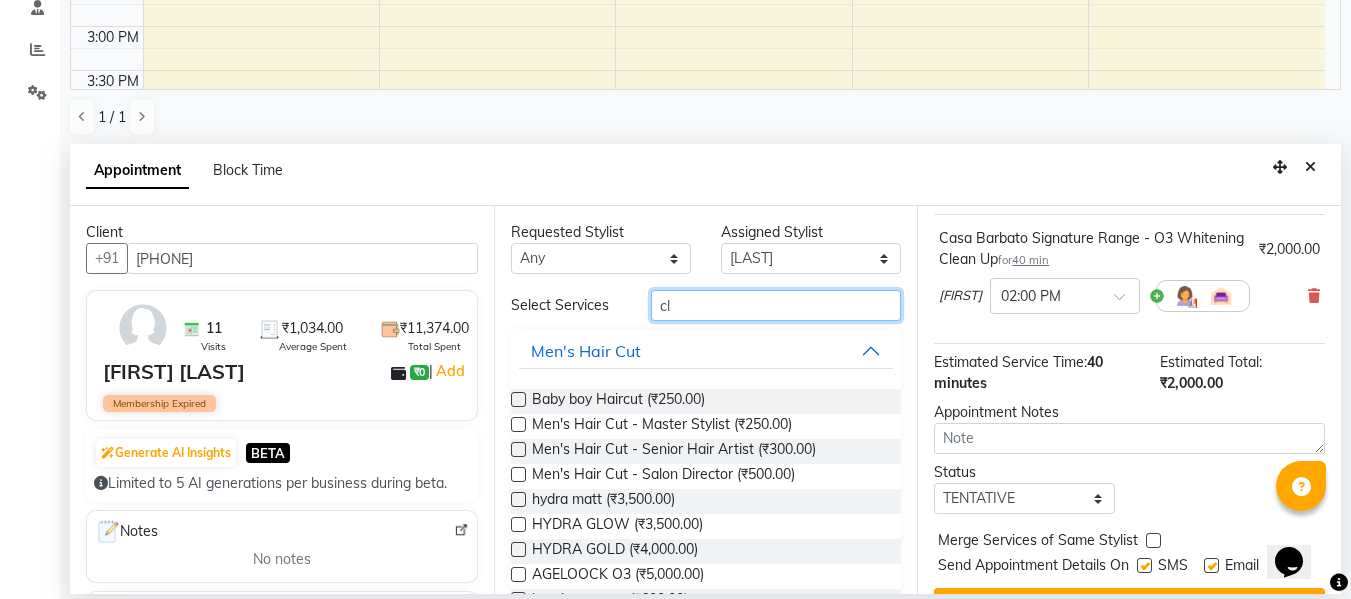 type on "c" 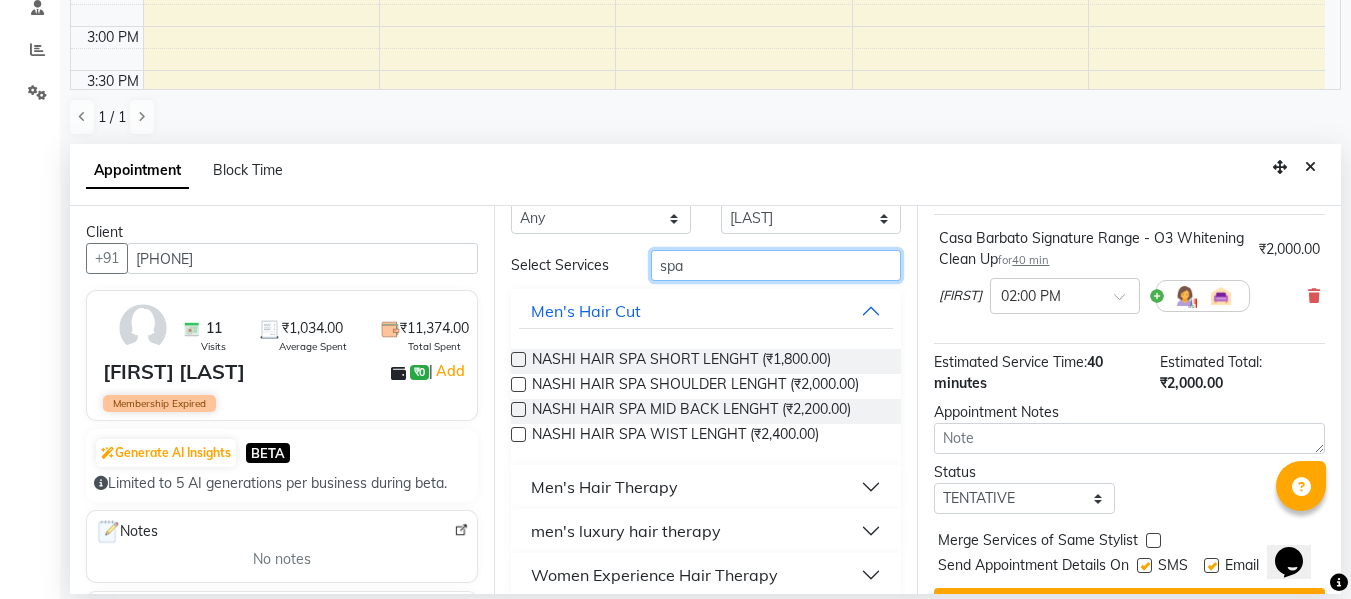 scroll, scrollTop: 59, scrollLeft: 0, axis: vertical 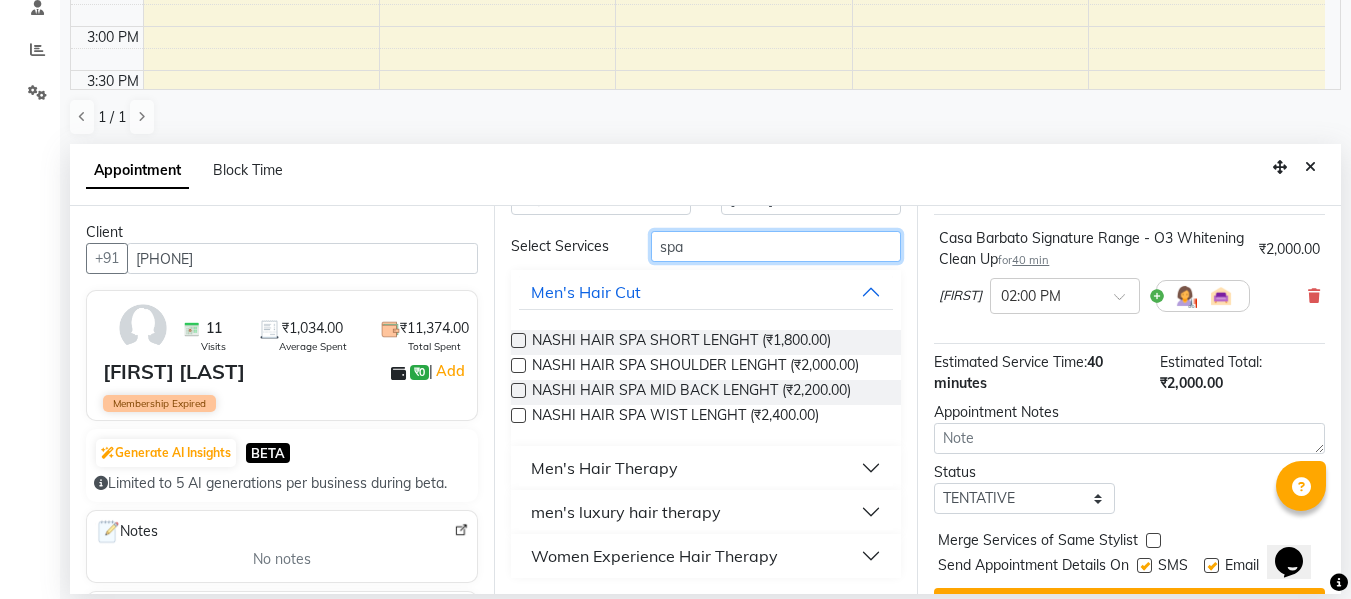 type on "spa" 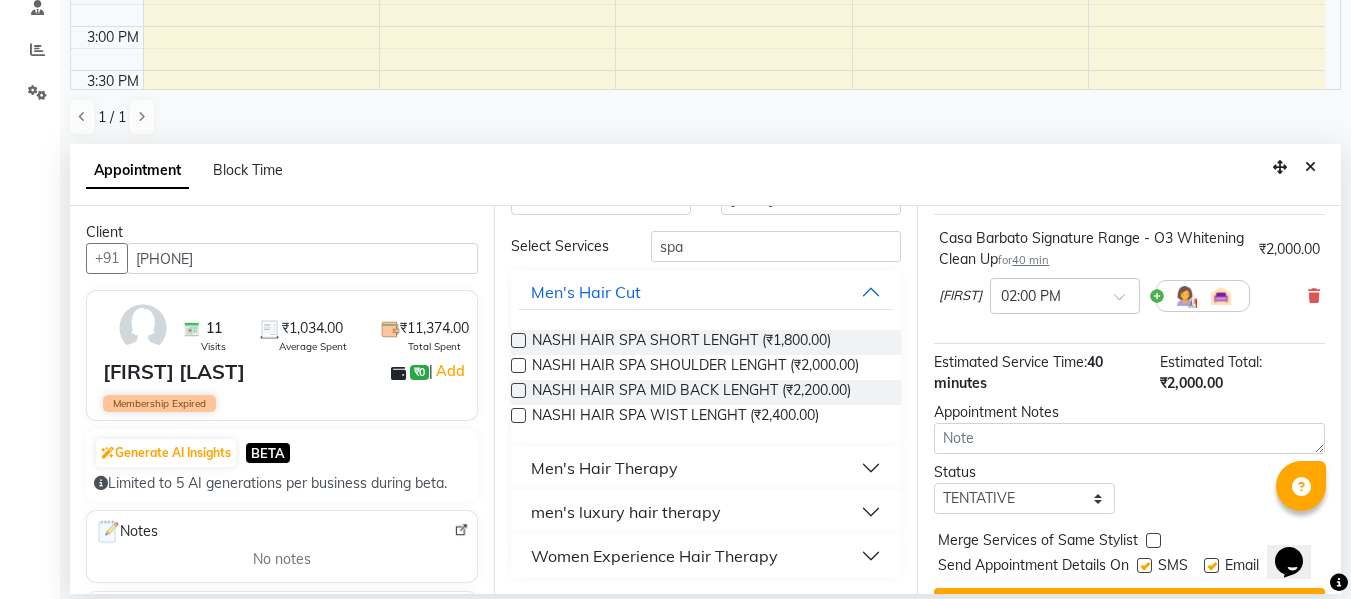 click on "Women Experience Hair Therapy" at bounding box center [706, 556] 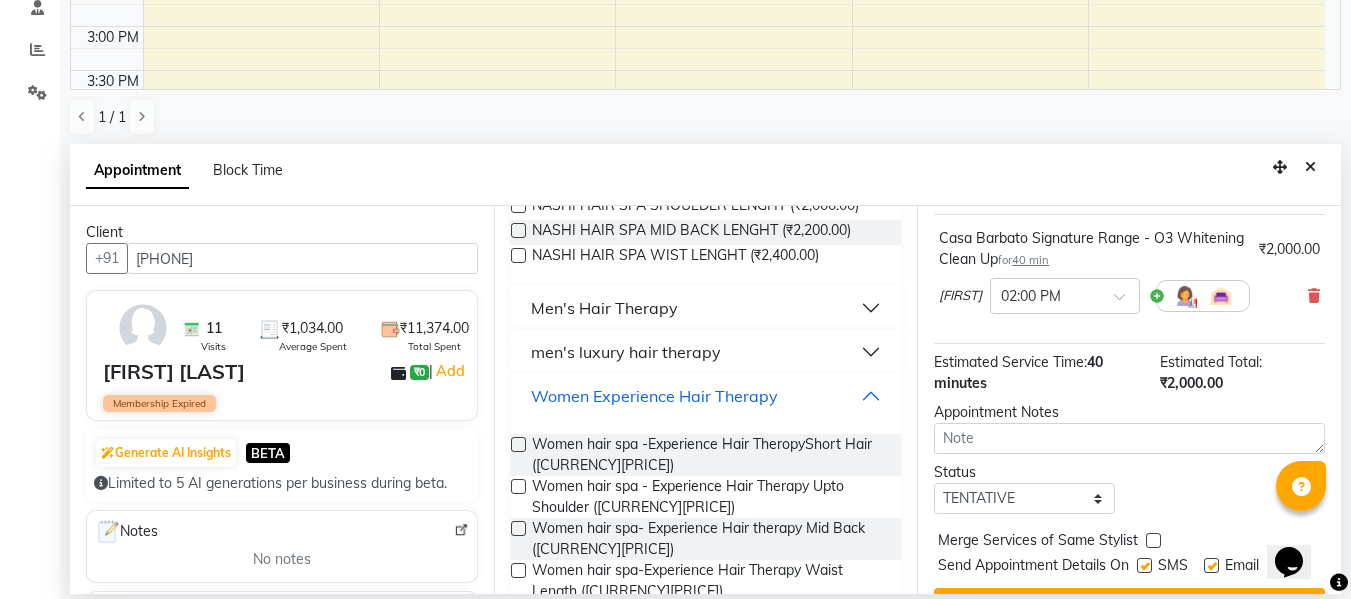 scroll, scrollTop: 259, scrollLeft: 0, axis: vertical 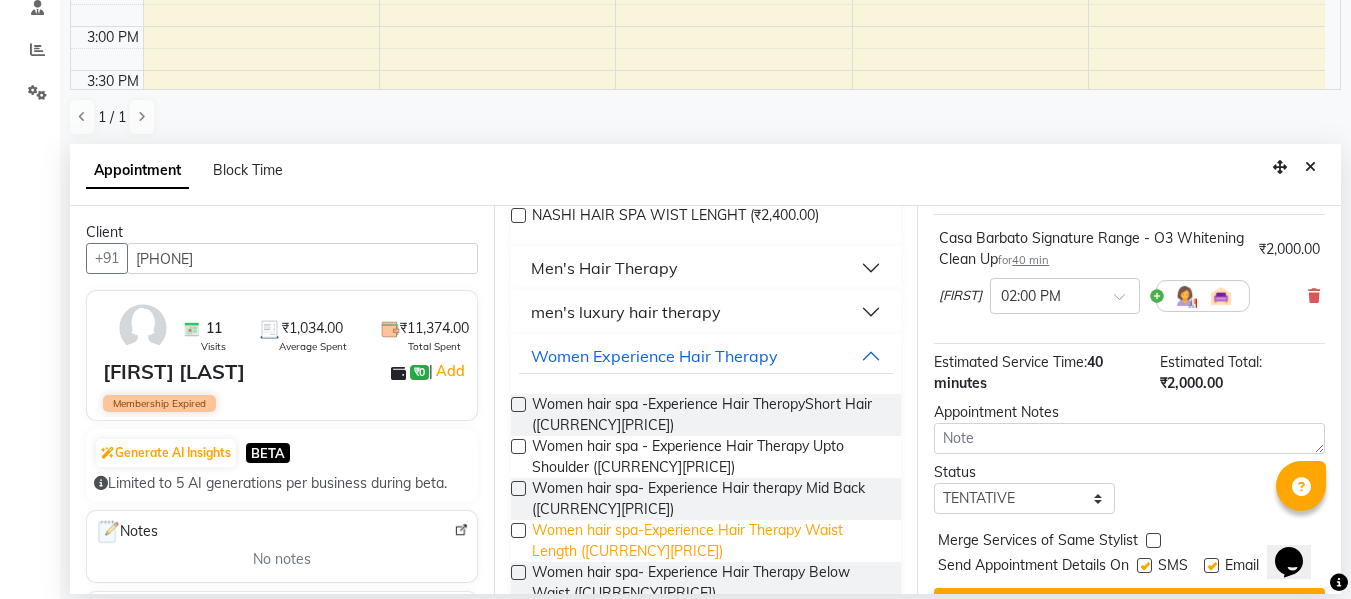 click on "Women hair spa-Experience Hair Therapy Waist Length ([CURRENCY][PRICE])" at bounding box center (709, 541) 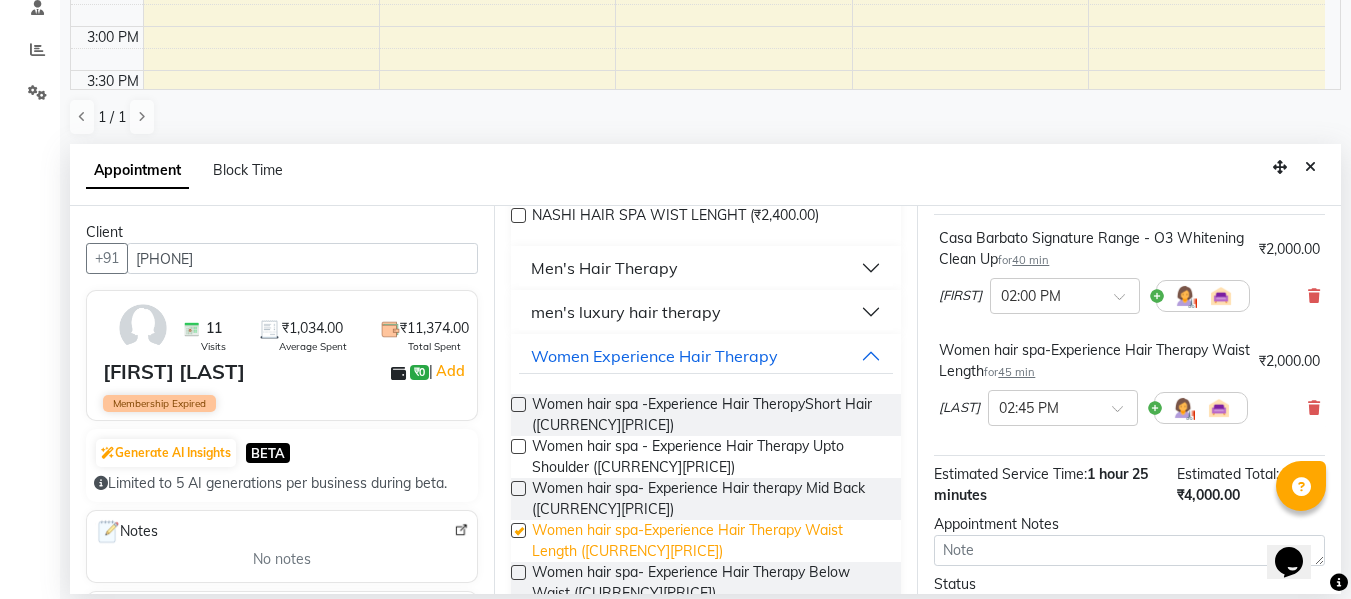 checkbox on "false" 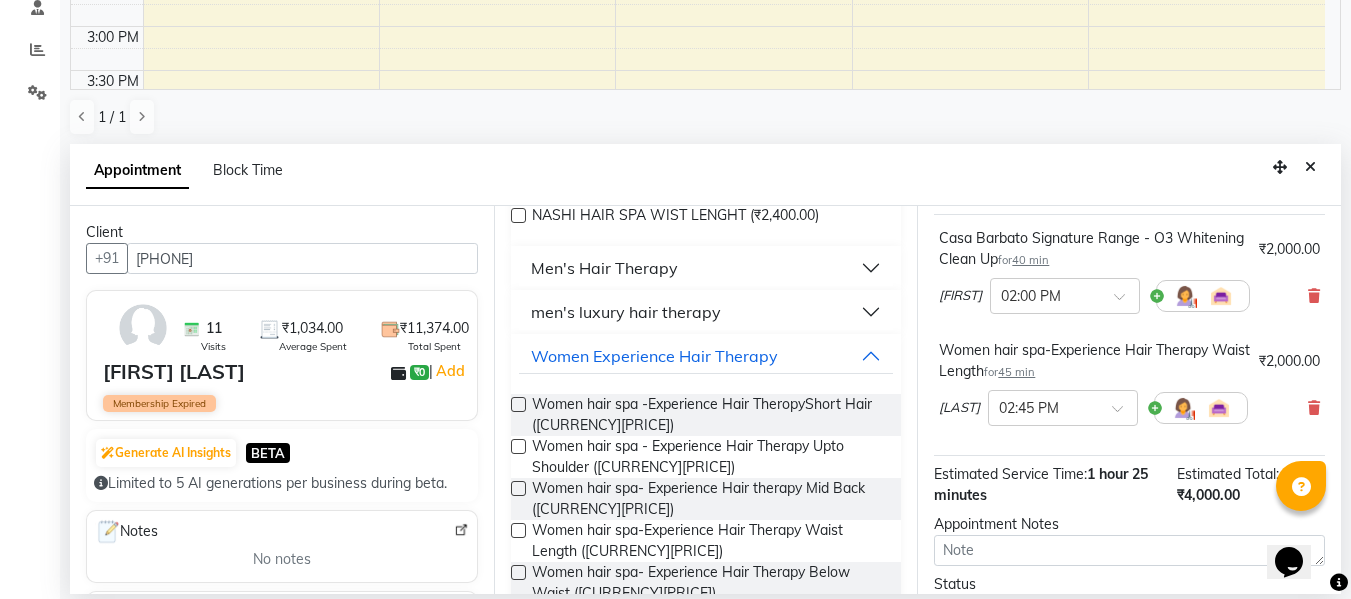 scroll, scrollTop: 307, scrollLeft: 0, axis: vertical 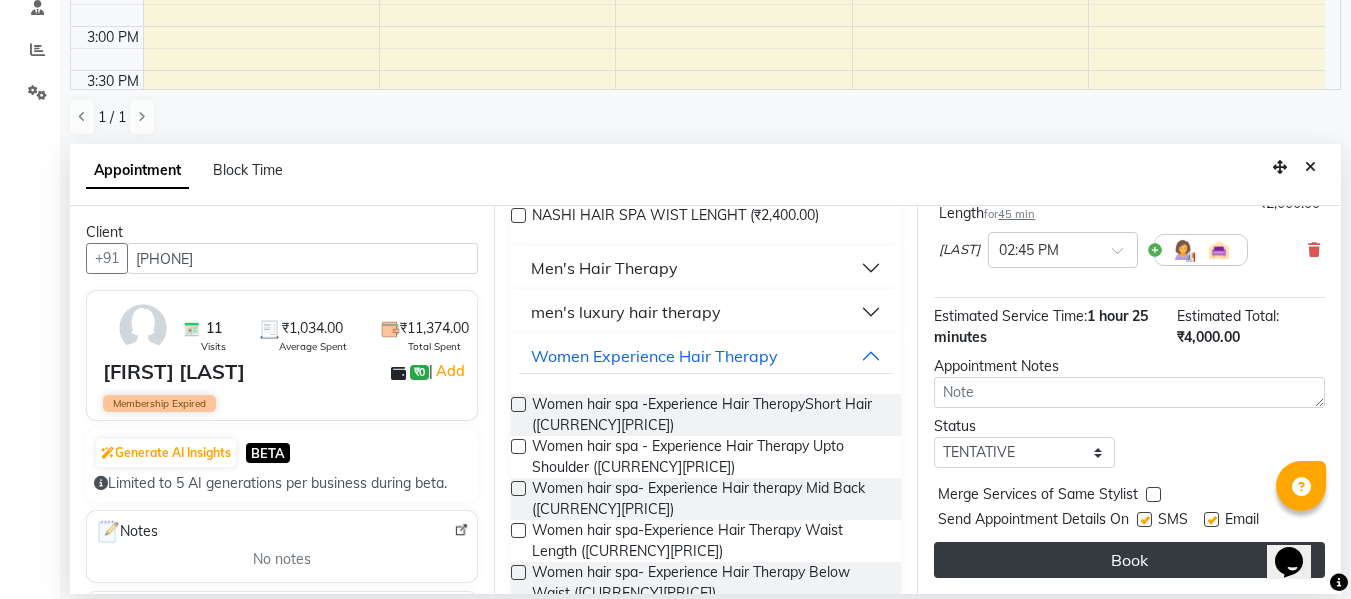 click on "Book" at bounding box center (1129, 560) 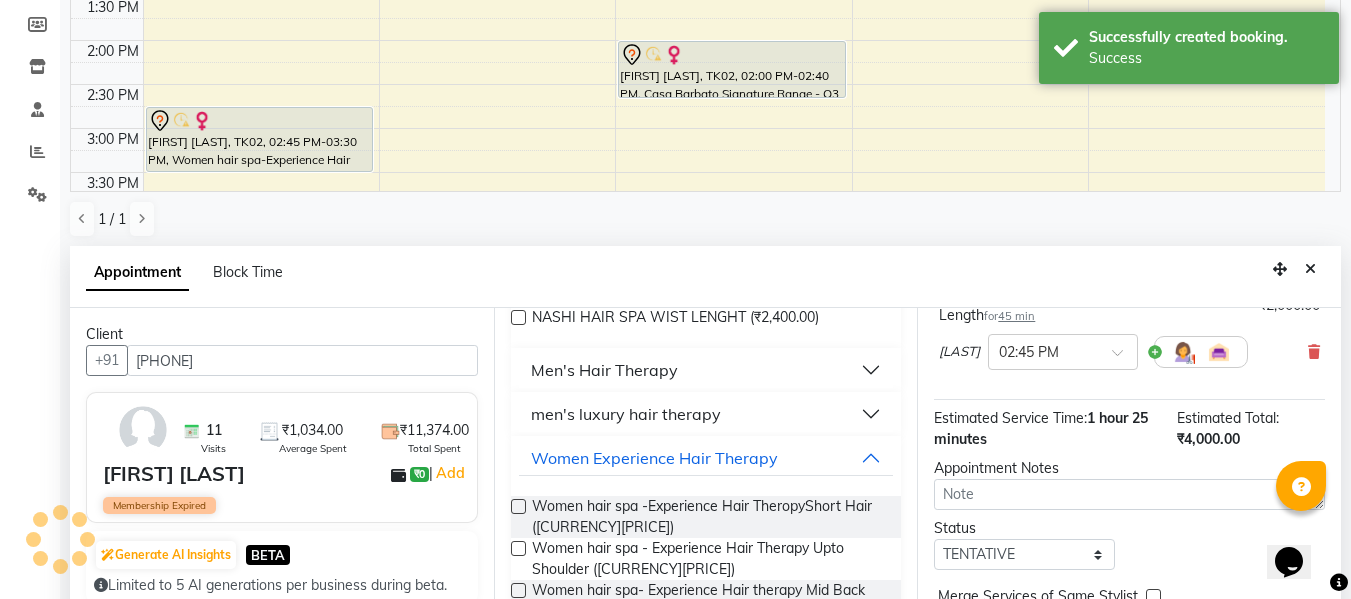 scroll, scrollTop: 0, scrollLeft: 0, axis: both 